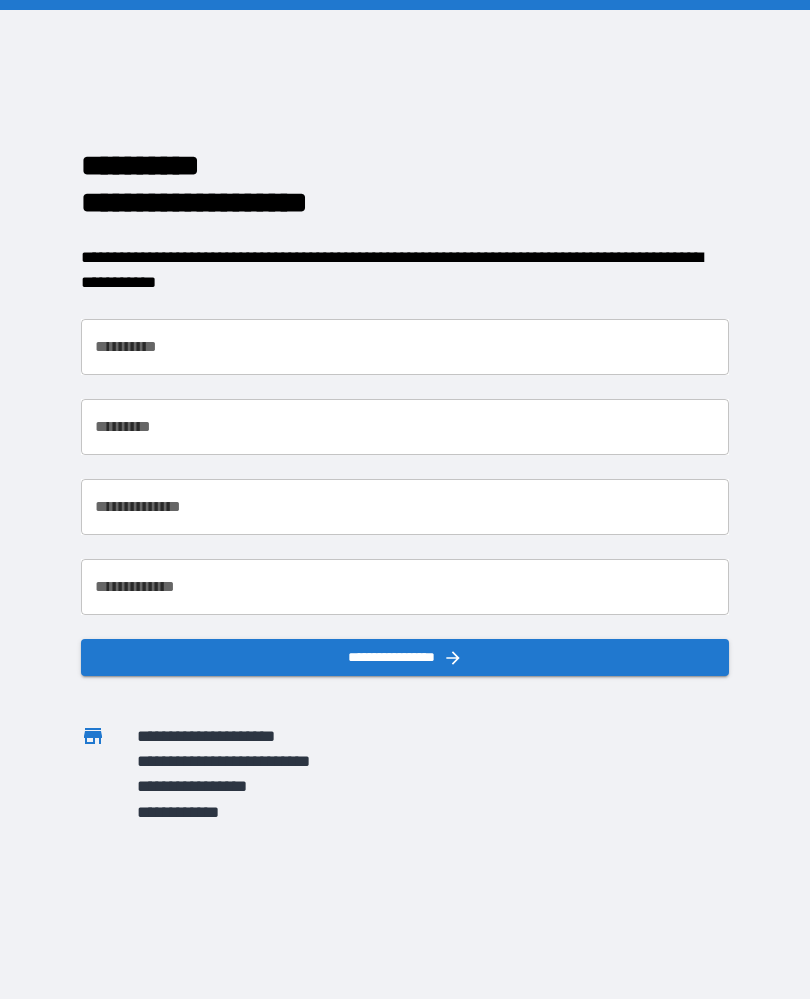 scroll, scrollTop: 0, scrollLeft: 0, axis: both 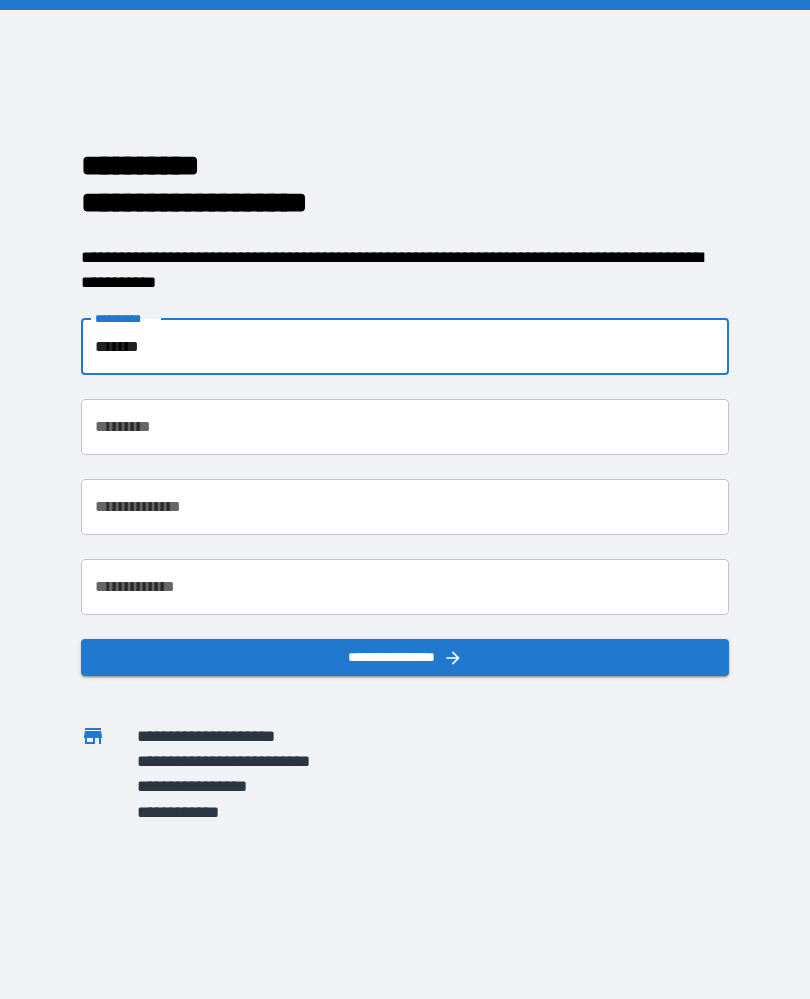 type on "*******" 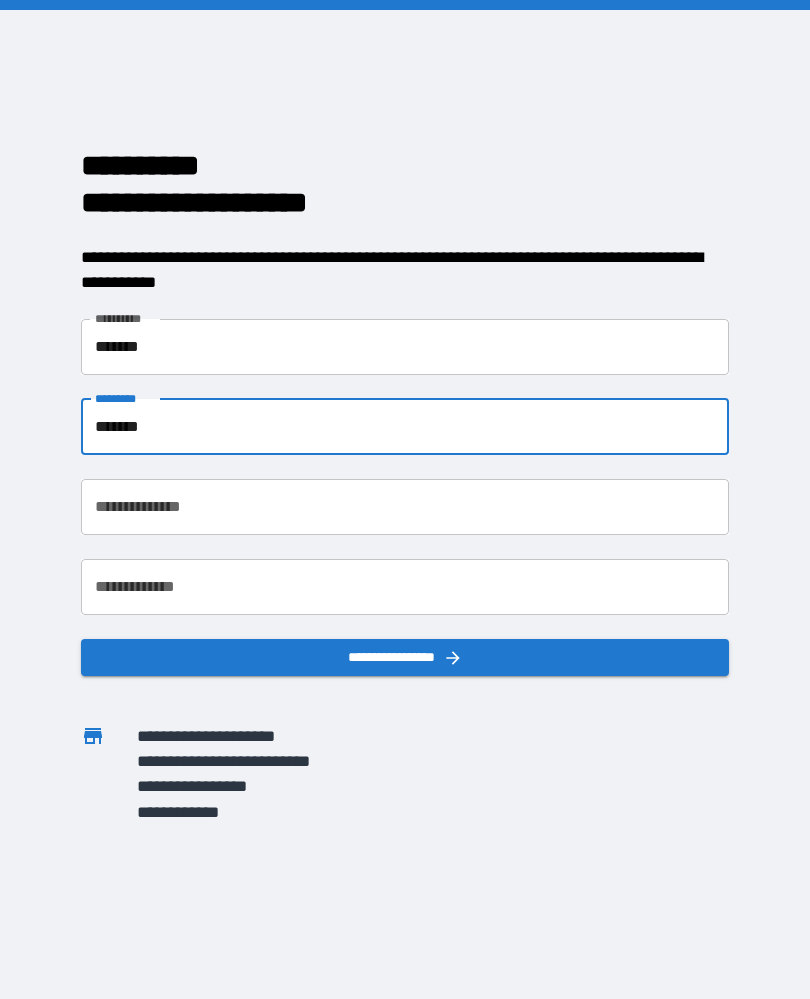 type on "*******" 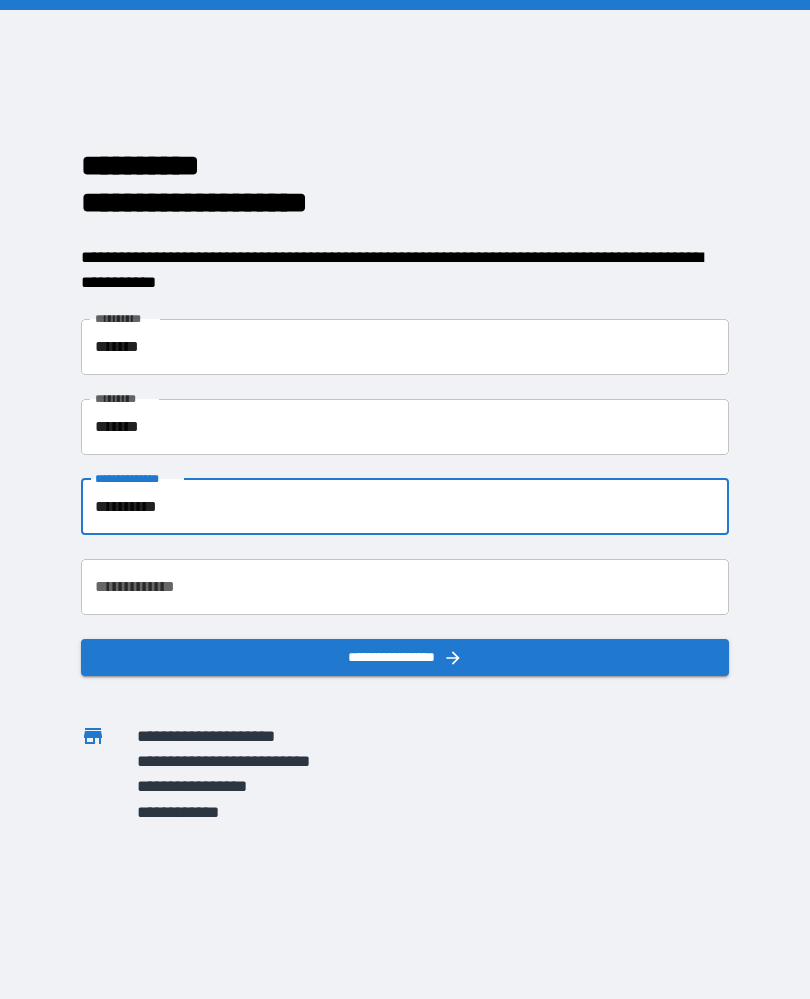 type on "**********" 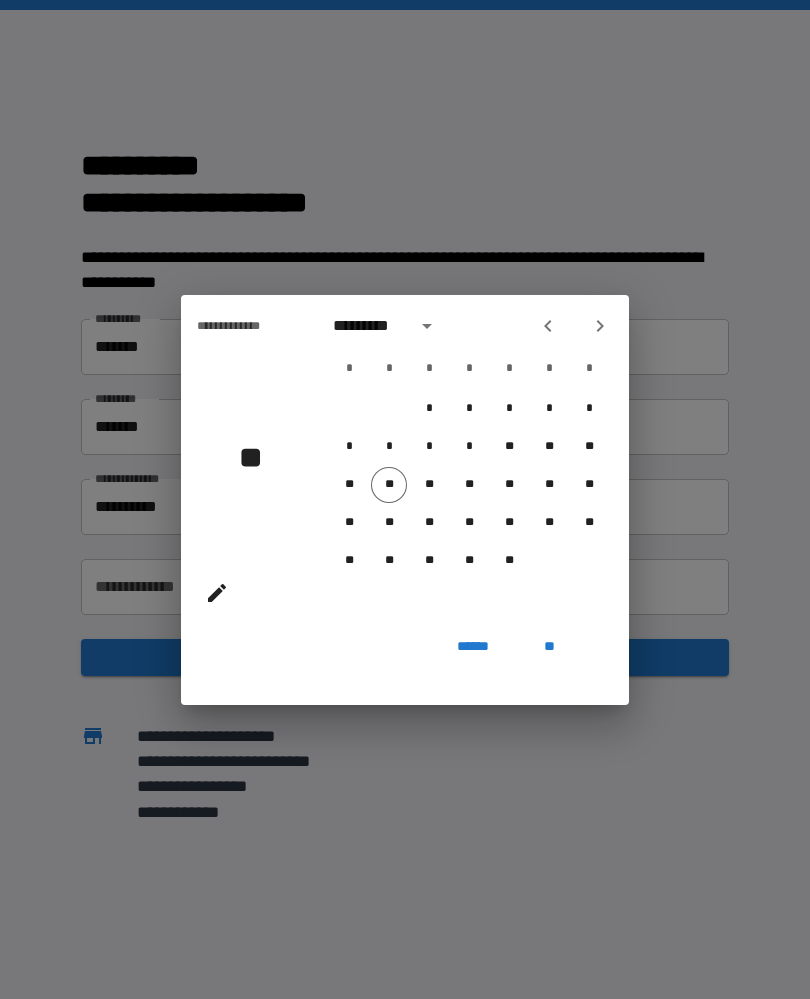 click 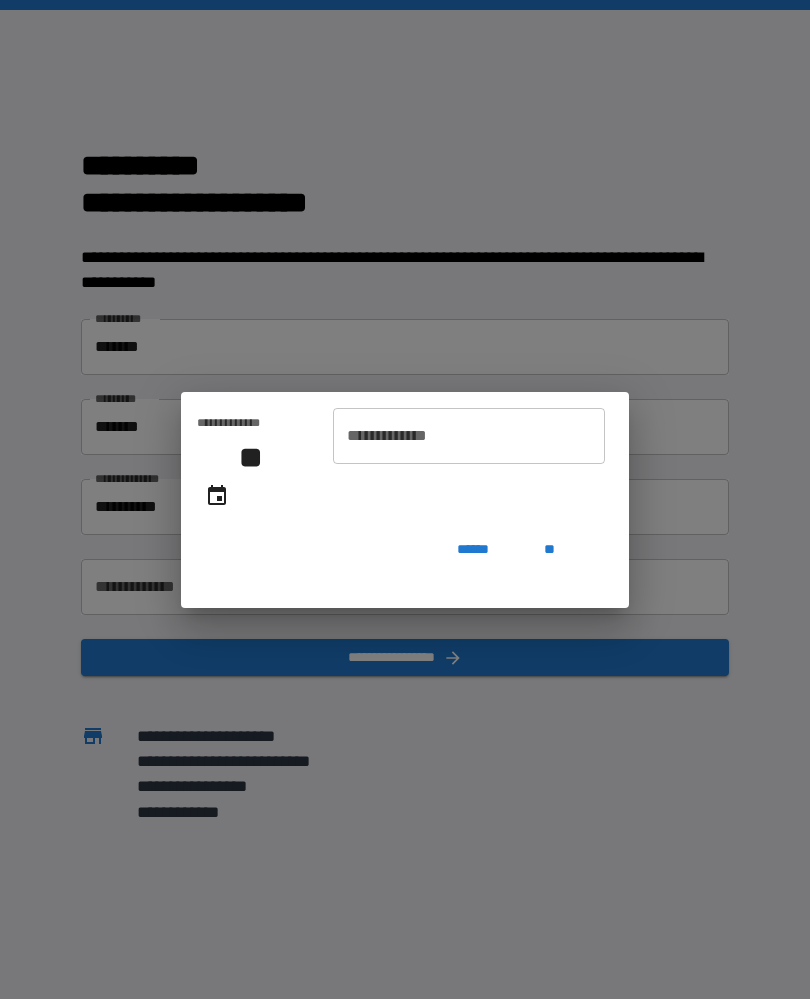 click on "**********" at bounding box center [469, 436] 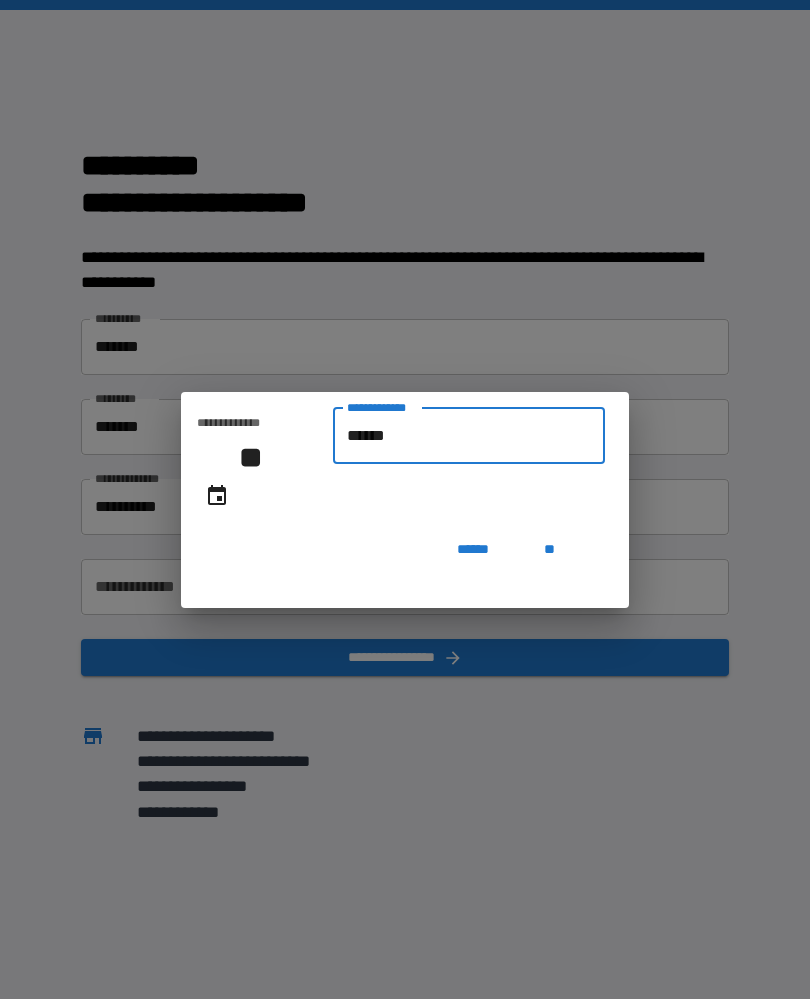 type on "*******" 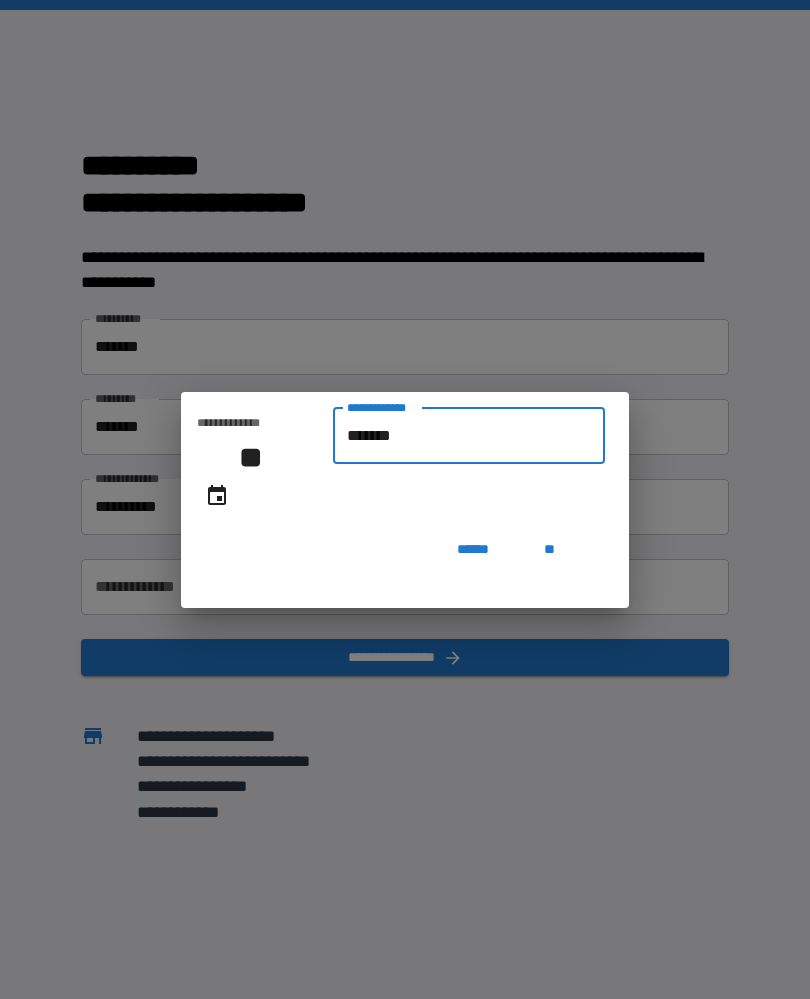 type on "**********" 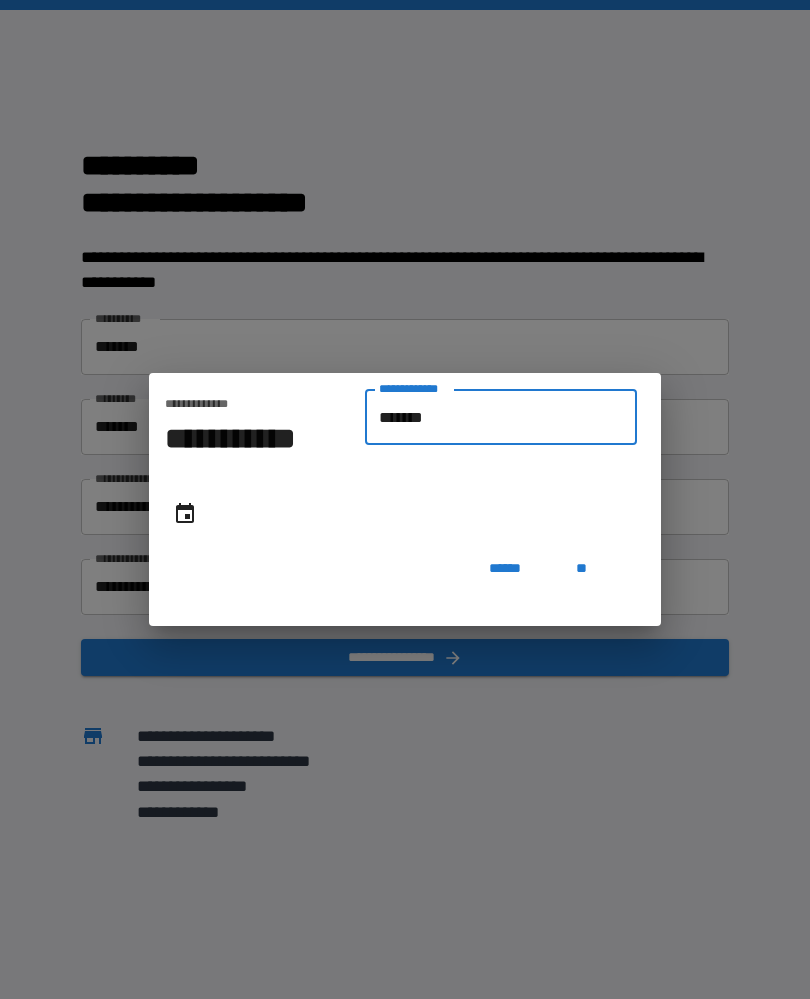 type on "********" 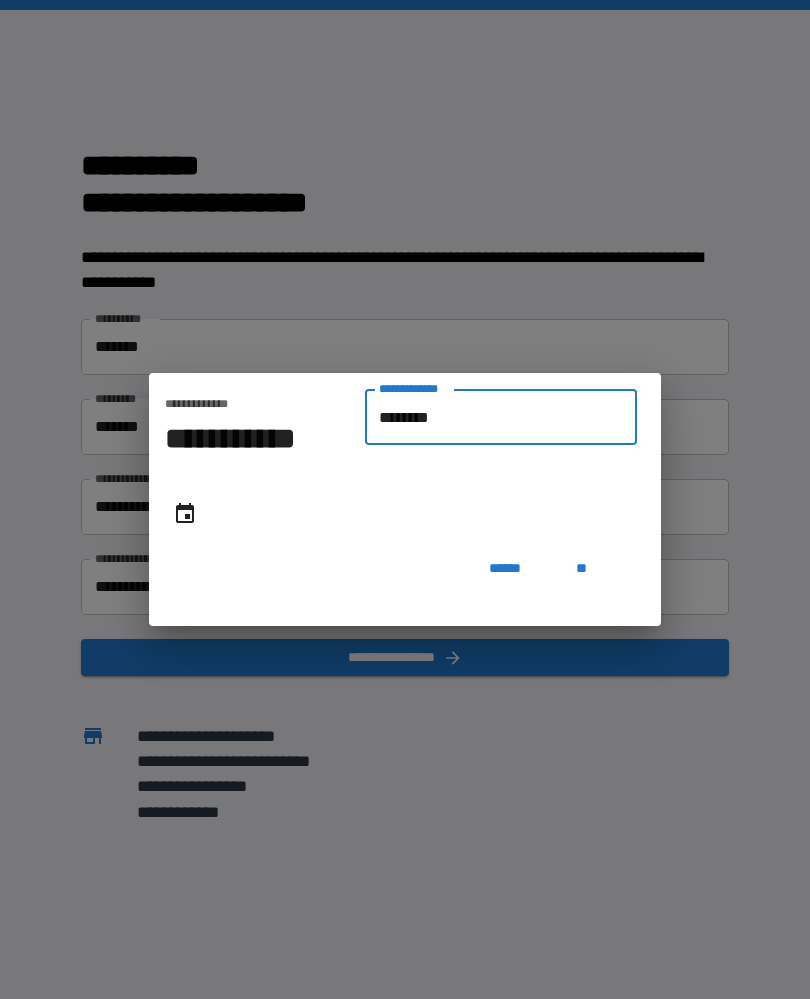 type on "**********" 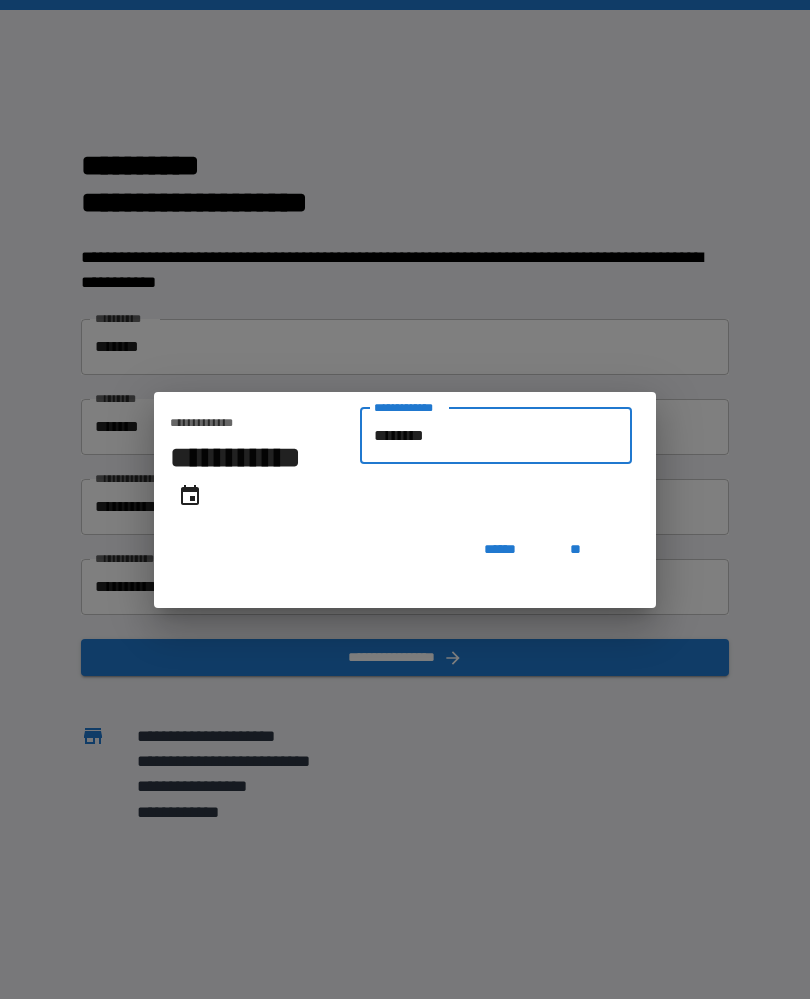type on "*********" 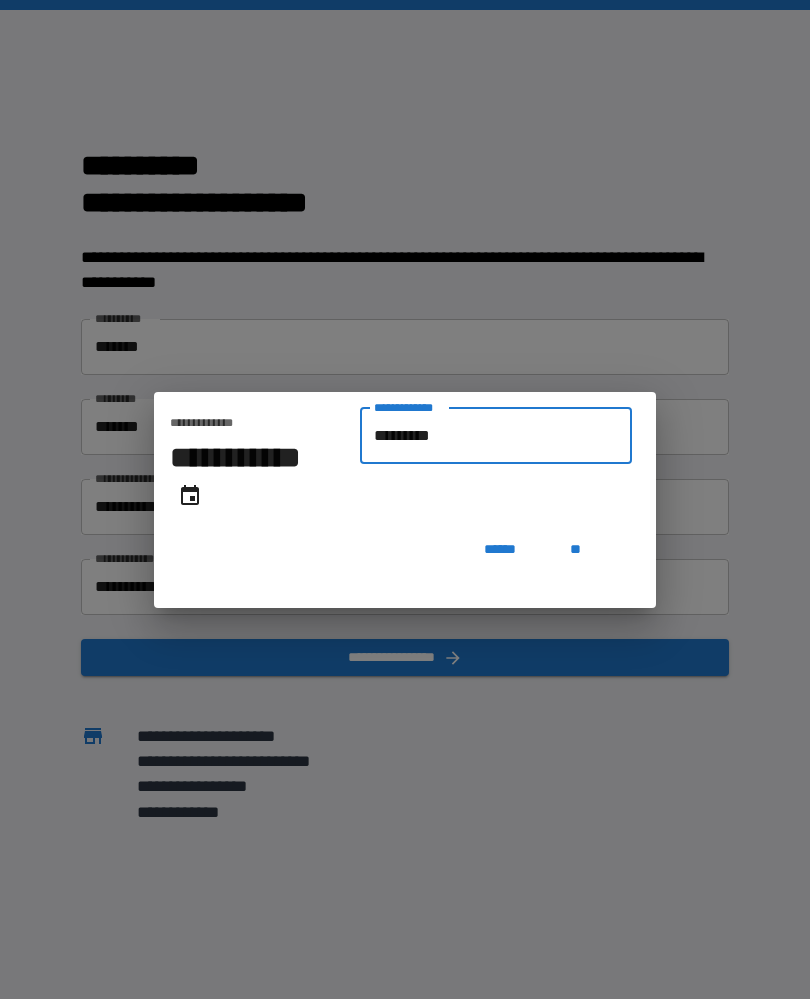 type on "**********" 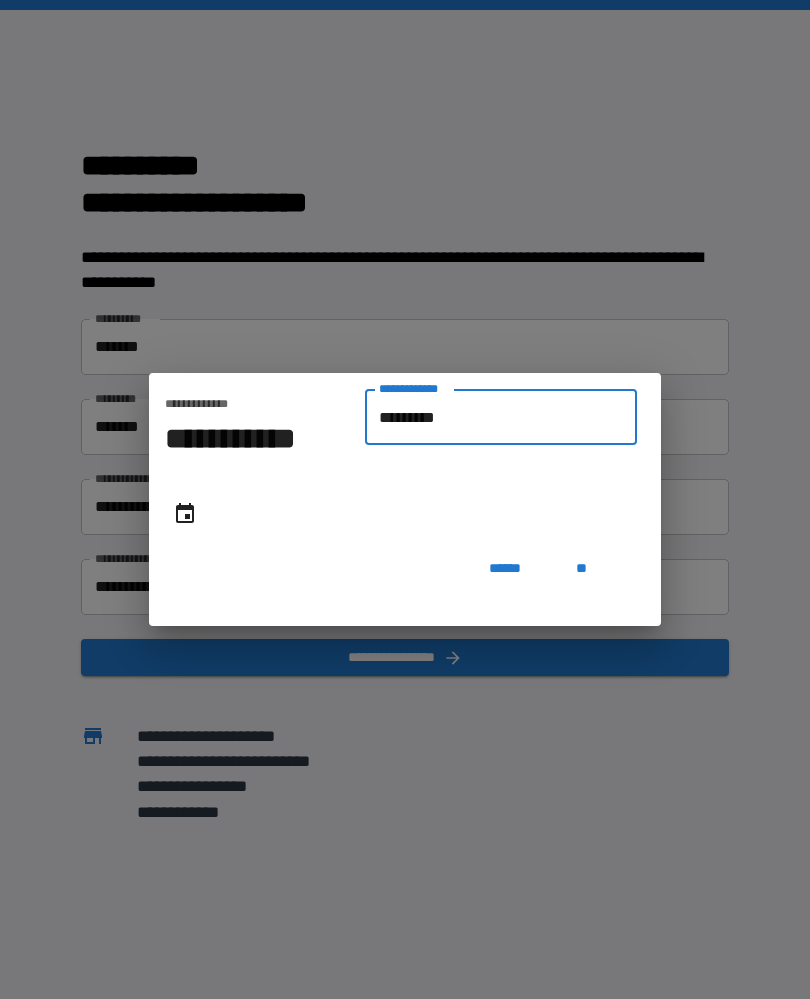 type on "**********" 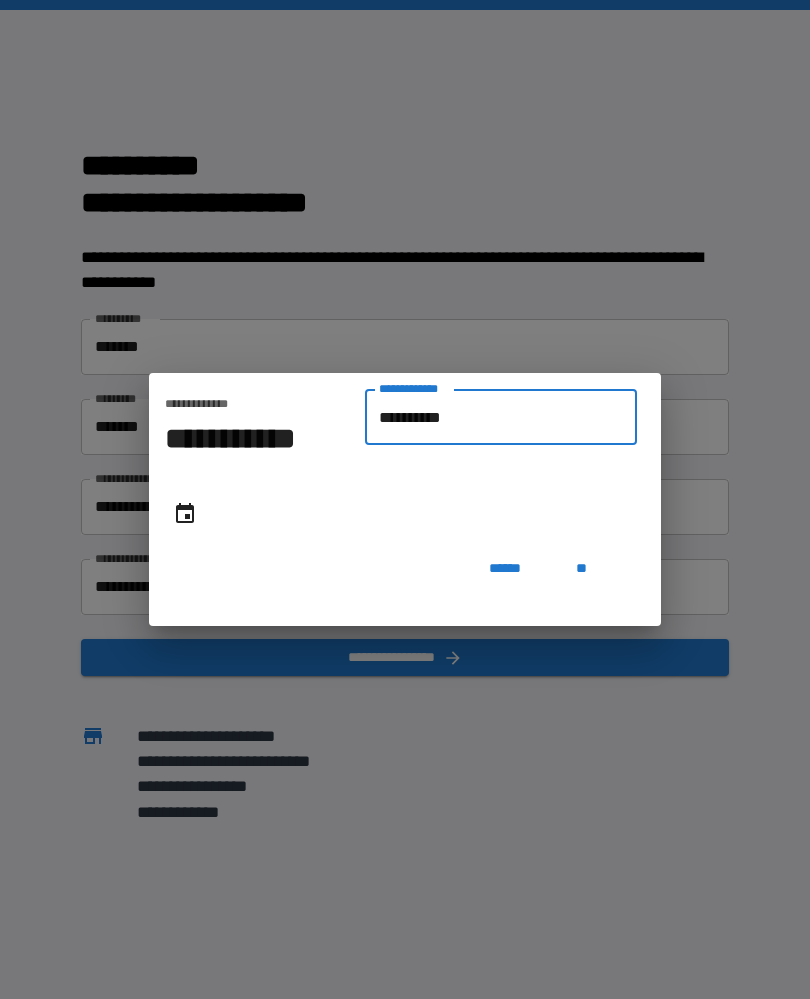 type on "**********" 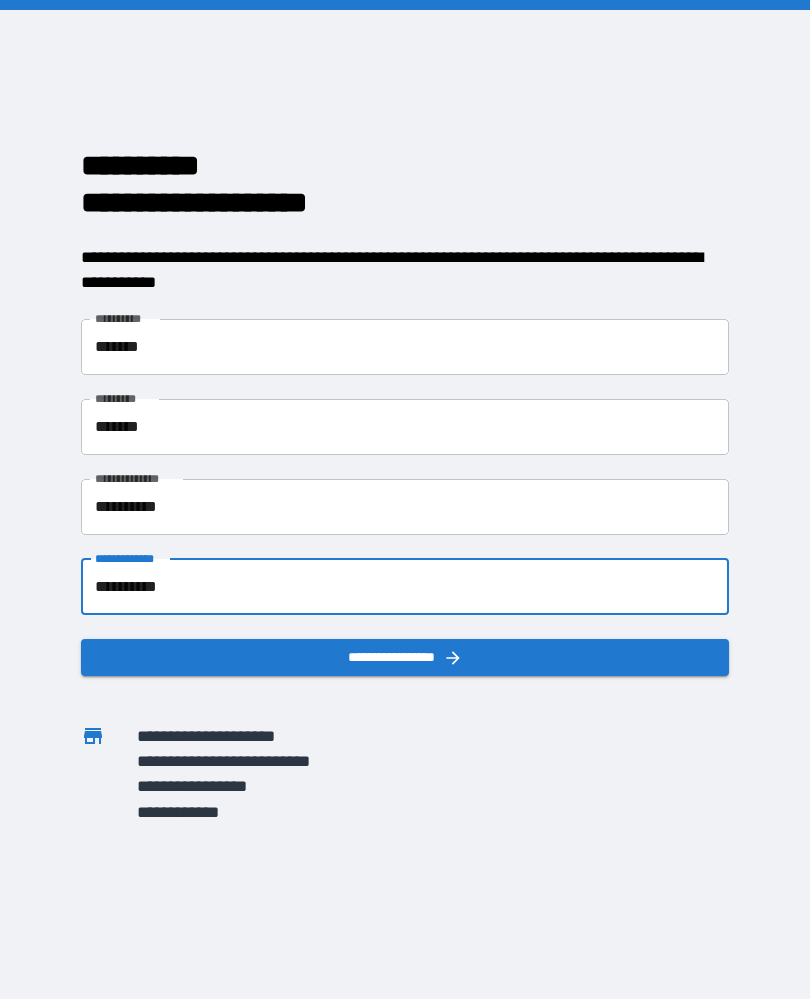 click on "**********" at bounding box center [405, 657] 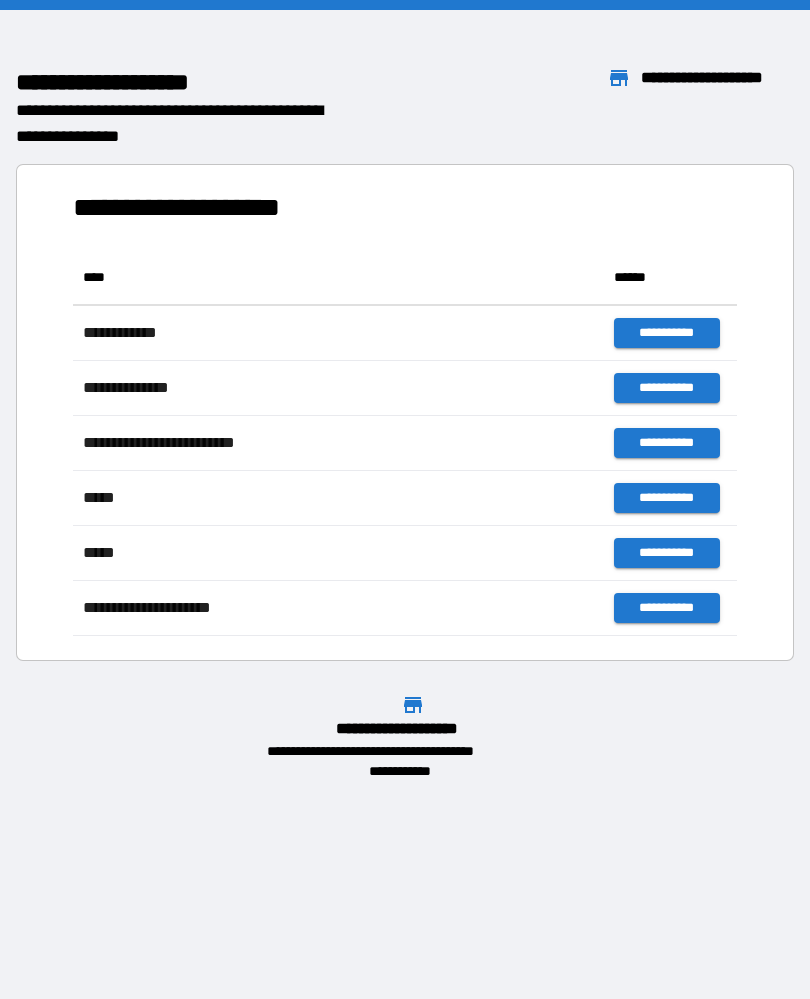 scroll, scrollTop: 1, scrollLeft: 1, axis: both 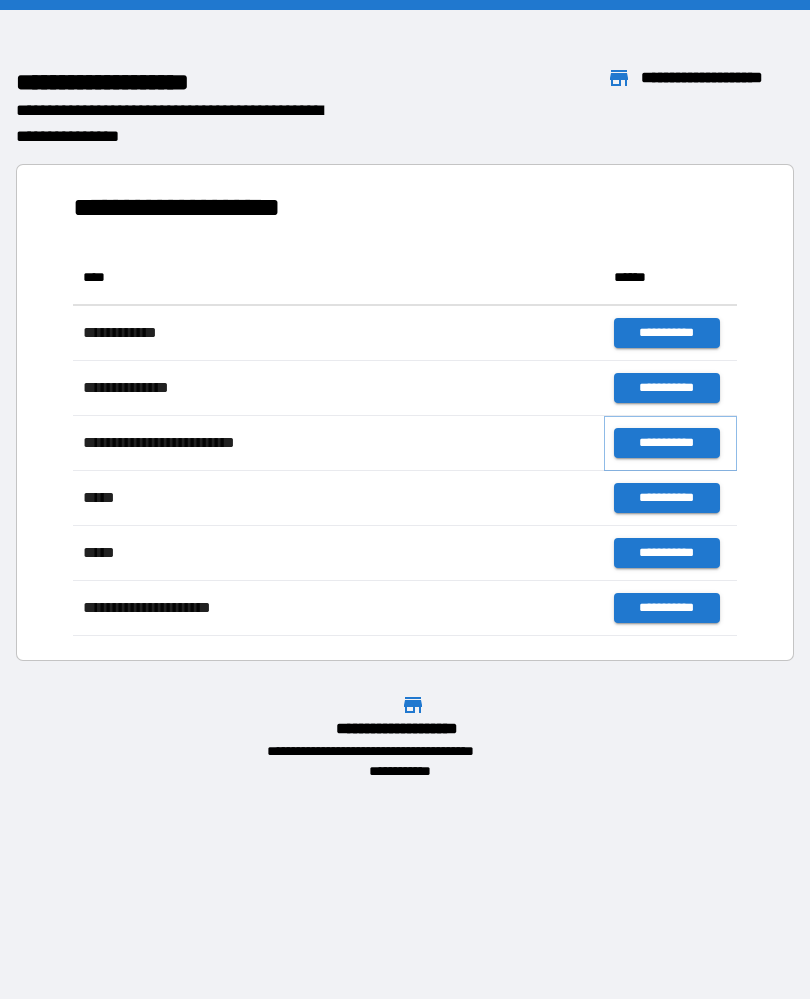 click on "**********" at bounding box center (666, 443) 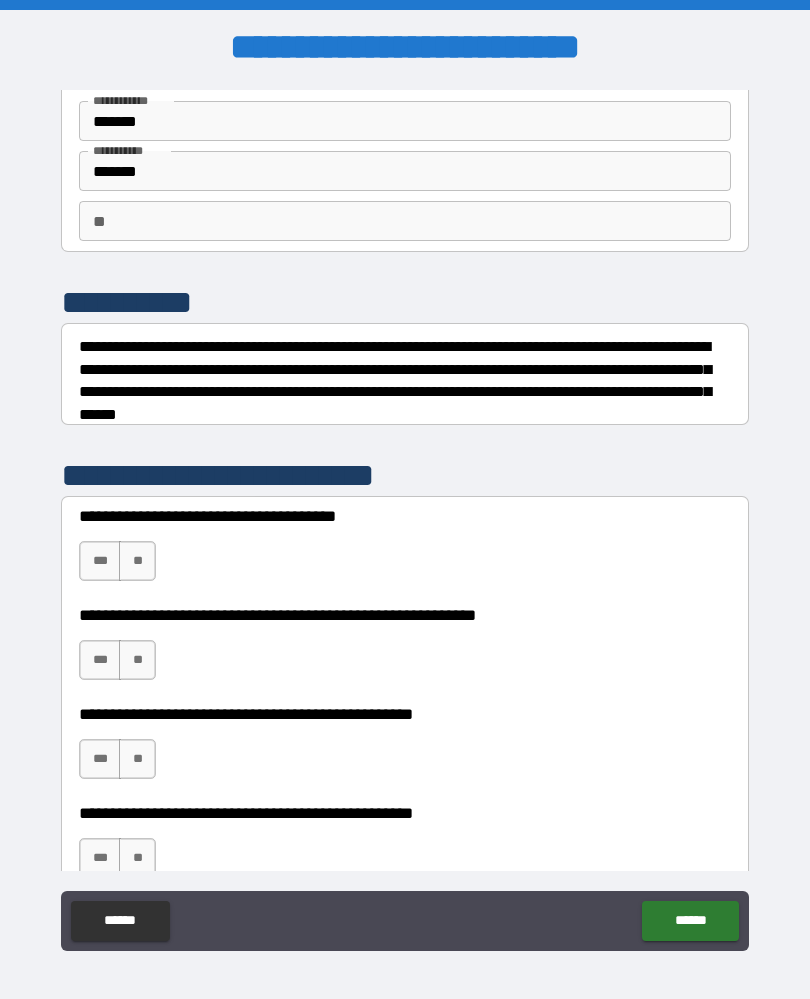 scroll, scrollTop: 78, scrollLeft: 0, axis: vertical 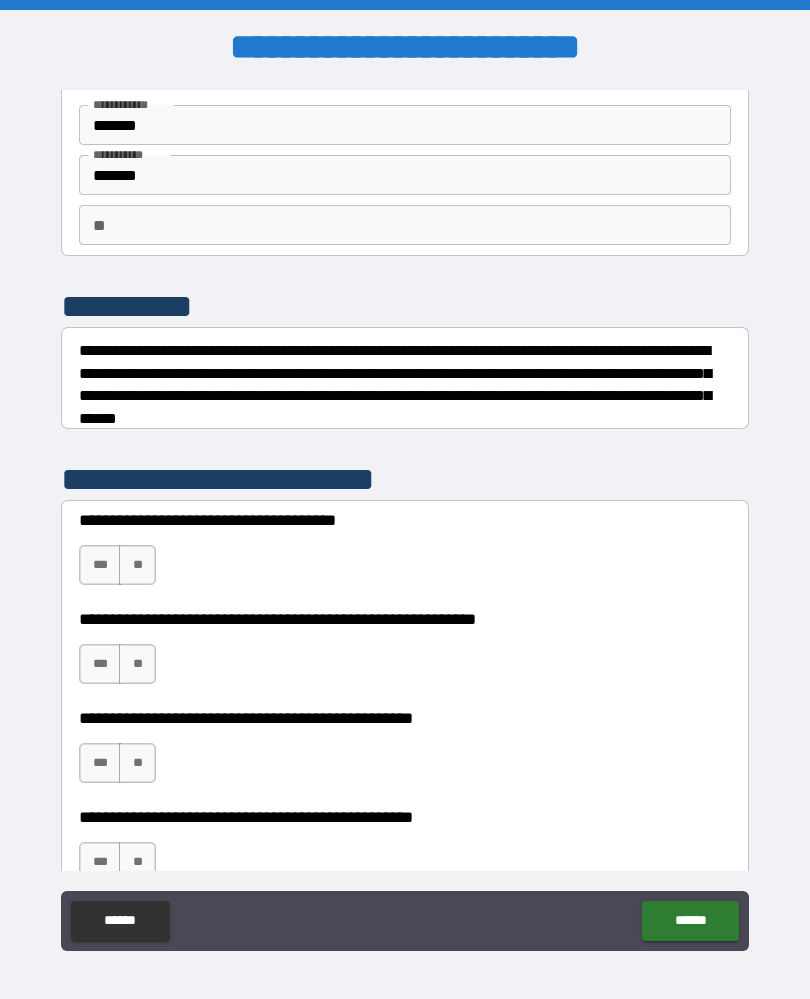 click on "**" at bounding box center (405, 225) 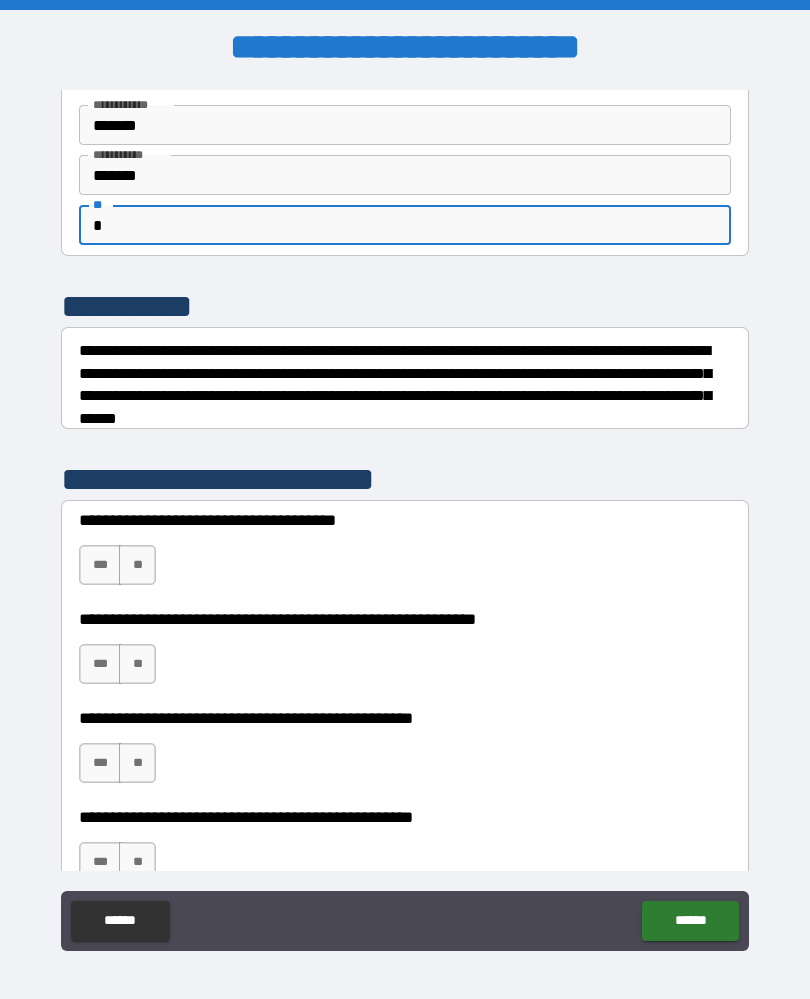 type on "*" 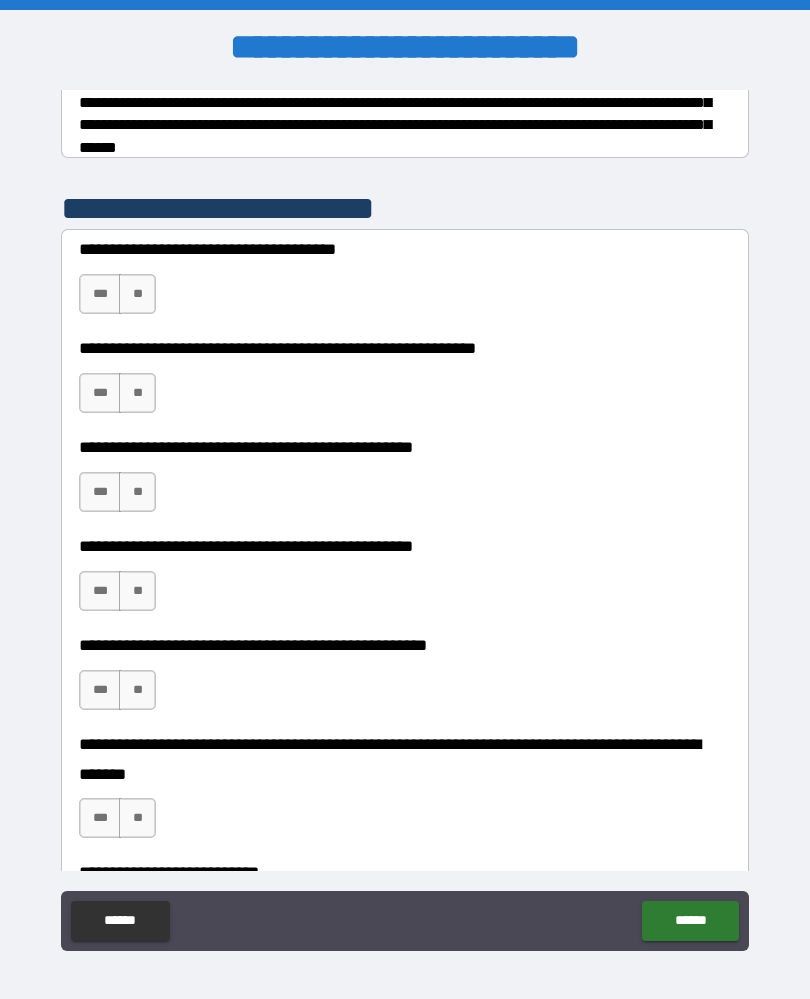 scroll, scrollTop: 383, scrollLeft: 0, axis: vertical 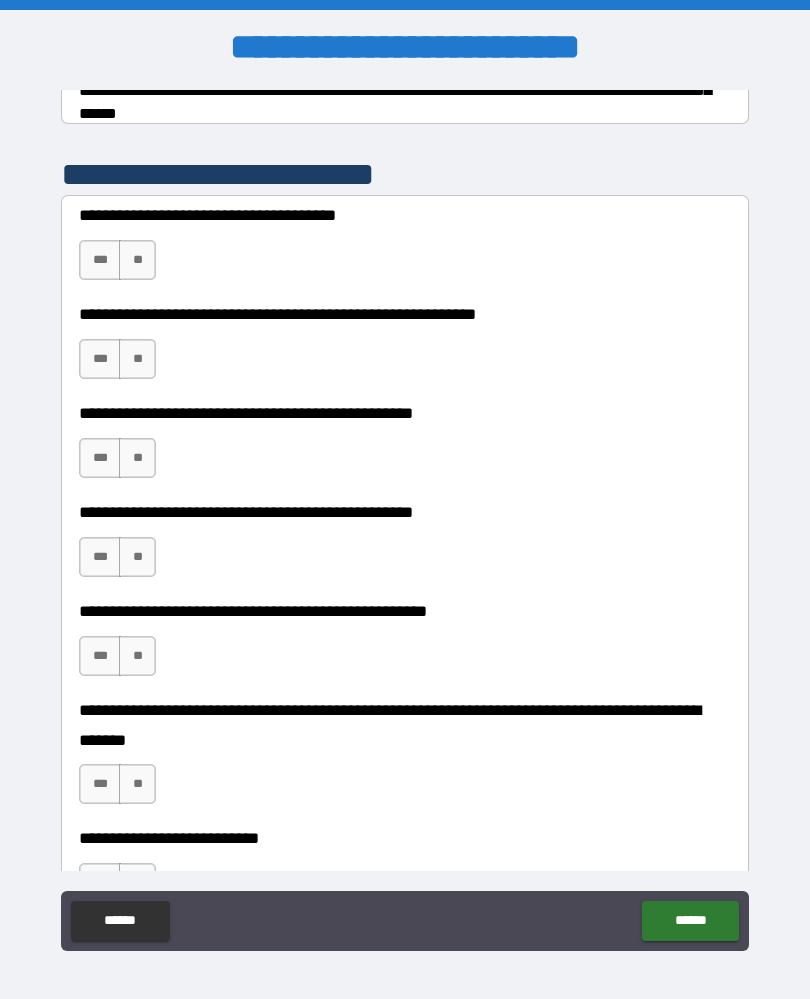 click on "**" at bounding box center (137, 260) 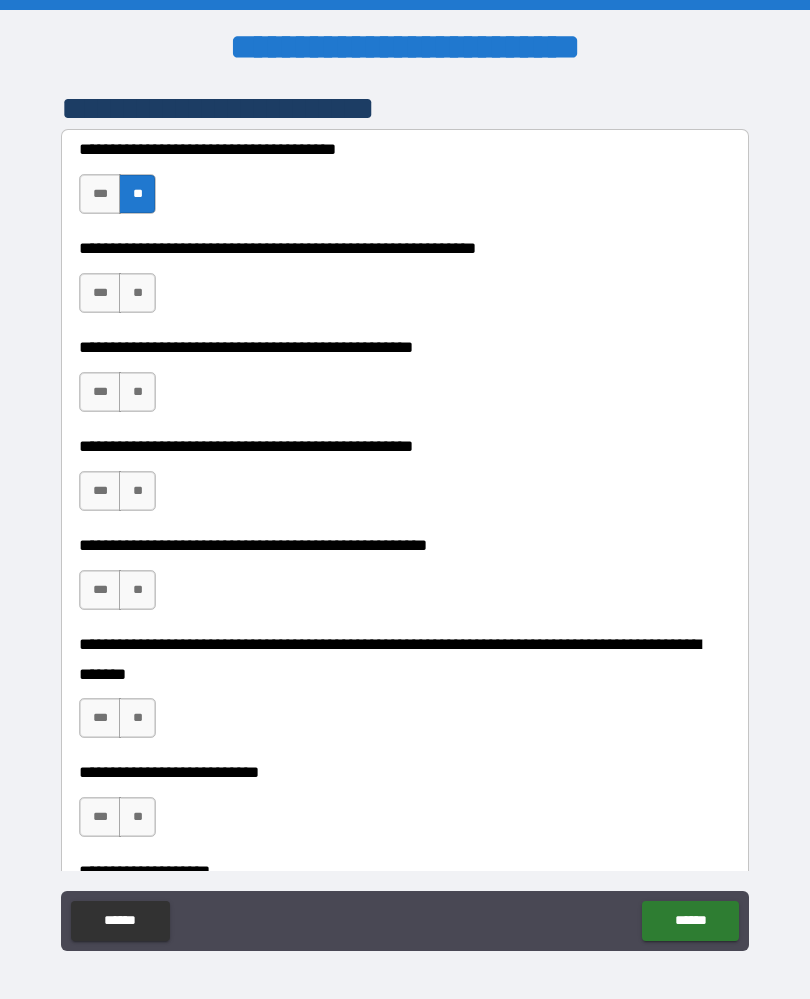 scroll, scrollTop: 456, scrollLeft: 0, axis: vertical 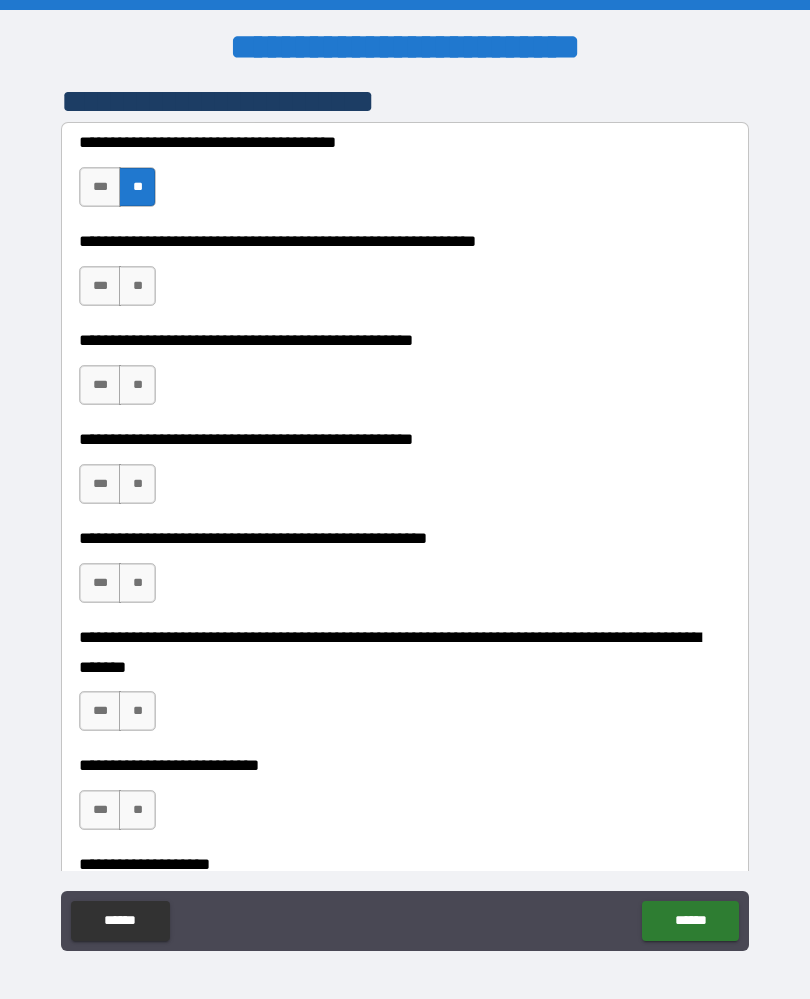 click on "***" at bounding box center [100, 286] 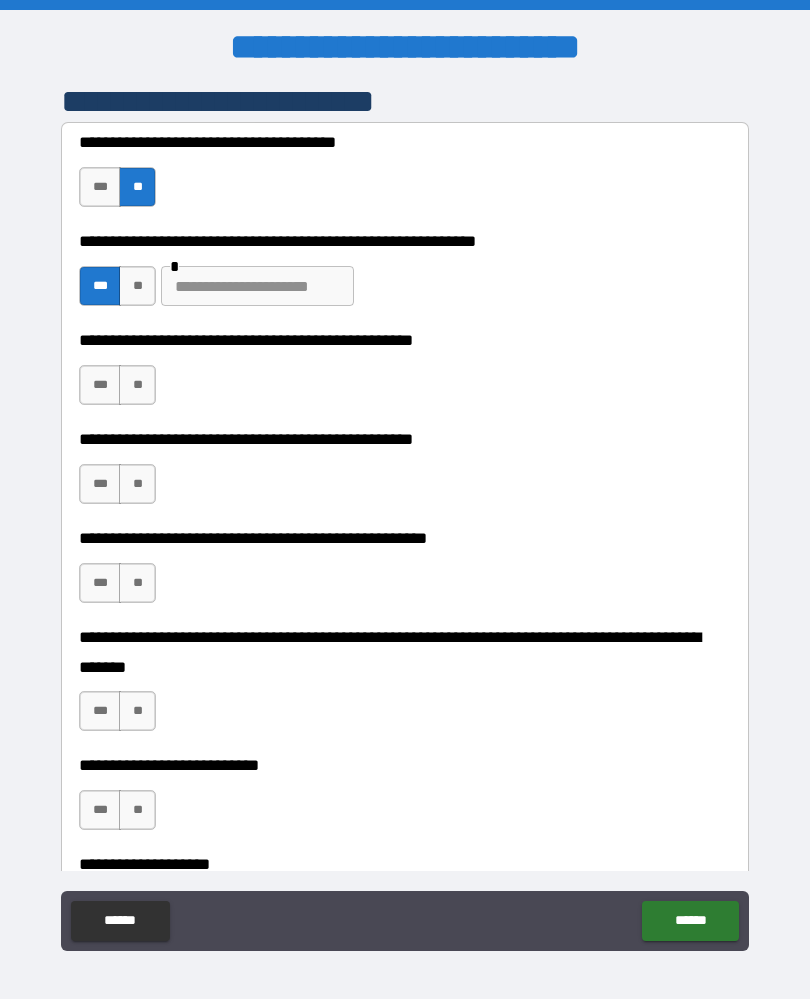 click at bounding box center (257, 286) 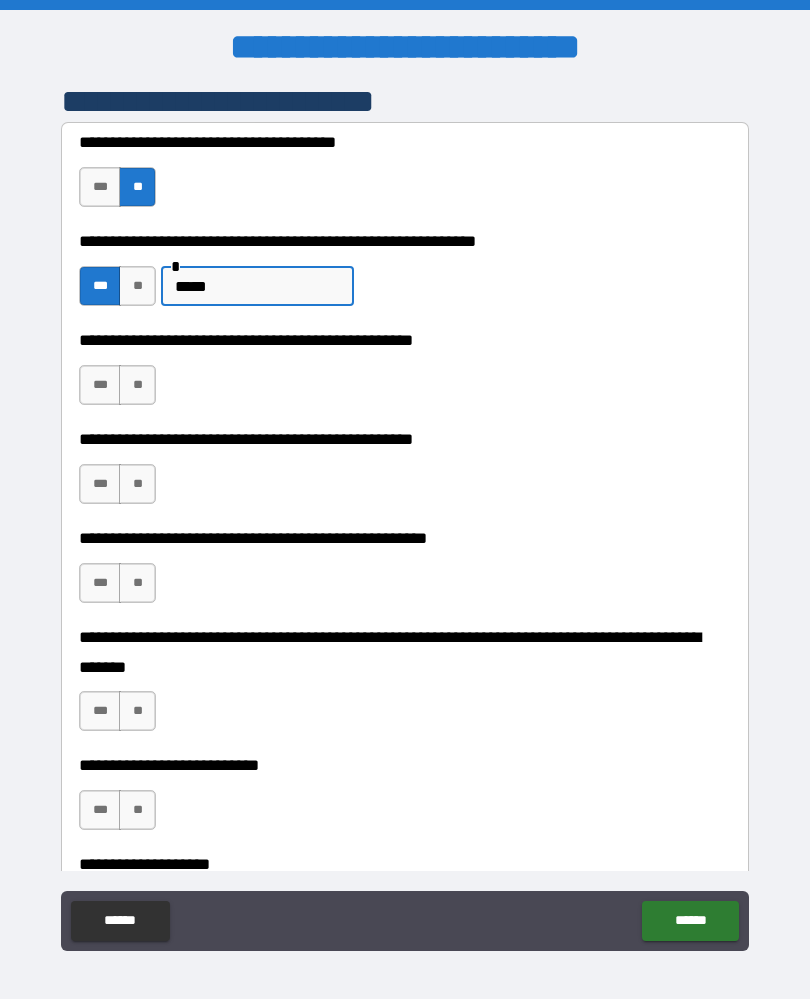 type on "******" 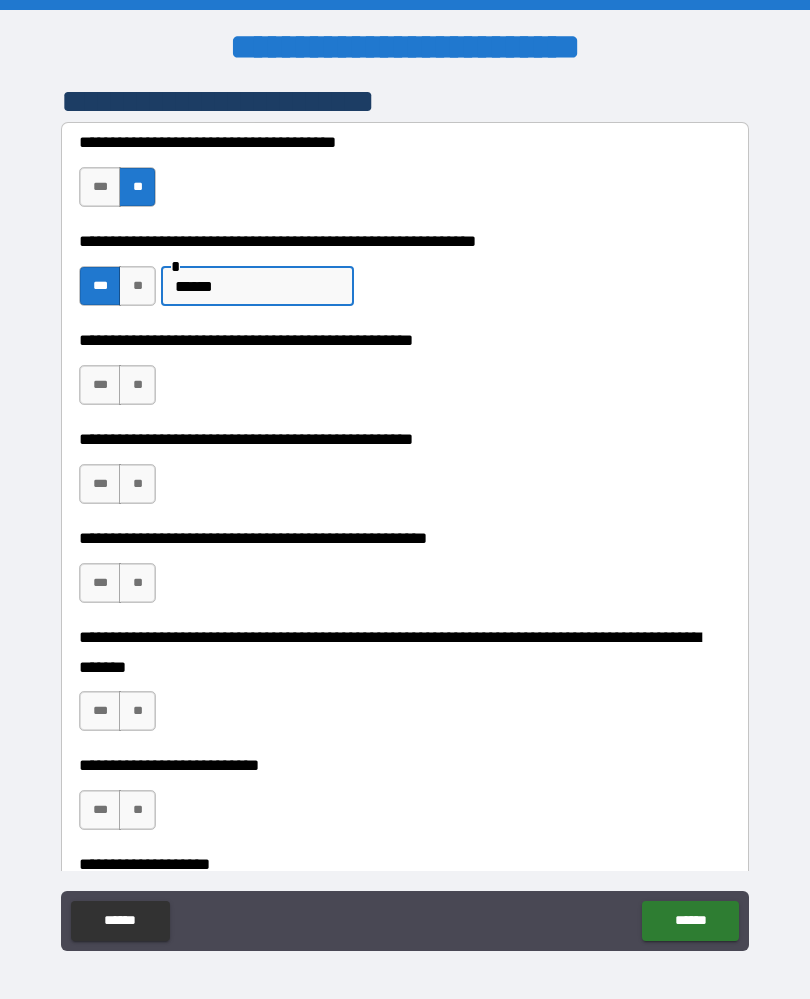 click on "**" at bounding box center [137, 286] 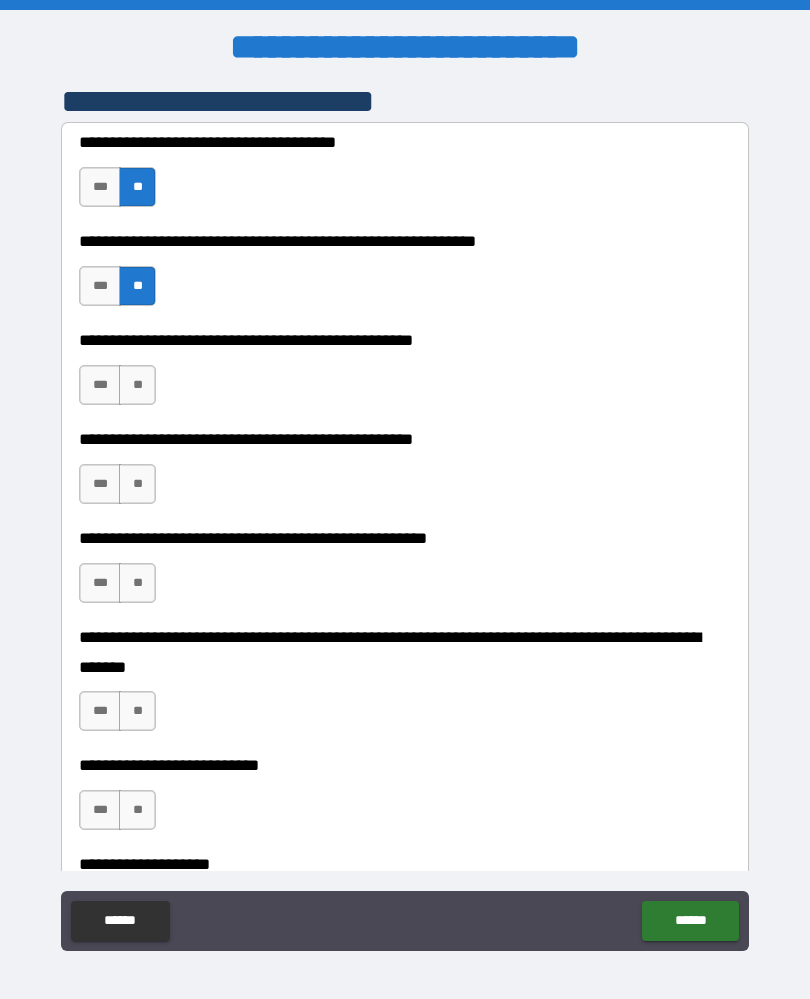 click on "**" at bounding box center [137, 385] 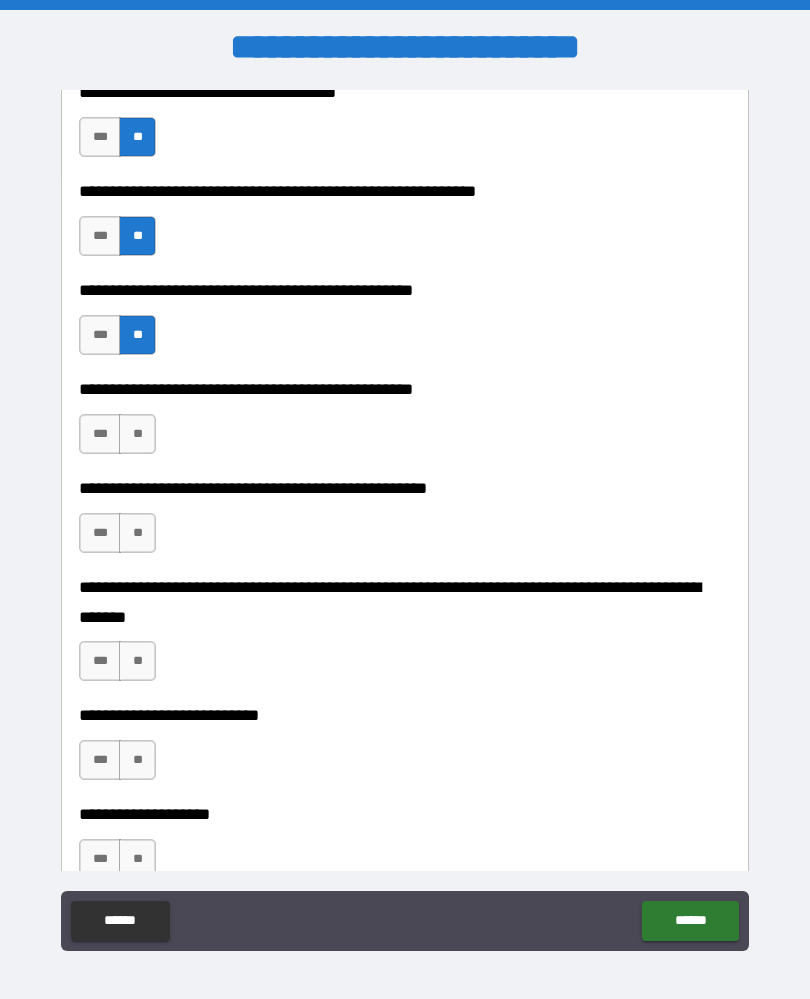 click on "**" at bounding box center [137, 434] 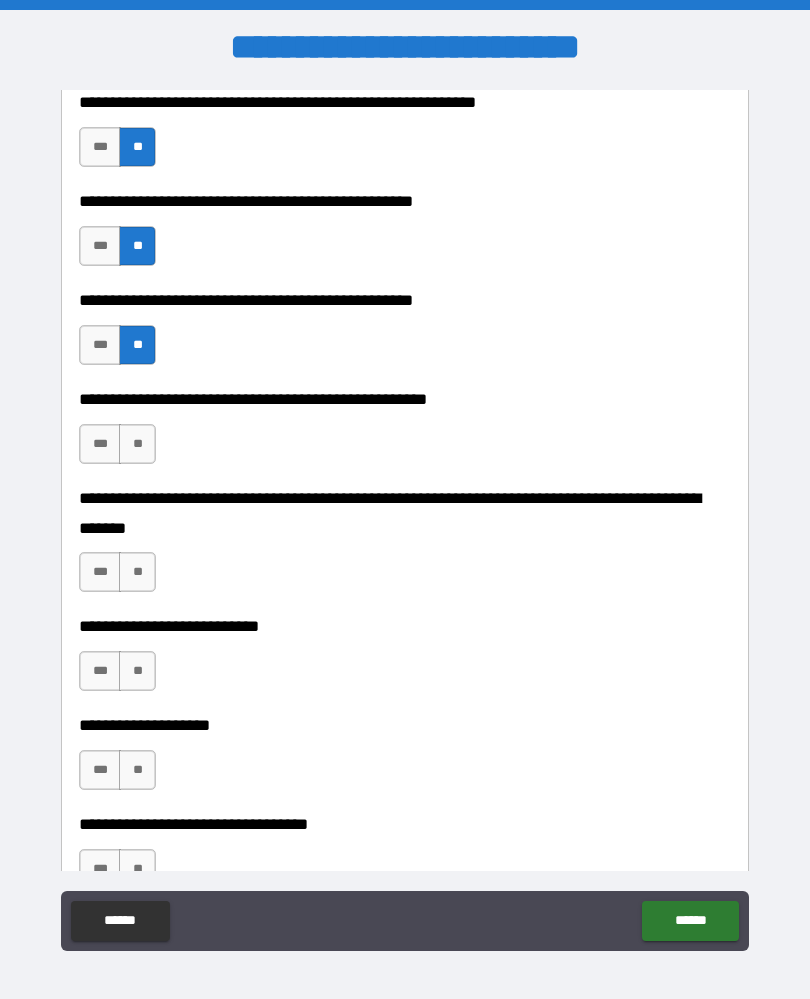 scroll, scrollTop: 598, scrollLeft: 0, axis: vertical 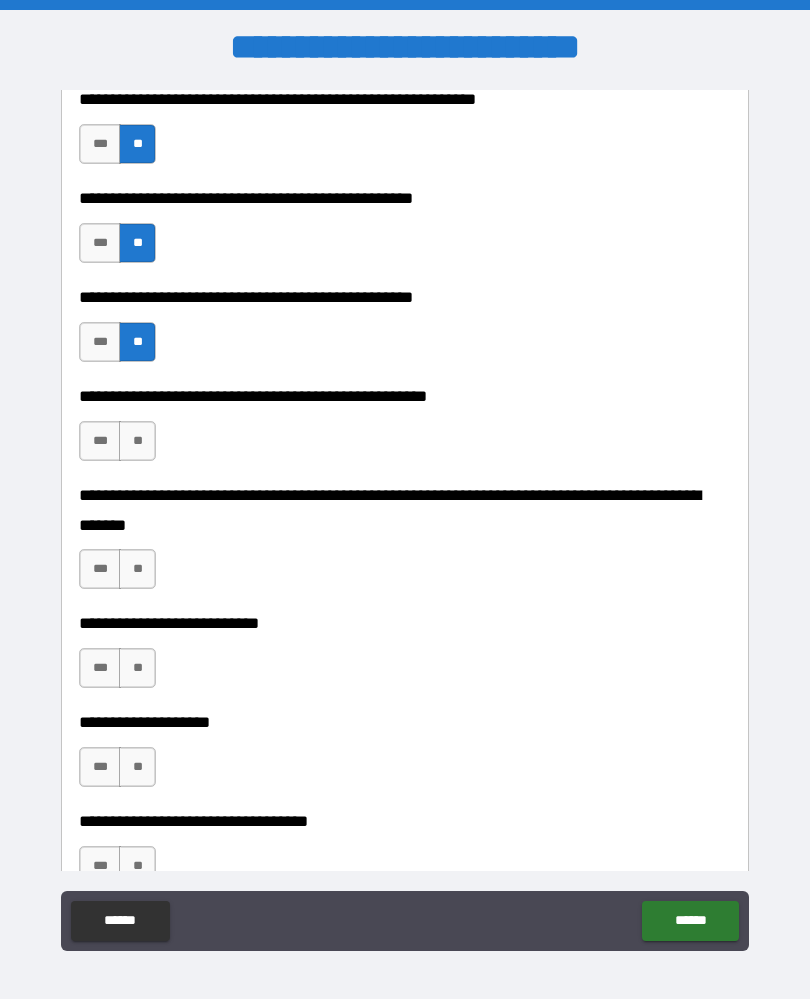 click on "**" at bounding box center [137, 441] 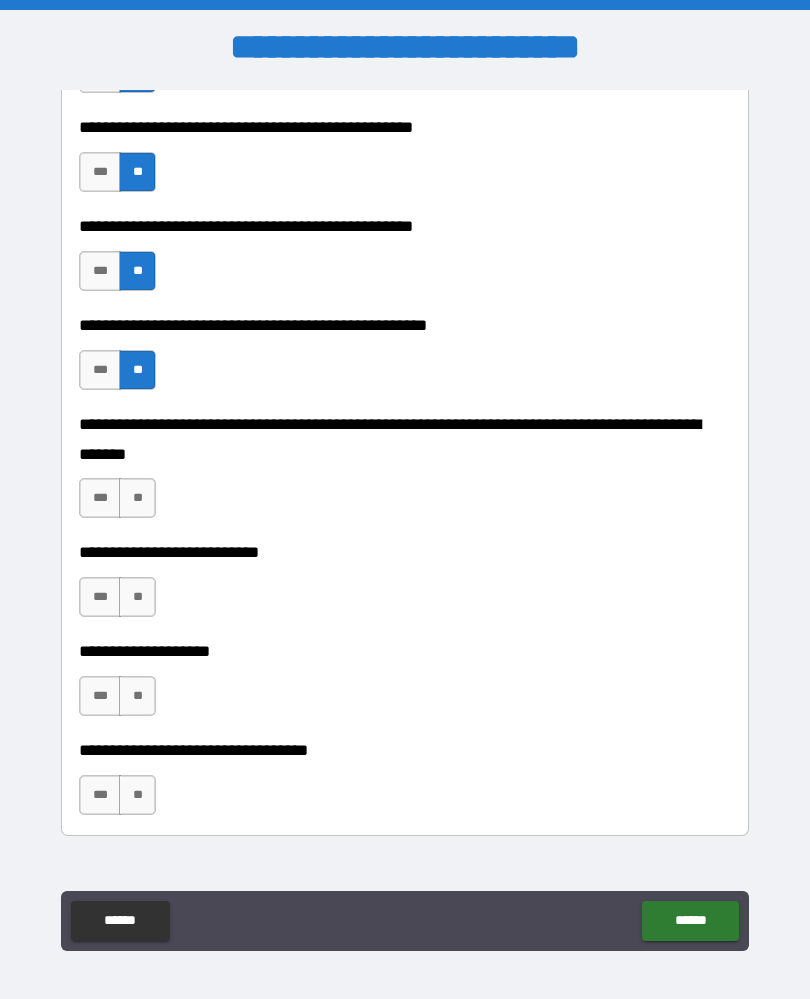 scroll, scrollTop: 709, scrollLeft: 0, axis: vertical 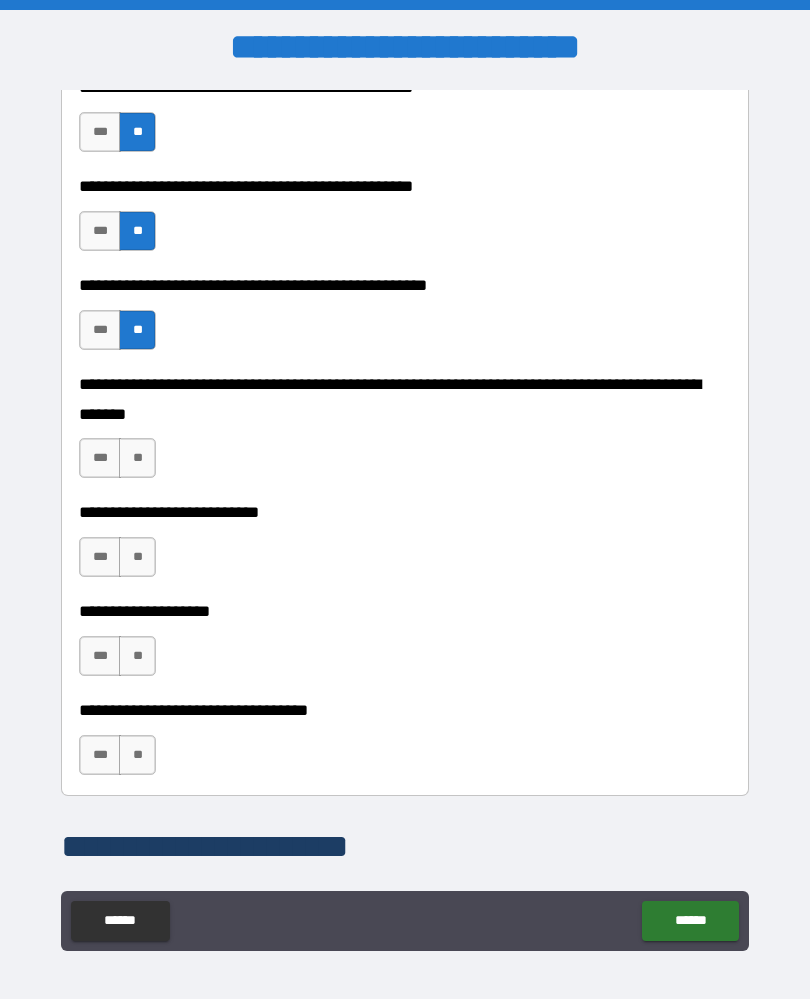 click on "**" at bounding box center [137, 458] 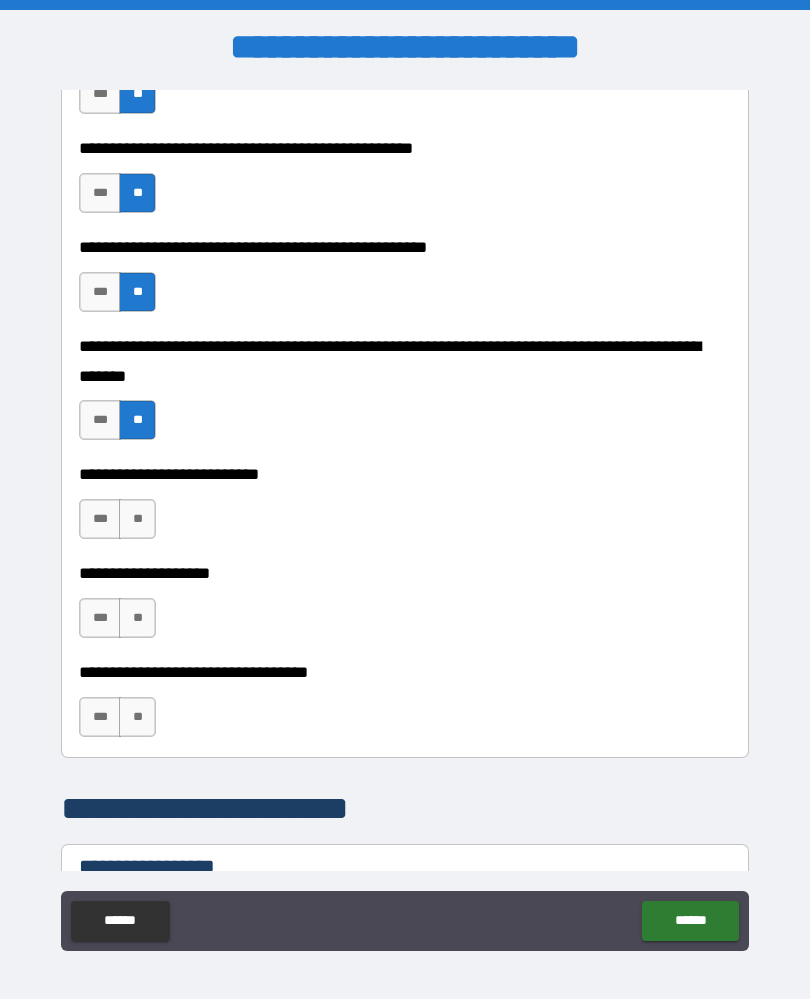 scroll, scrollTop: 754, scrollLeft: 0, axis: vertical 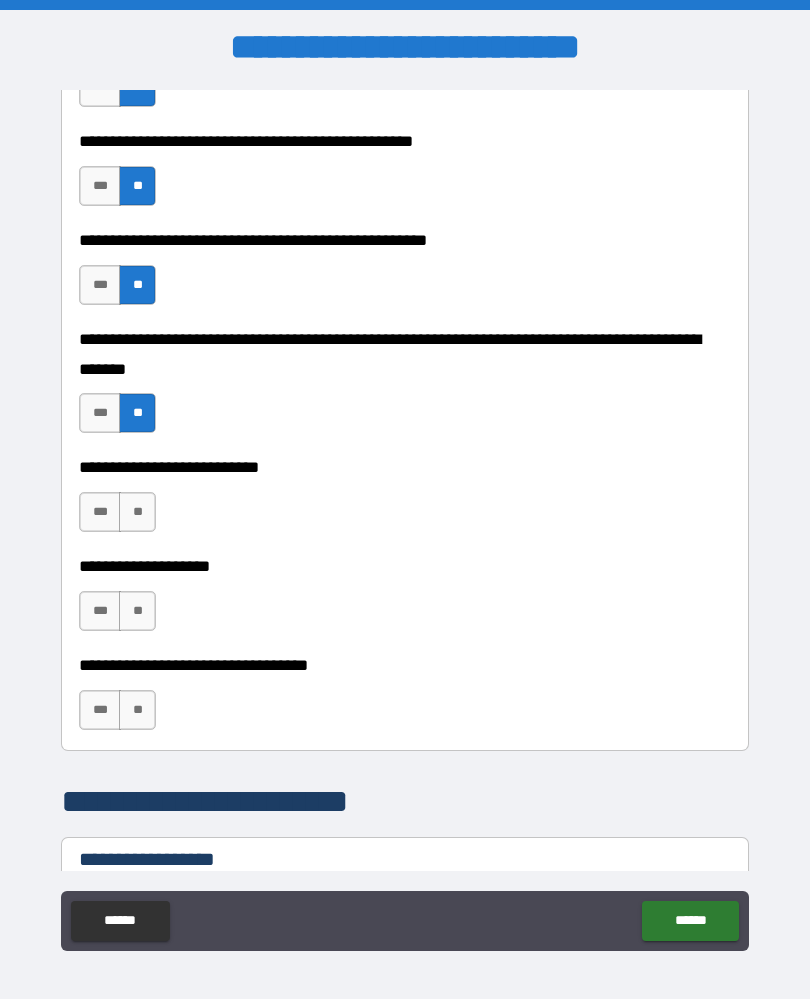 click on "**" at bounding box center [137, 512] 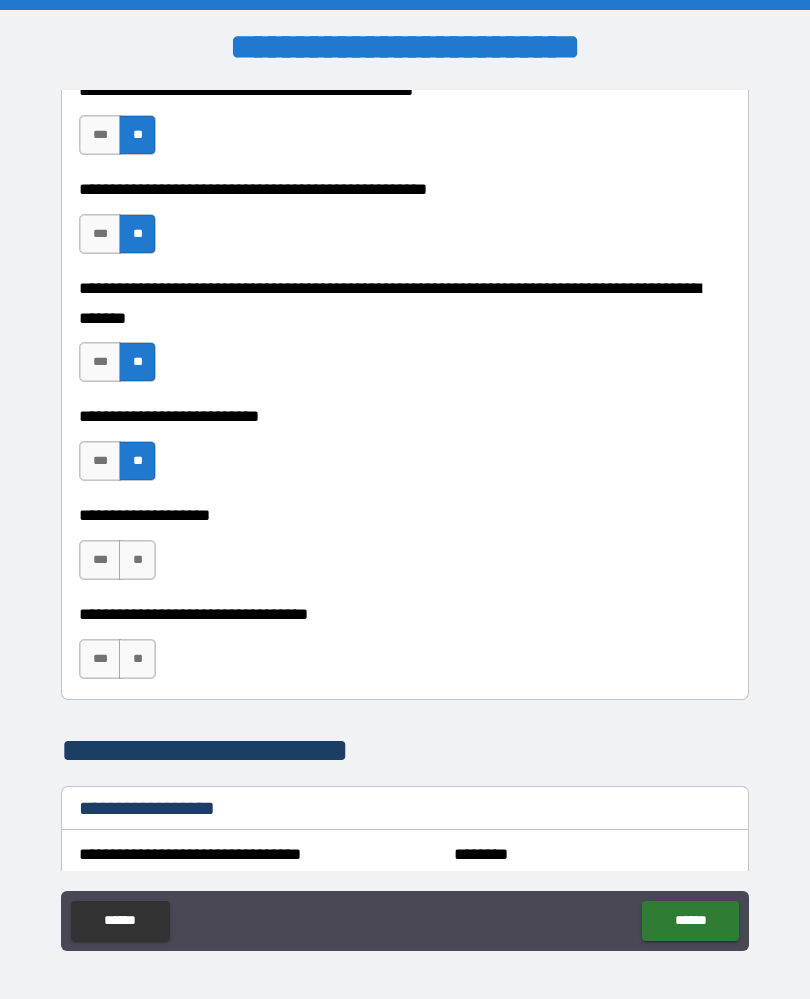 scroll, scrollTop: 823, scrollLeft: 0, axis: vertical 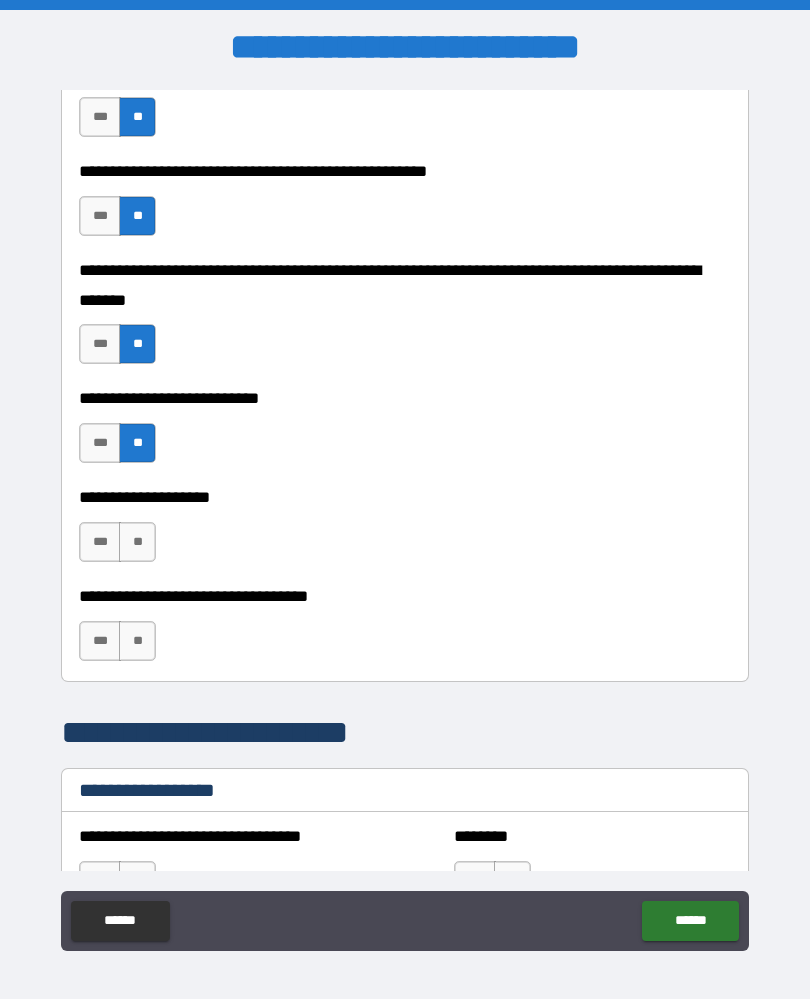 click on "**" at bounding box center (137, 542) 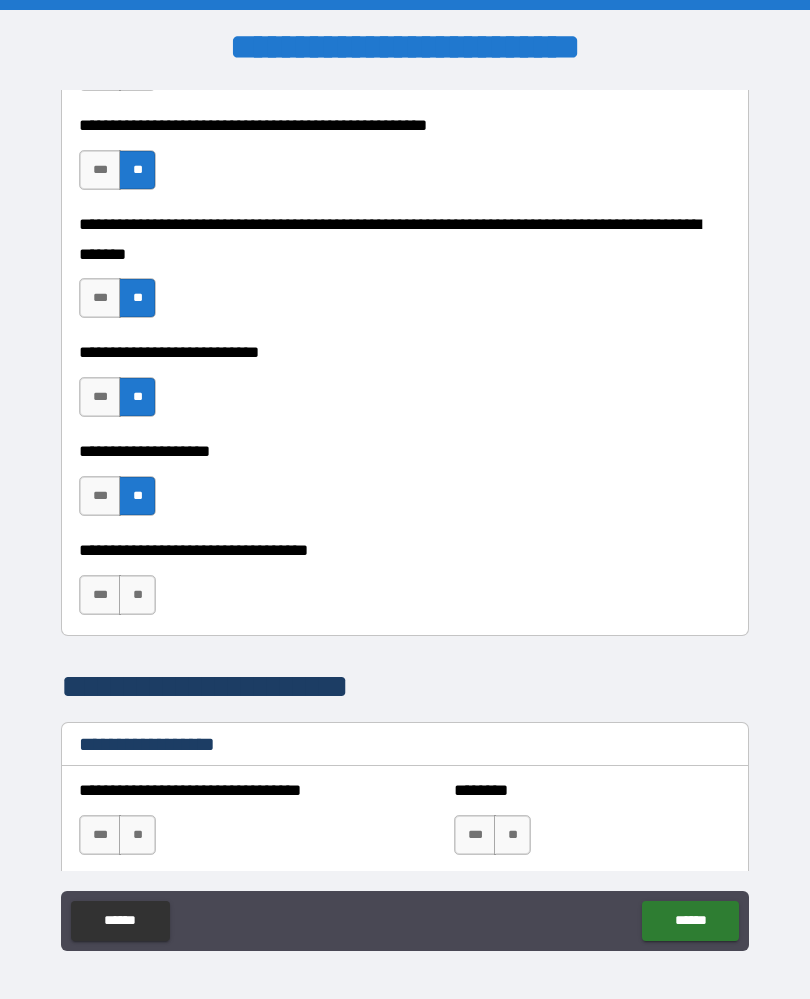 scroll, scrollTop: 885, scrollLeft: 0, axis: vertical 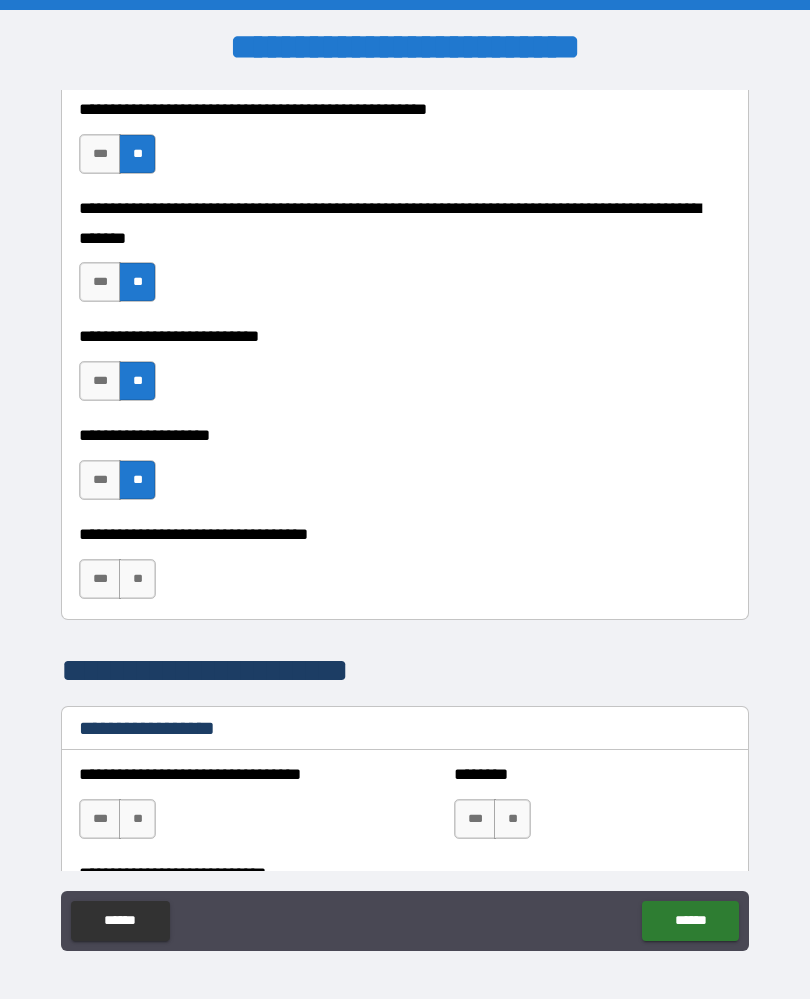 click on "**" at bounding box center (137, 579) 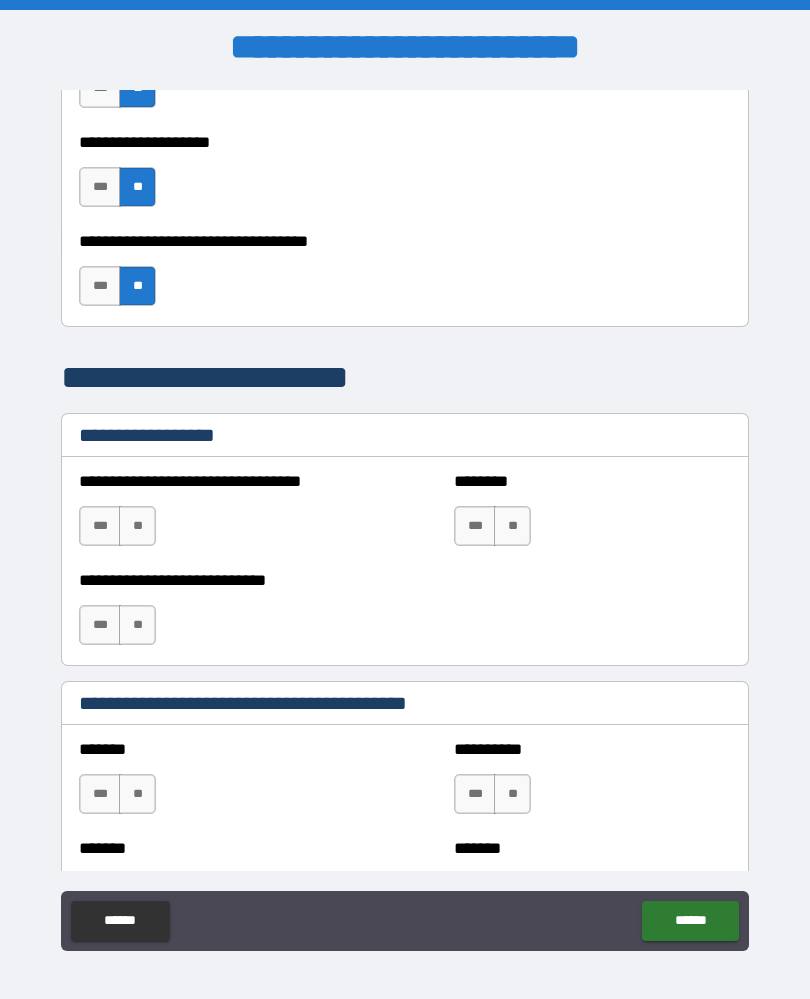 scroll, scrollTop: 1234, scrollLeft: 0, axis: vertical 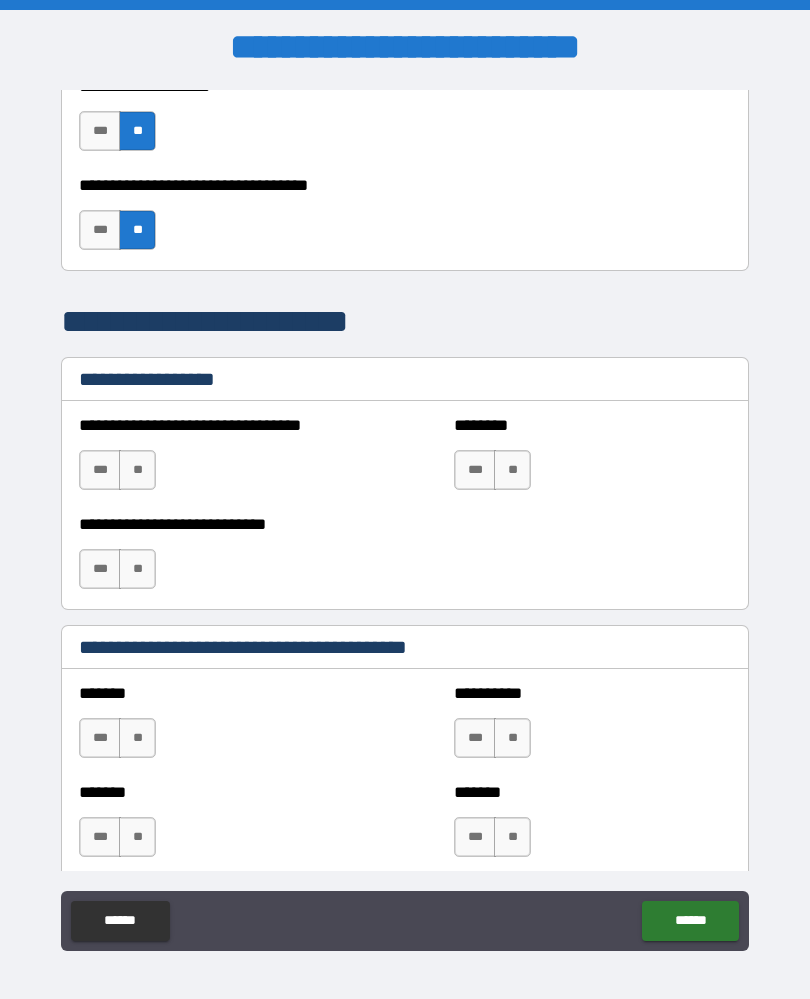 click on "**" at bounding box center [137, 470] 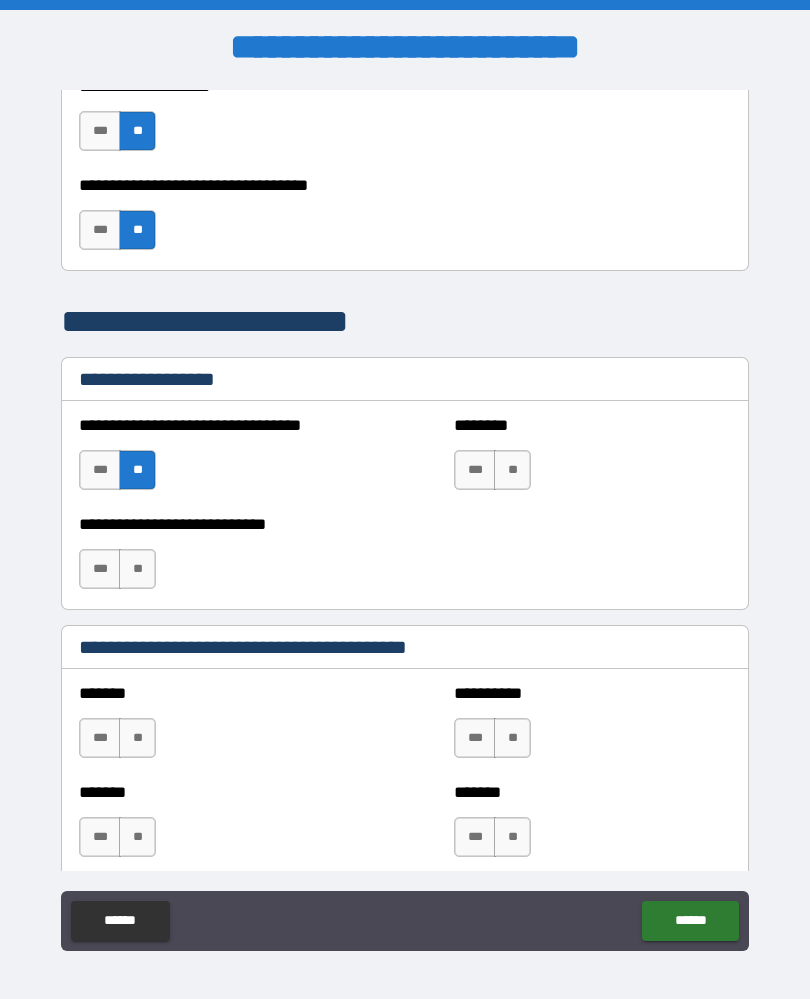 click on "**" at bounding box center (512, 470) 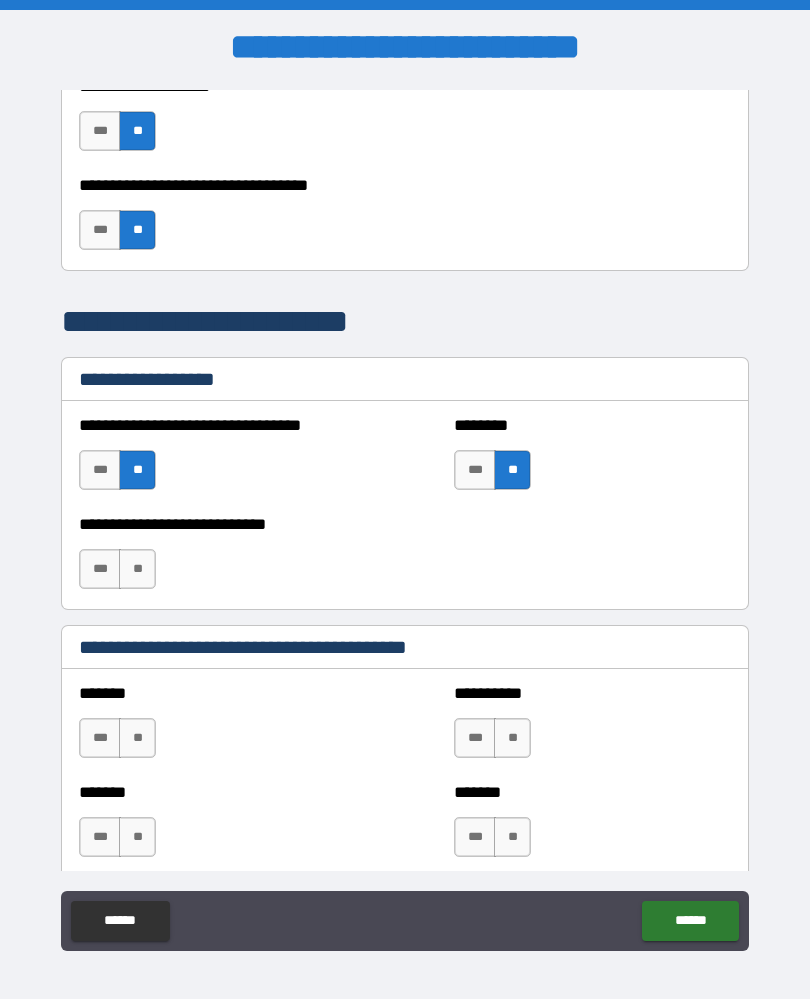 click on "**" at bounding box center (137, 569) 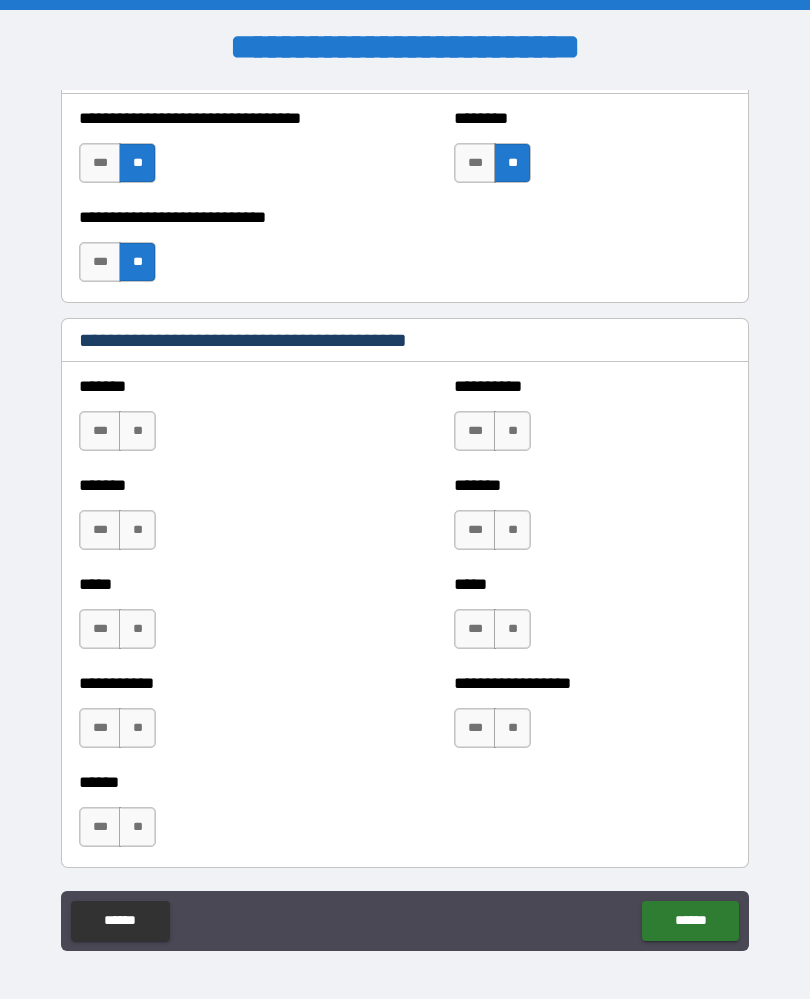 scroll, scrollTop: 1543, scrollLeft: 0, axis: vertical 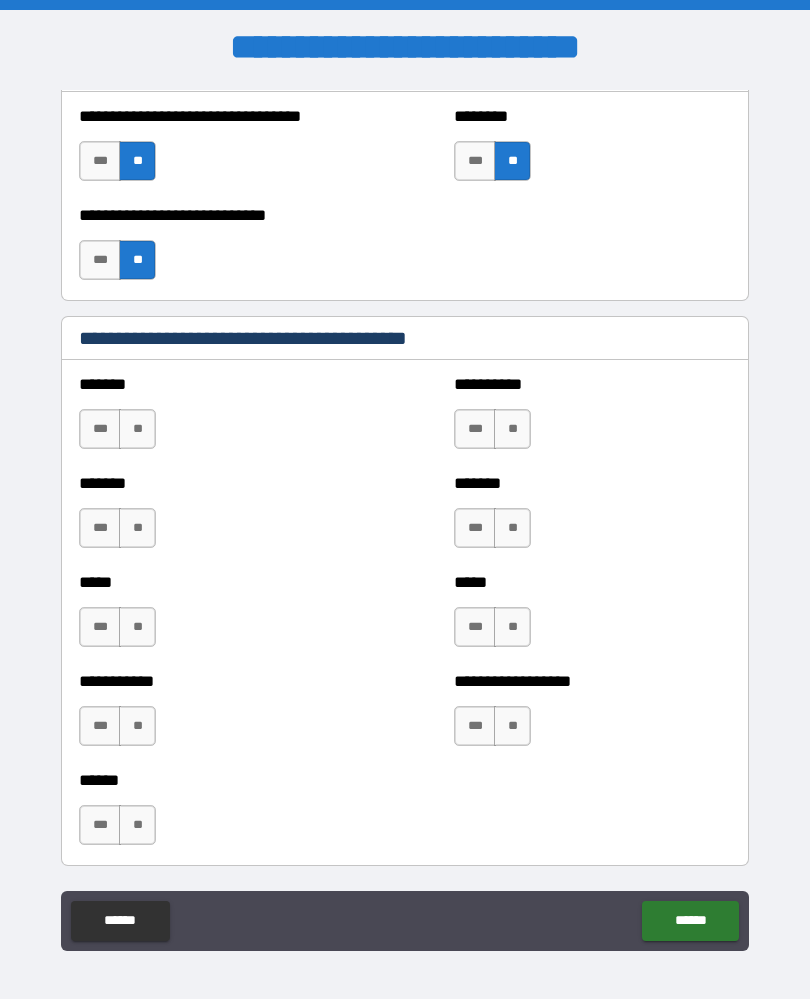 click on "**" at bounding box center [512, 429] 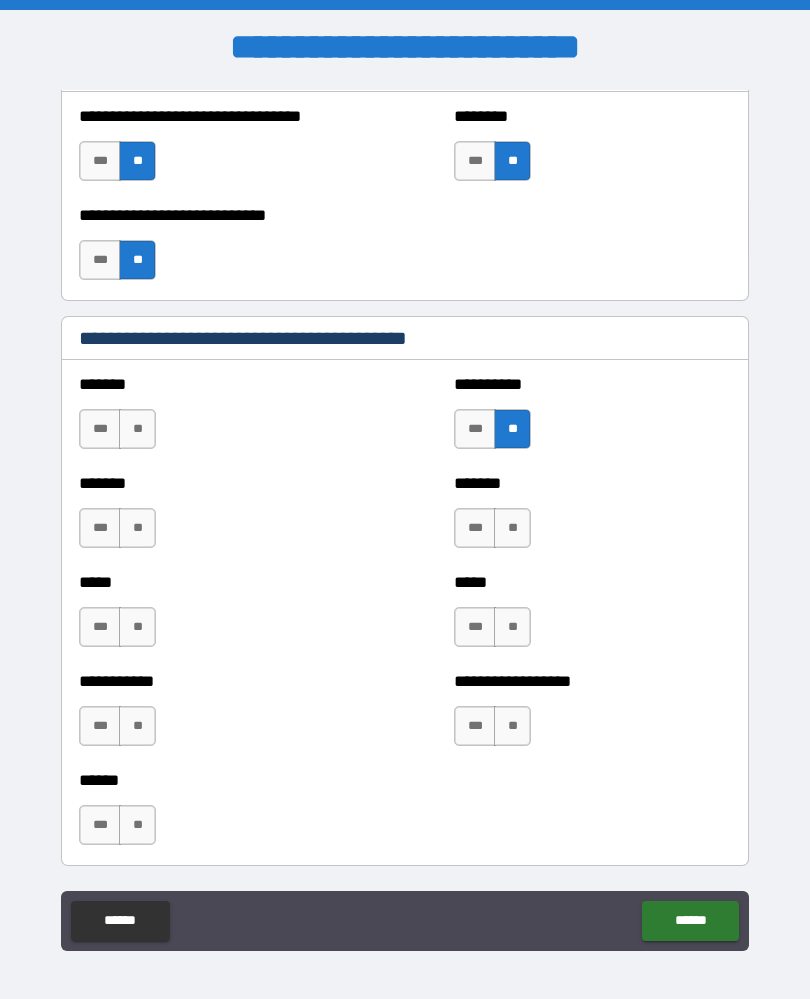 click on "**" at bounding box center [512, 528] 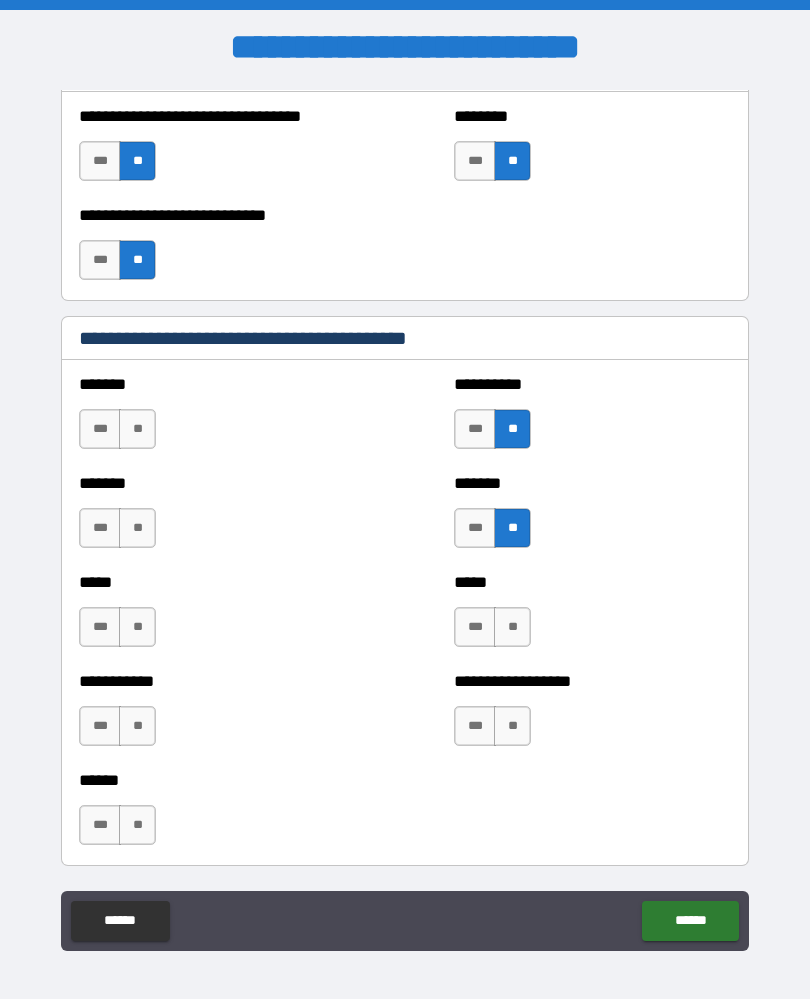 click on "**" at bounding box center (512, 627) 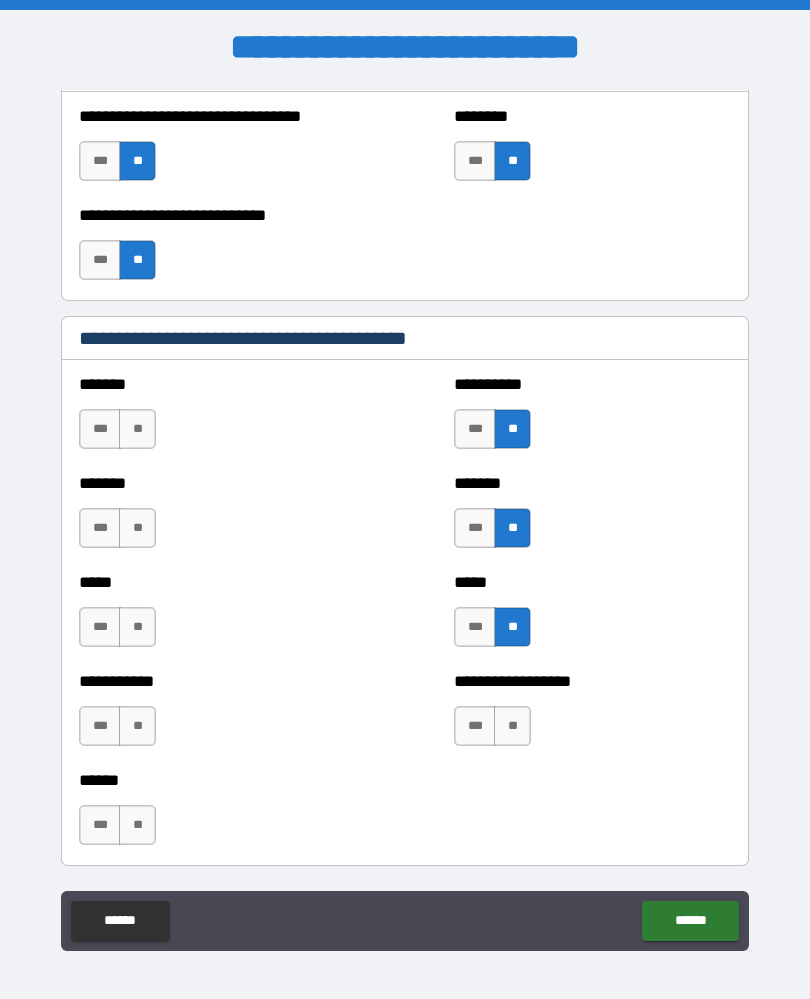 click on "**" at bounding box center [512, 726] 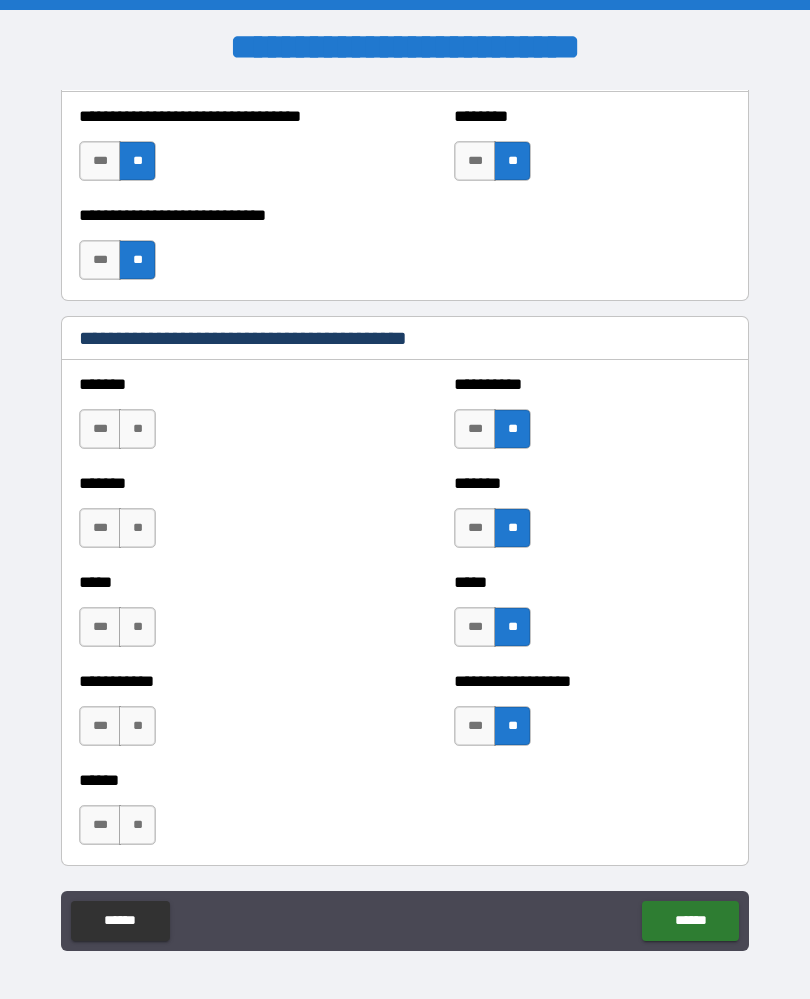 click on "**" at bounding box center [137, 825] 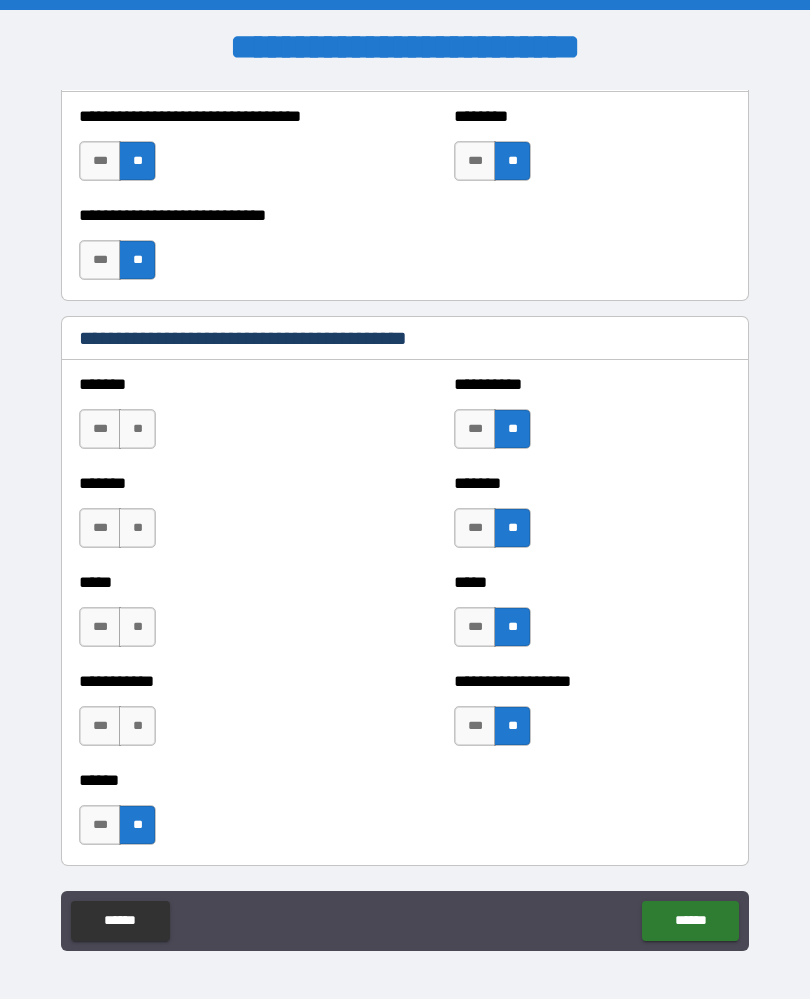 click on "**" at bounding box center (137, 726) 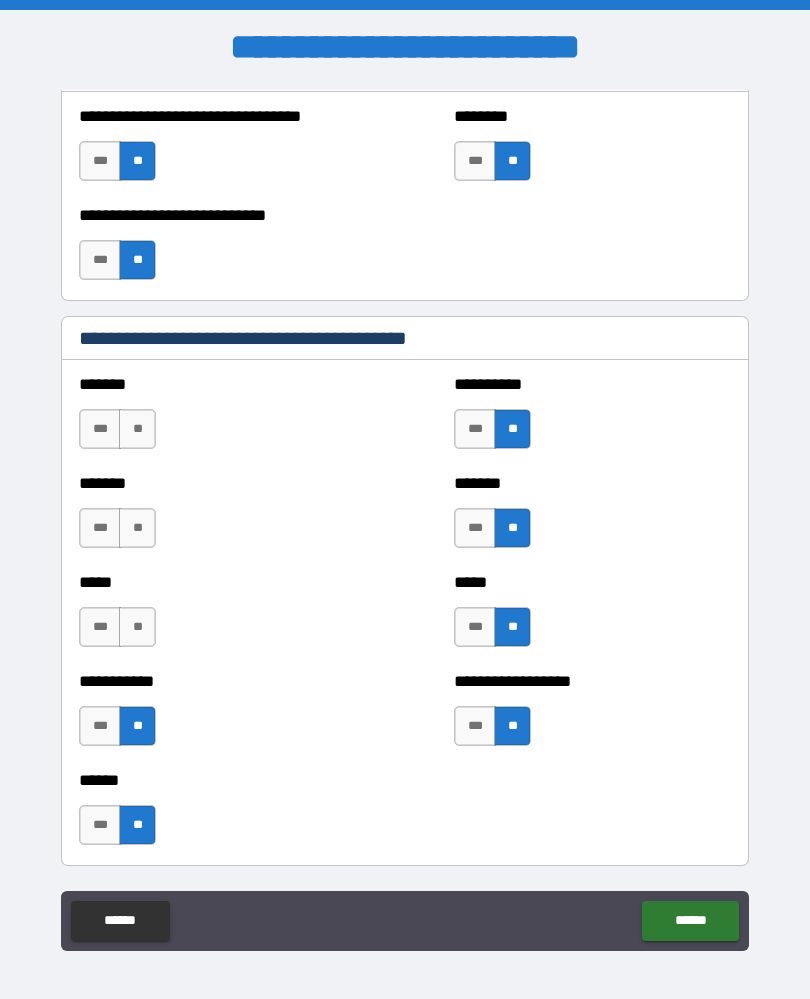click on "**" at bounding box center (137, 627) 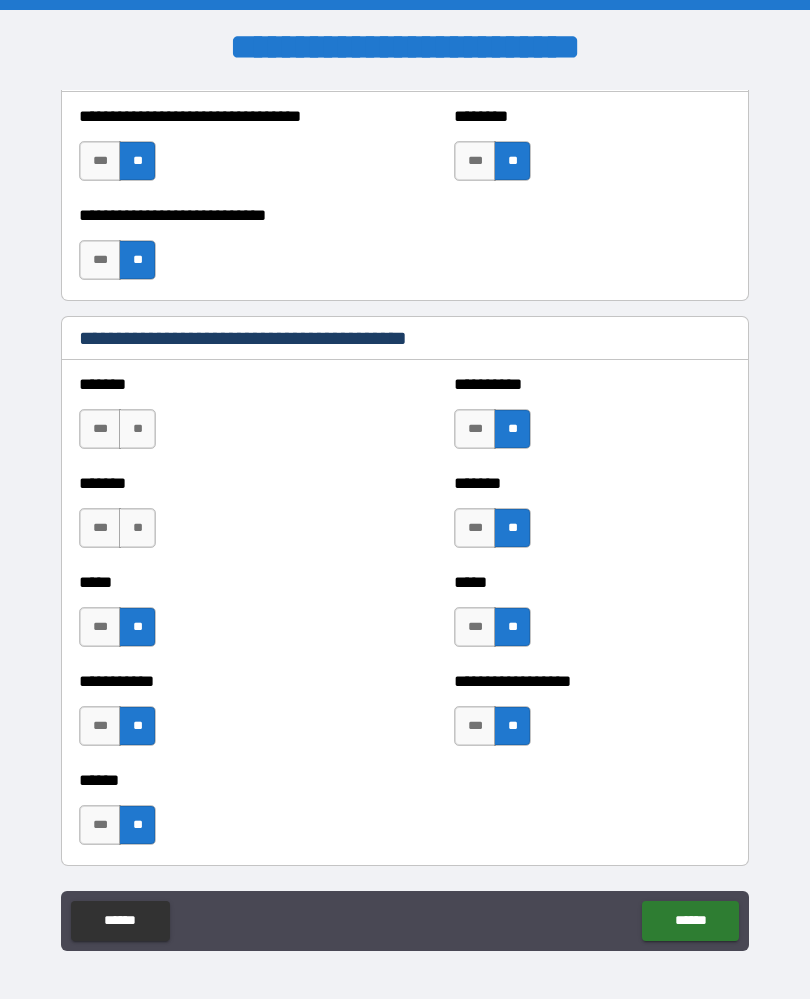 click on "**" at bounding box center (137, 528) 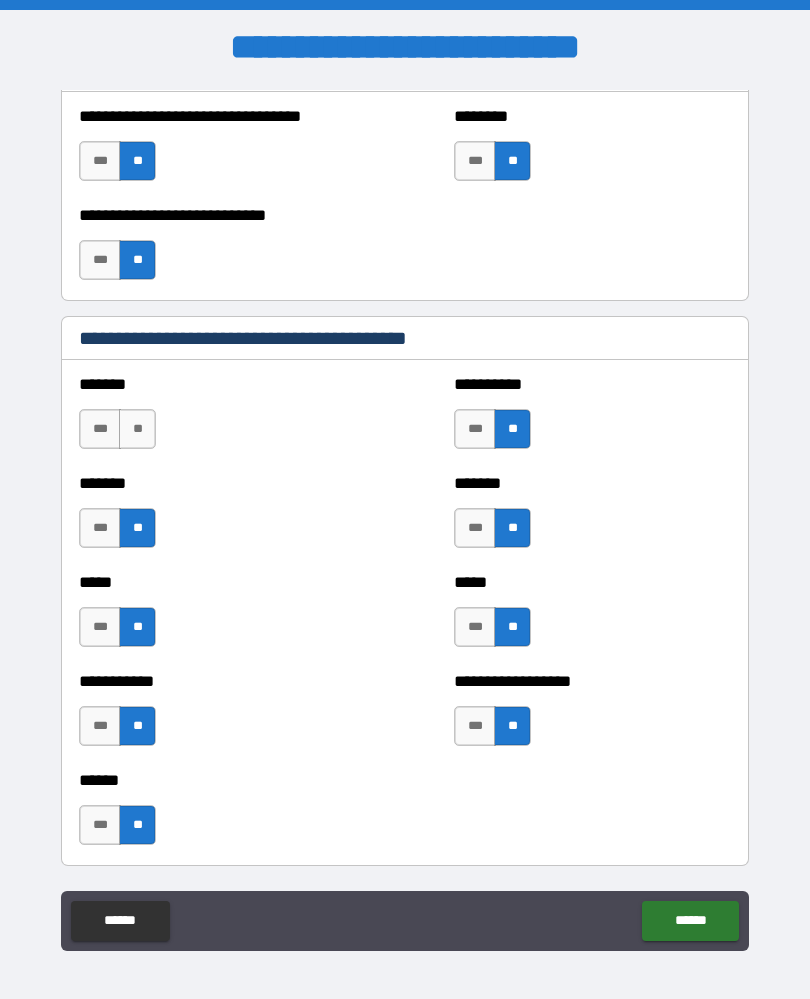 click on "**" at bounding box center [137, 429] 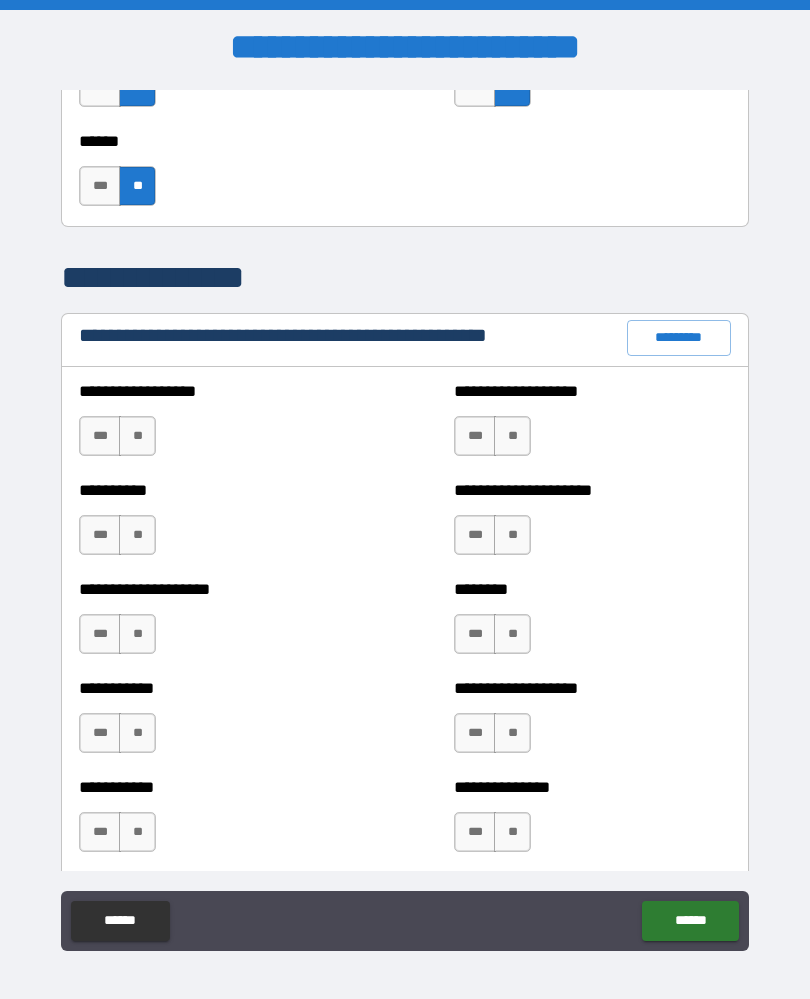 scroll, scrollTop: 2213, scrollLeft: 0, axis: vertical 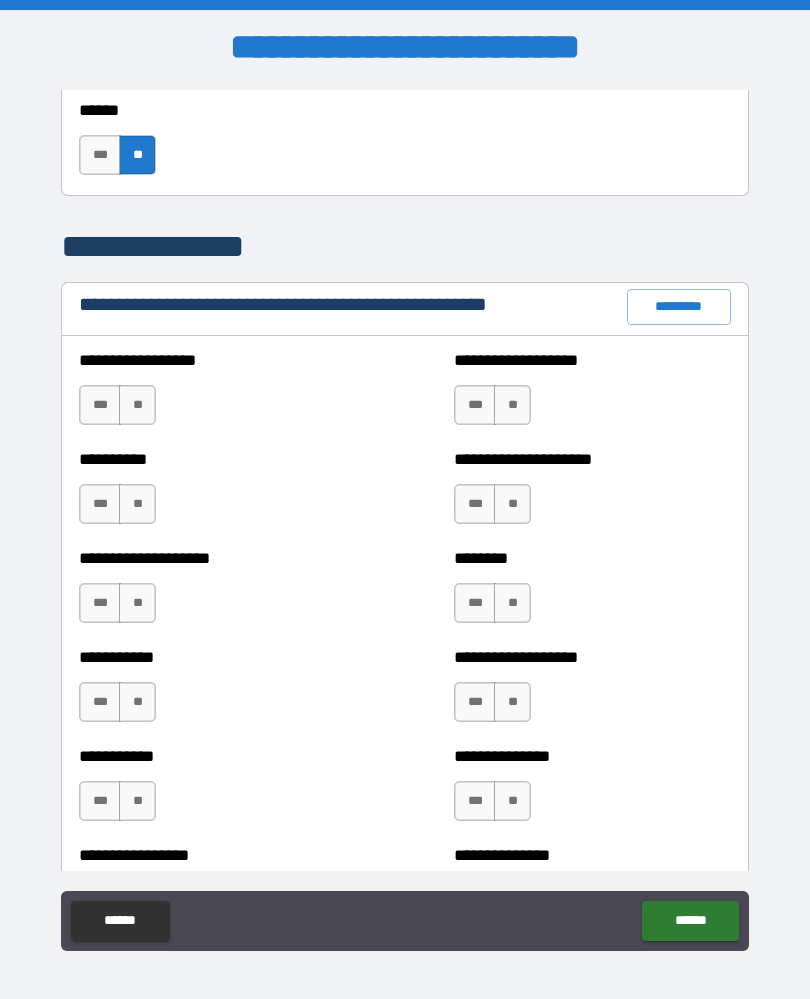 click on "**" at bounding box center [512, 405] 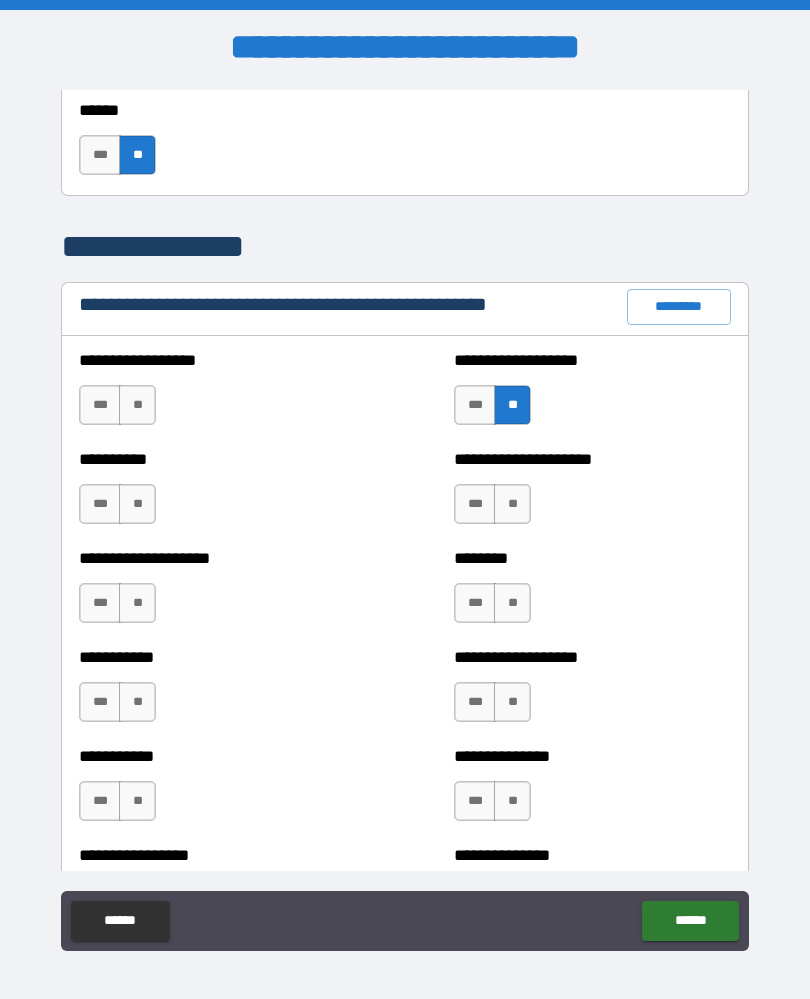 click on "**" at bounding box center (137, 405) 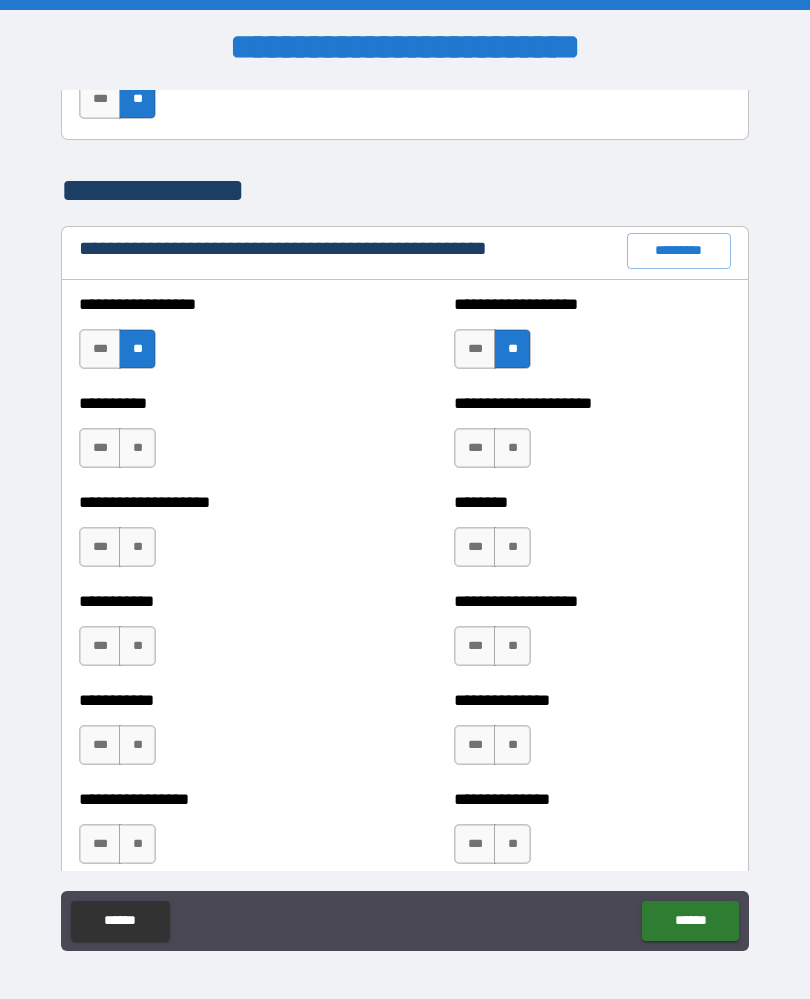 scroll, scrollTop: 2283, scrollLeft: 0, axis: vertical 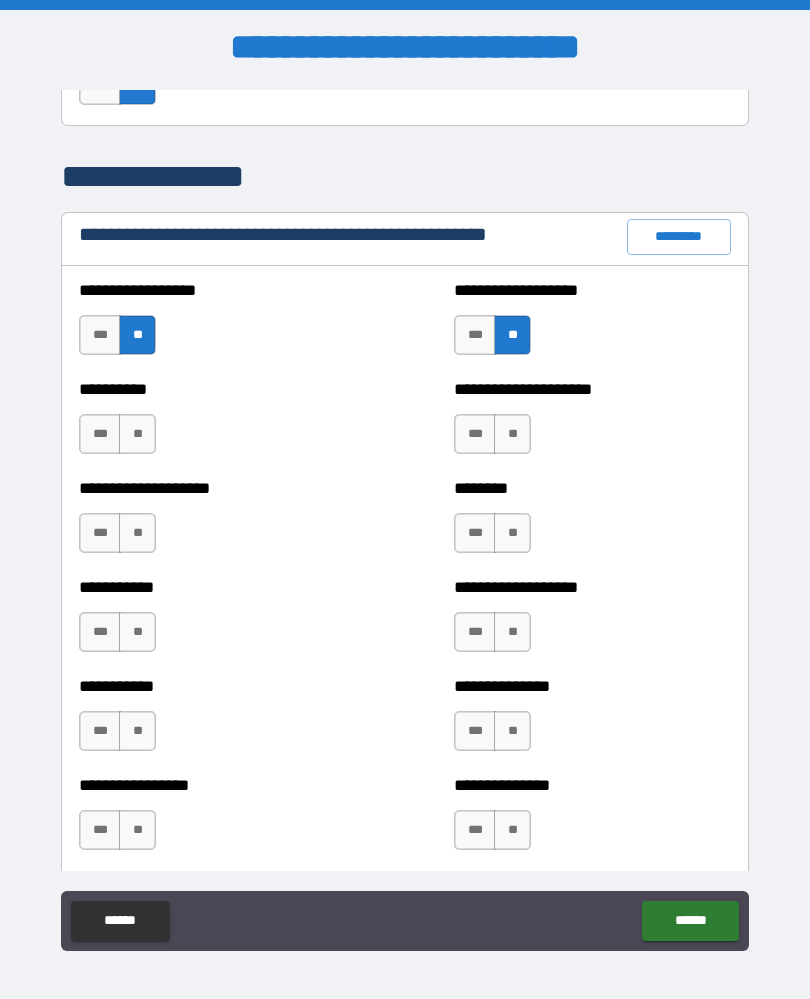 click on "**" at bounding box center [137, 434] 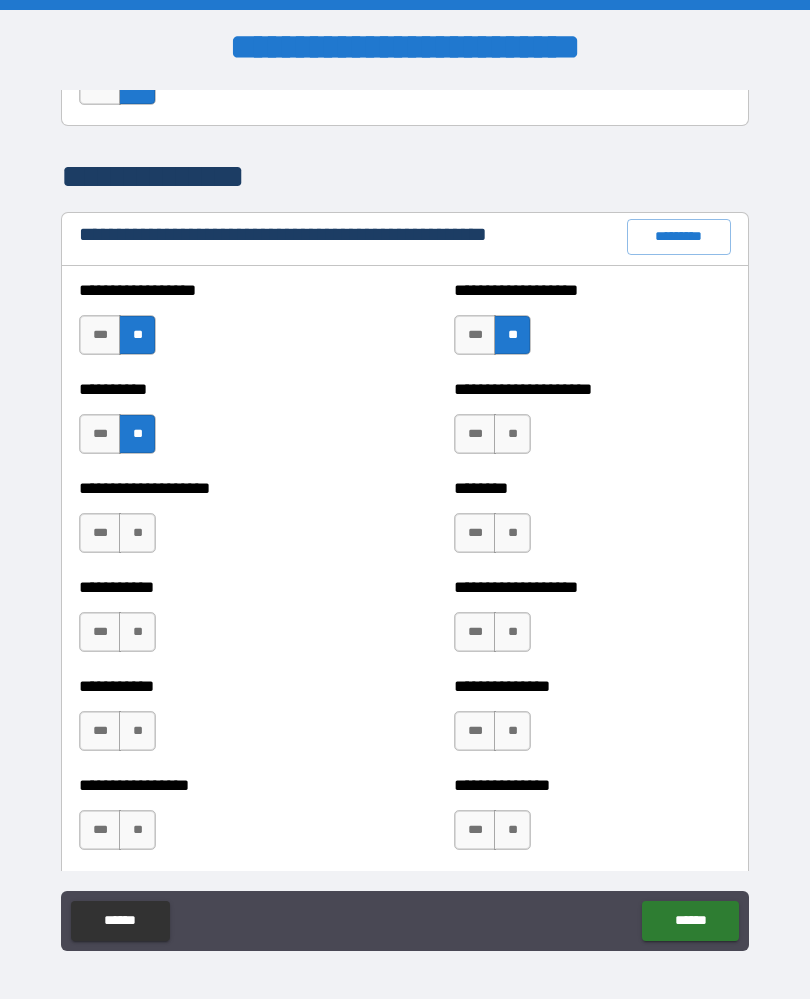 click on "**" at bounding box center (137, 533) 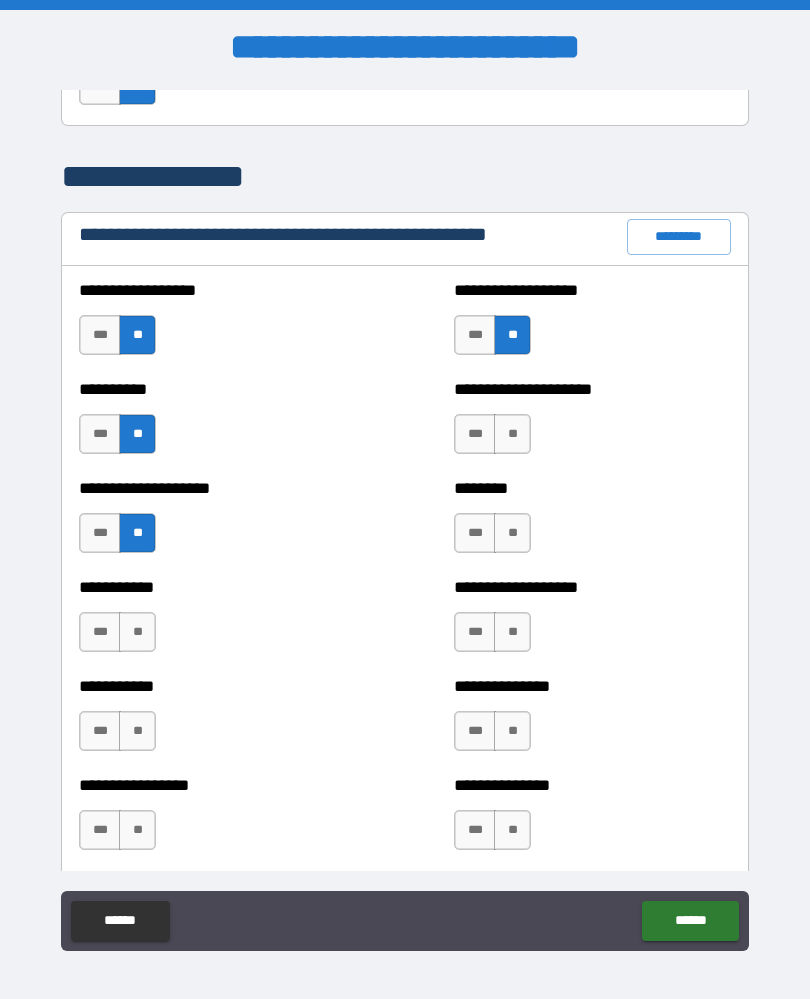 click on "**" at bounding box center (512, 434) 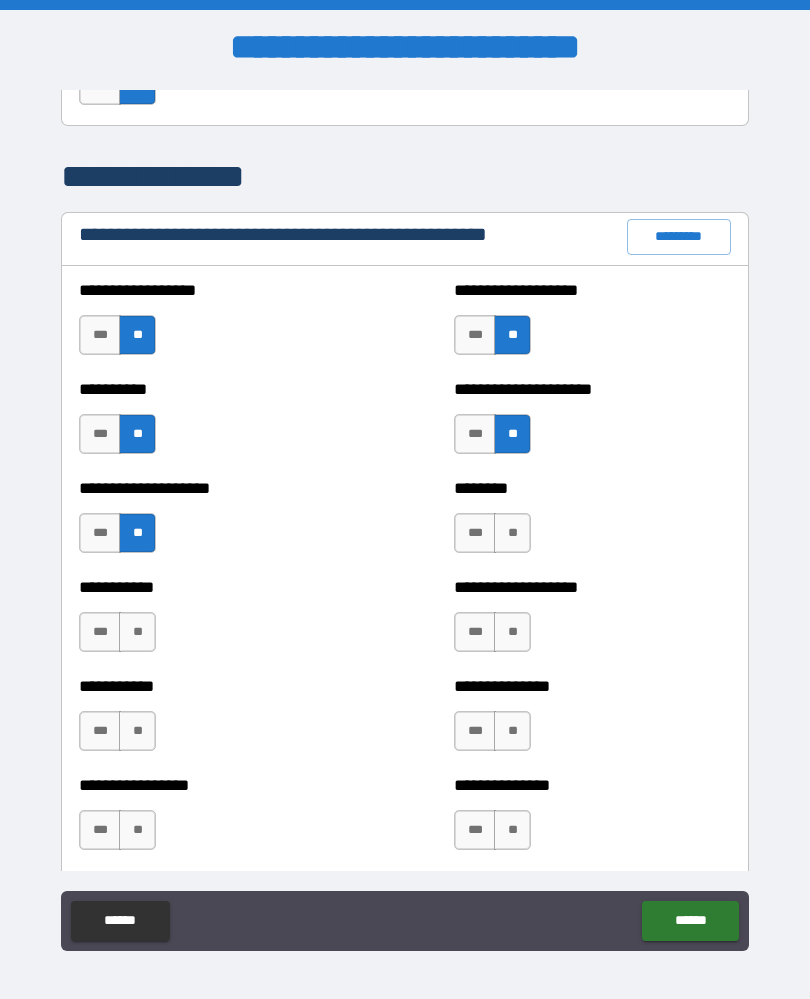 click on "**" at bounding box center (512, 533) 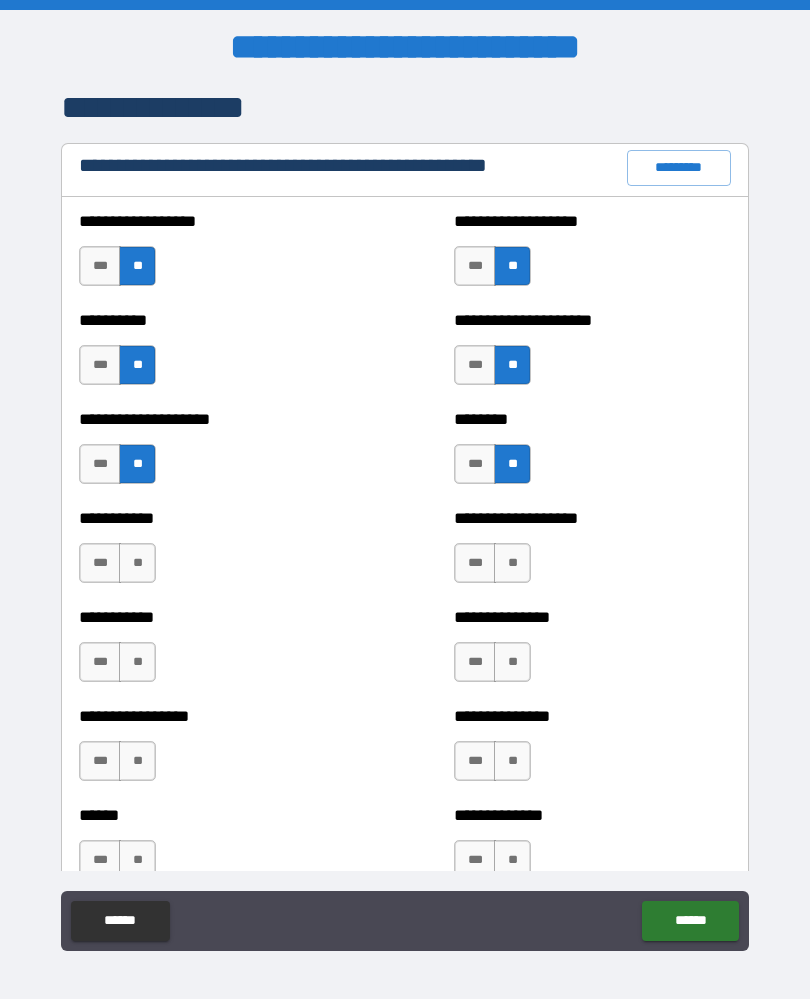 scroll, scrollTop: 2377, scrollLeft: 0, axis: vertical 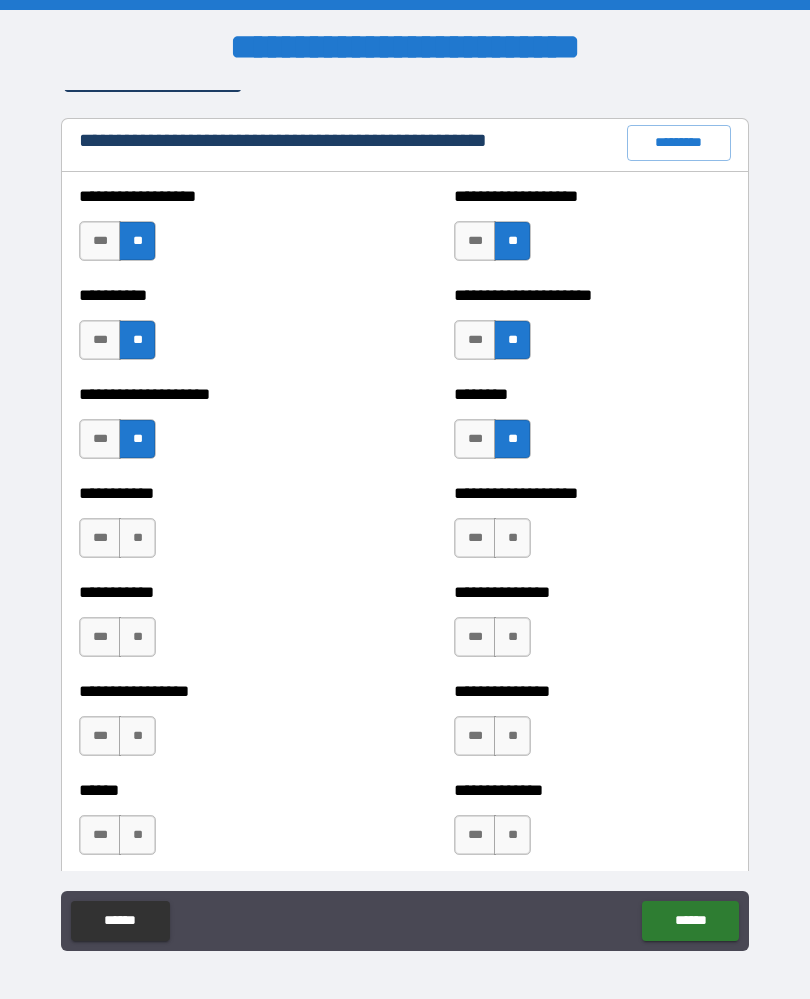 click on "**" at bounding box center [512, 538] 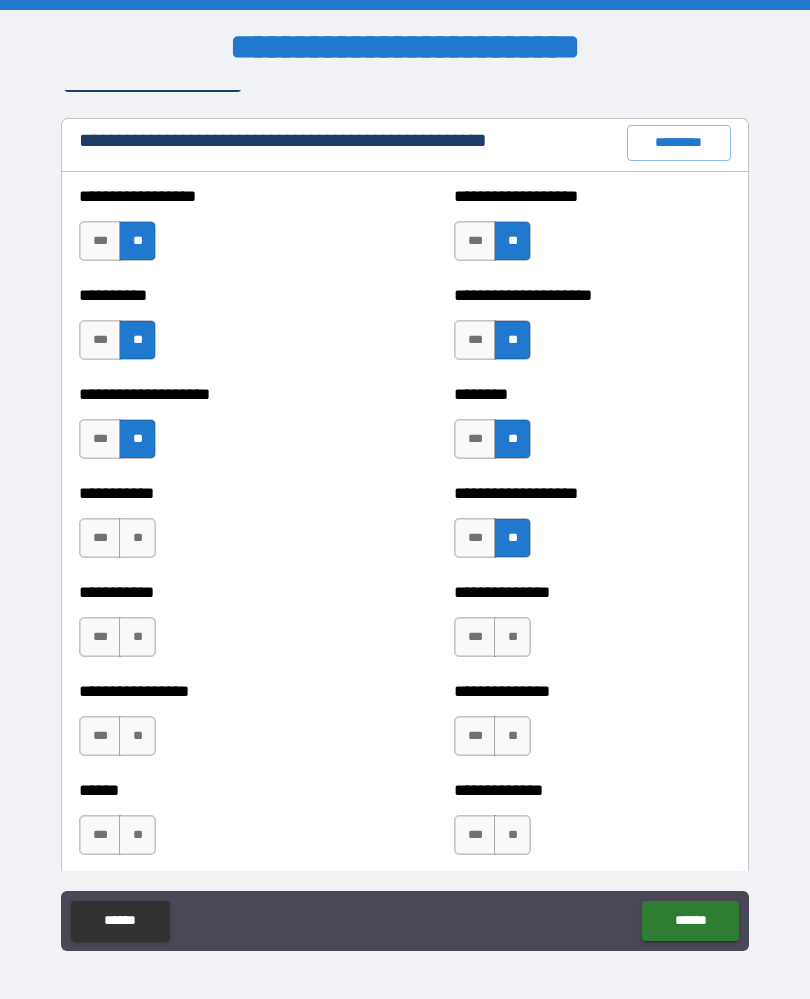 click on "**" at bounding box center (137, 538) 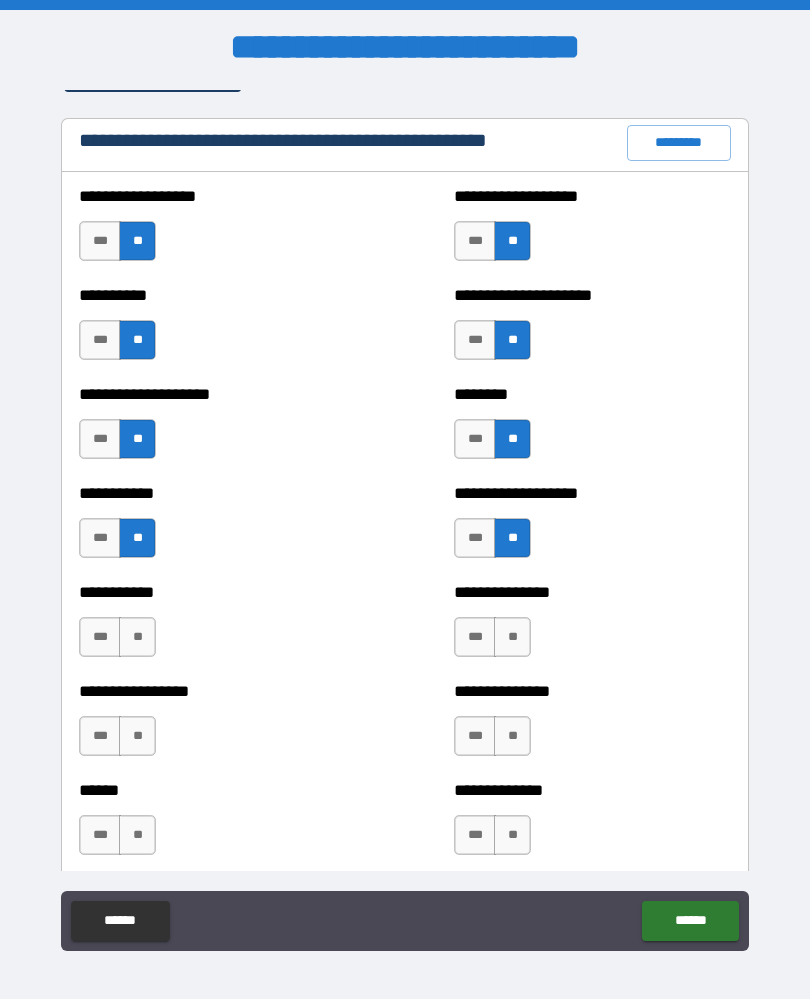 click on "**" at bounding box center (137, 637) 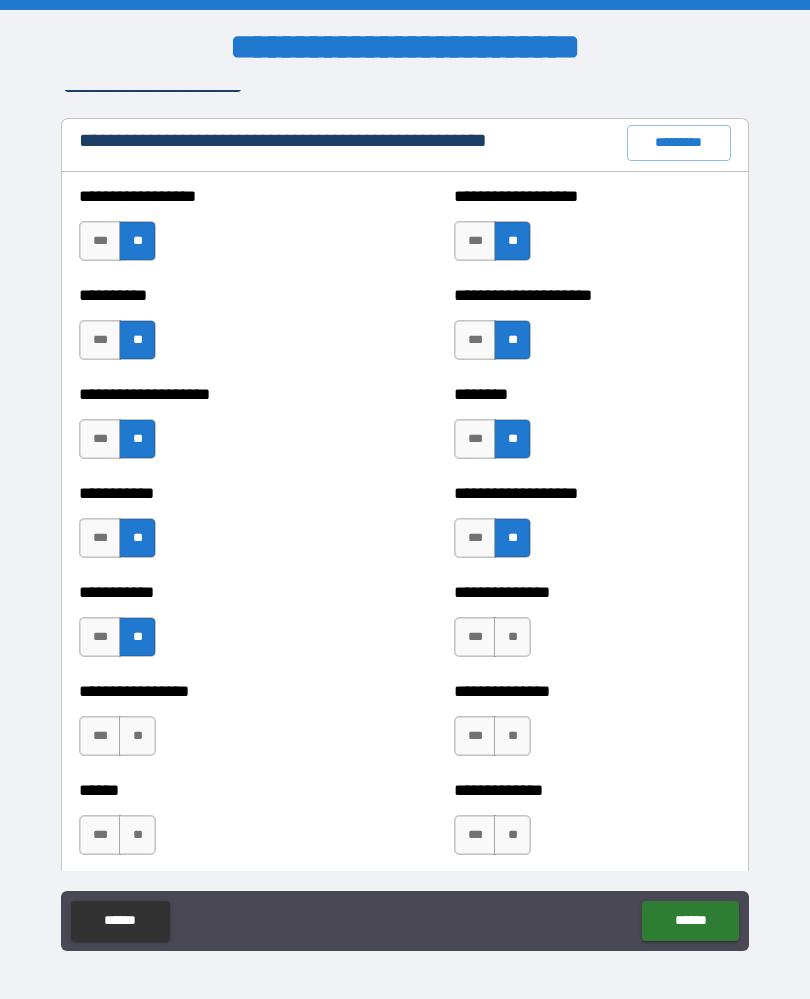click on "**" at bounding box center (512, 637) 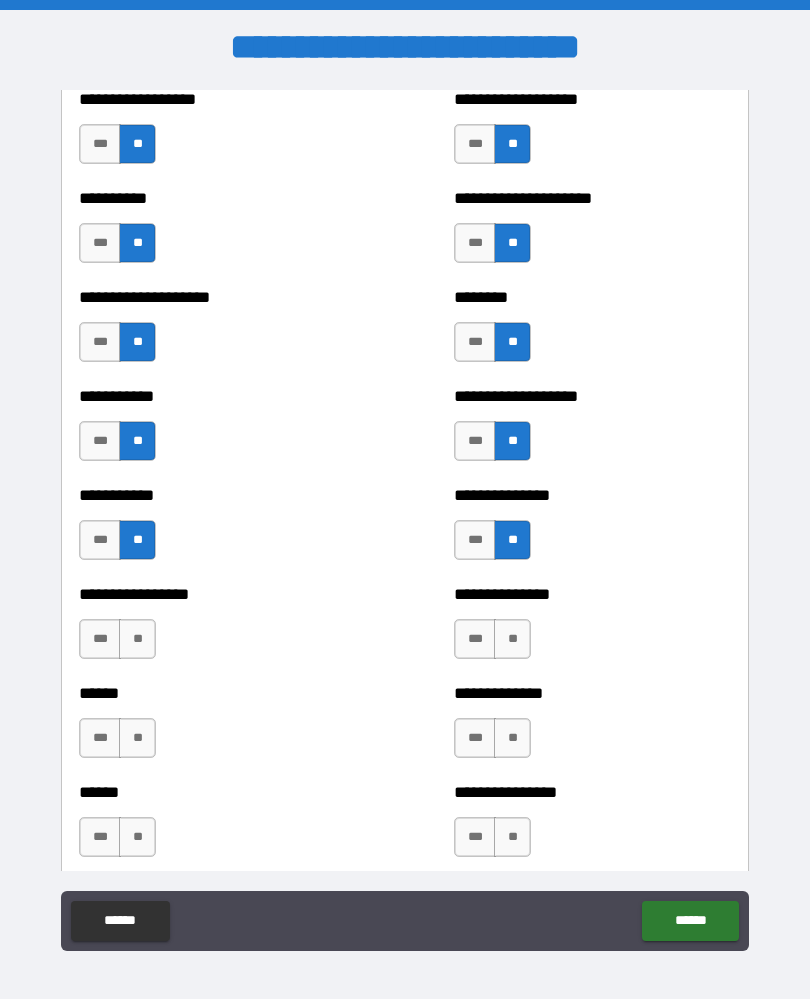 scroll, scrollTop: 2489, scrollLeft: 0, axis: vertical 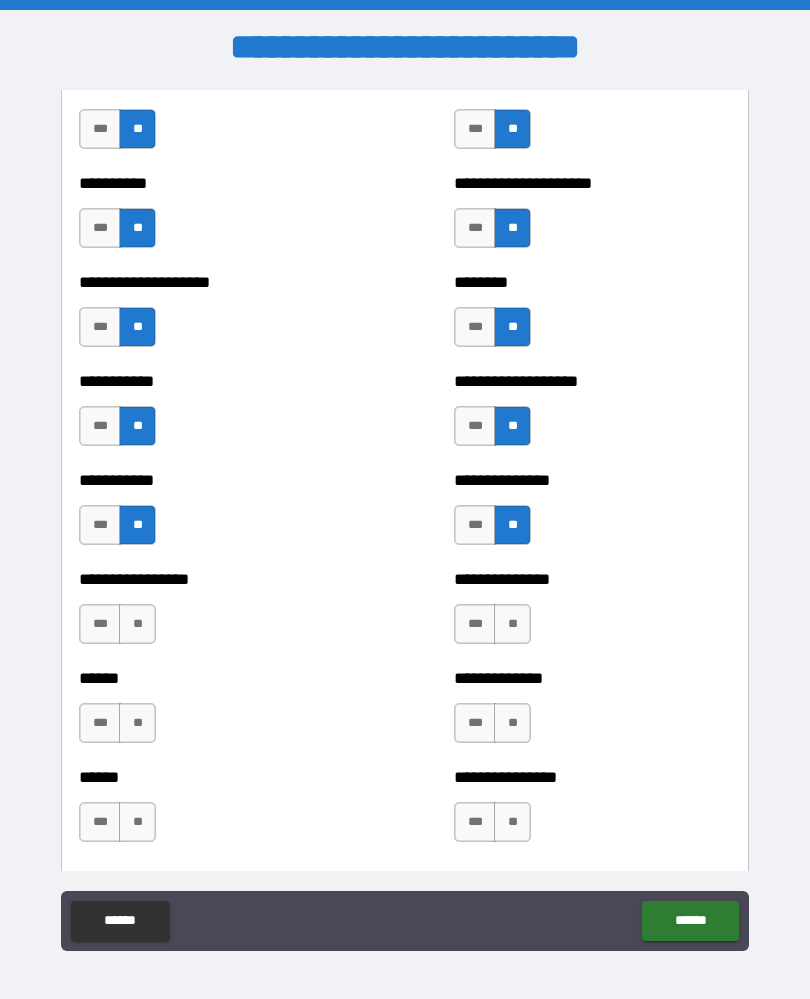 click on "**" at bounding box center [512, 624] 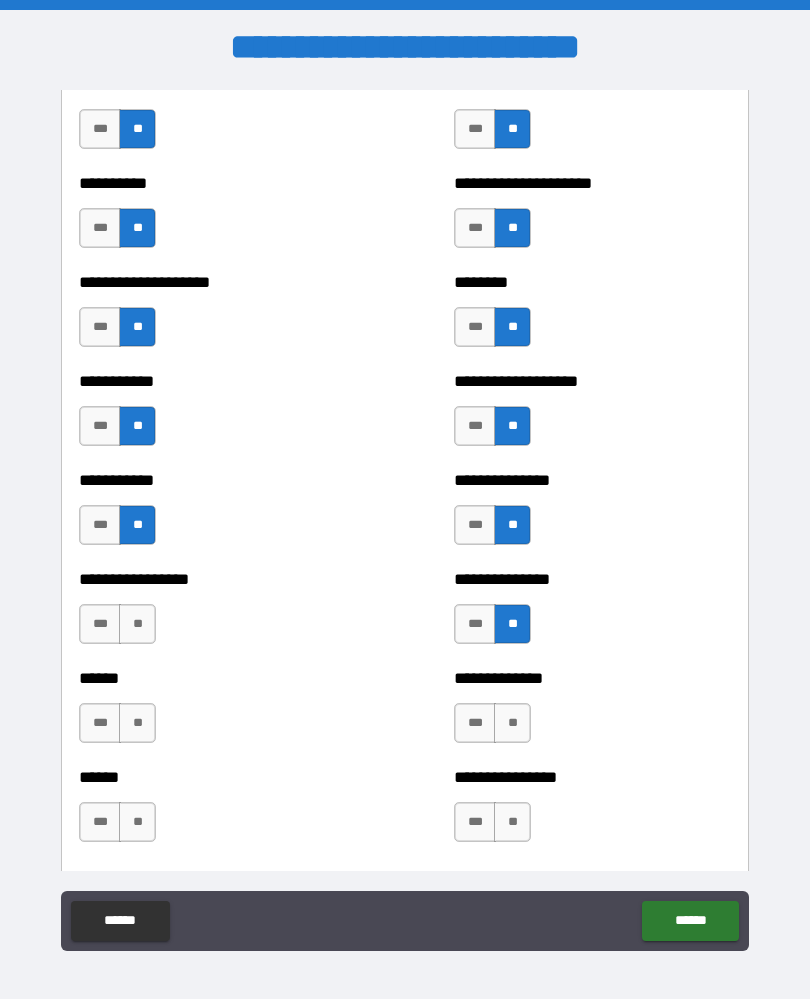 click on "**" at bounding box center (137, 624) 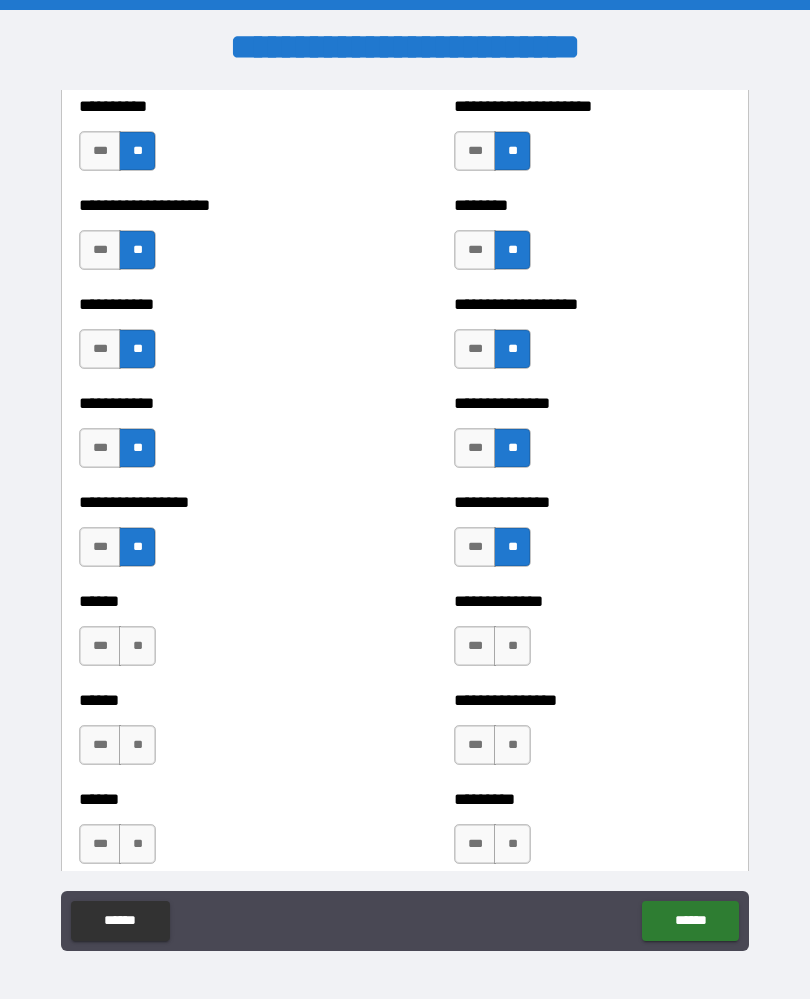 scroll, scrollTop: 2580, scrollLeft: 0, axis: vertical 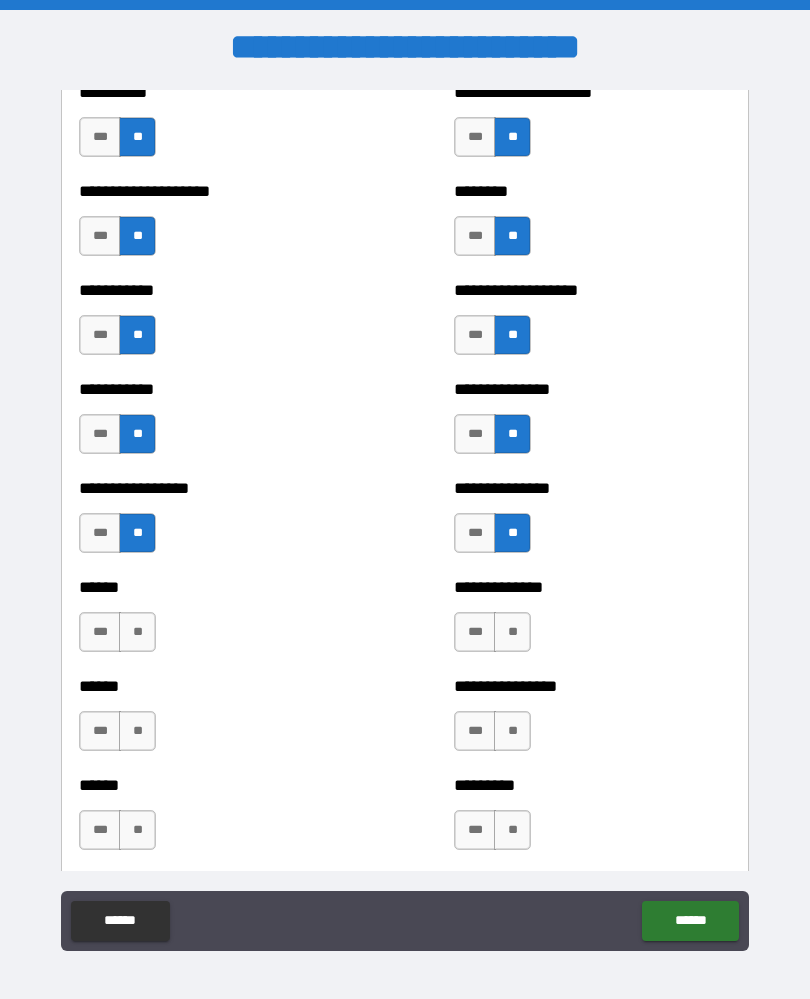 click on "**" at bounding box center [137, 632] 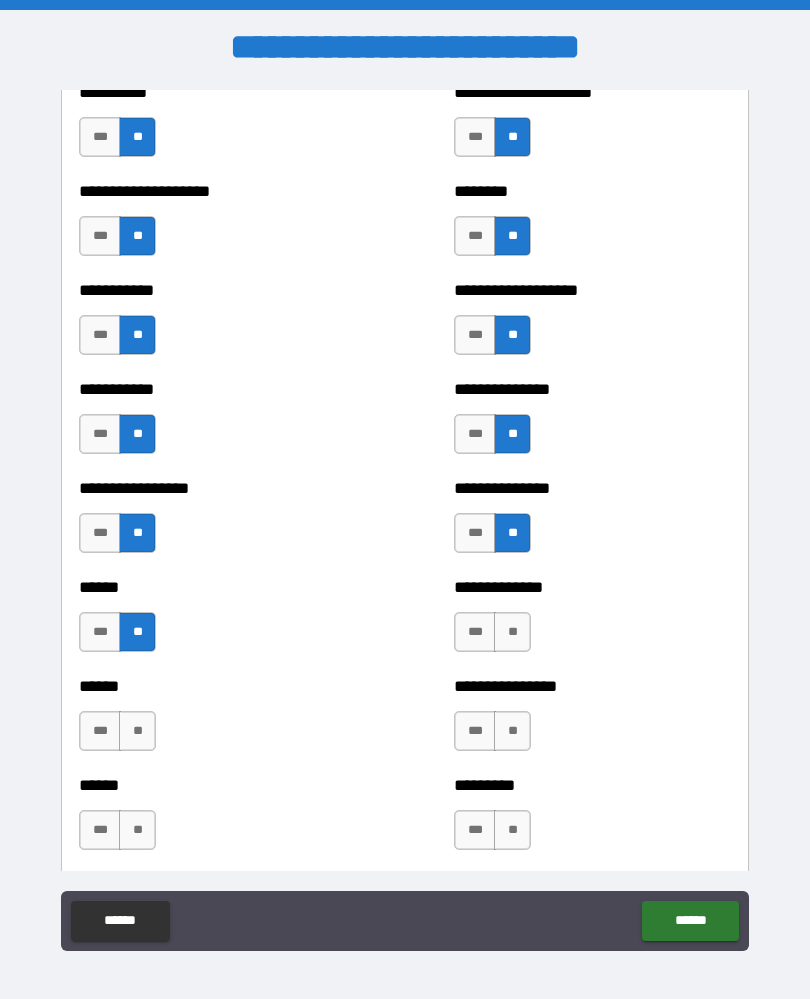 click on "**" at bounding box center (512, 632) 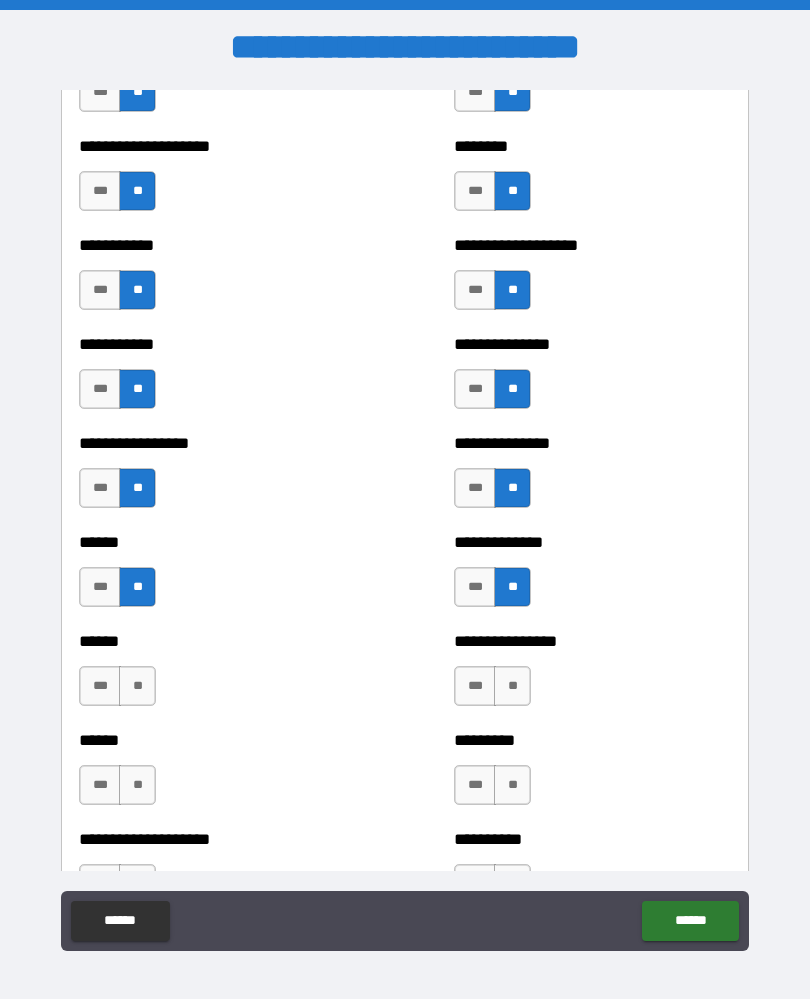 scroll, scrollTop: 2646, scrollLeft: 0, axis: vertical 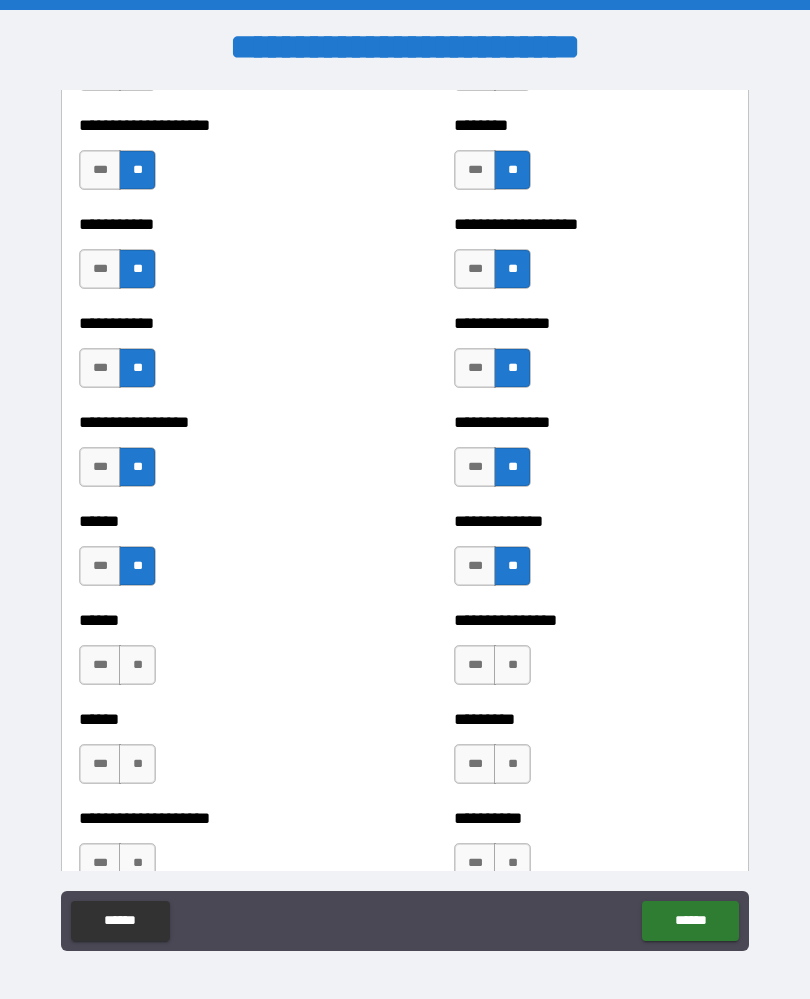 click on "**" at bounding box center [512, 665] 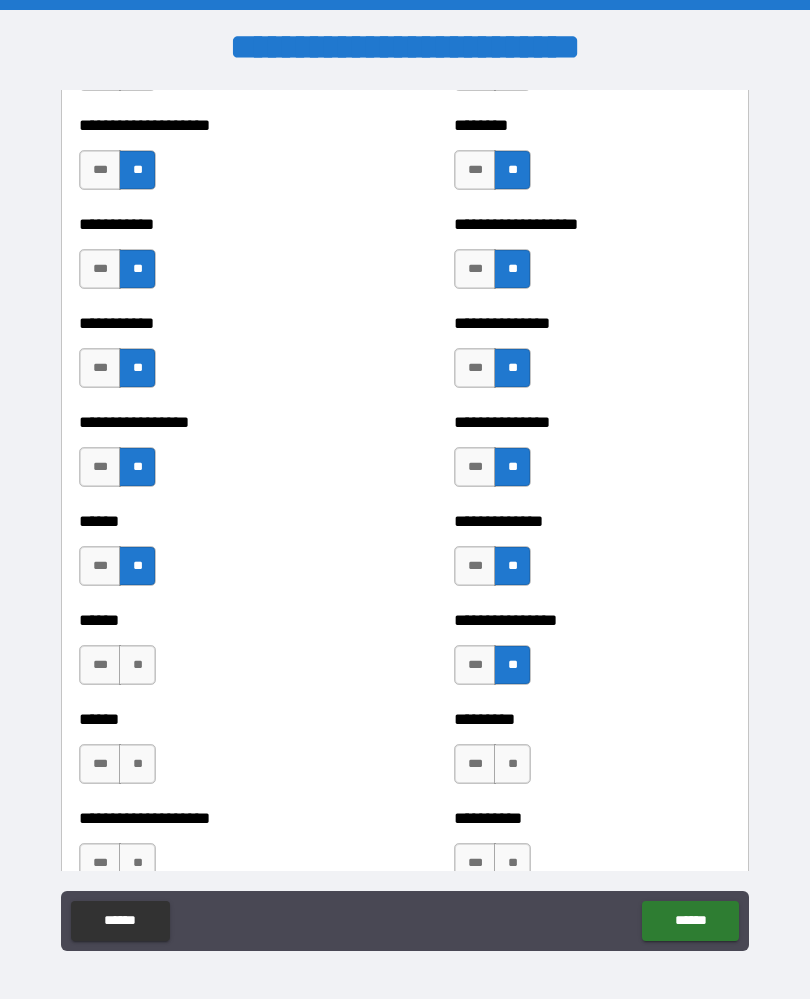 click on "**" at bounding box center [137, 665] 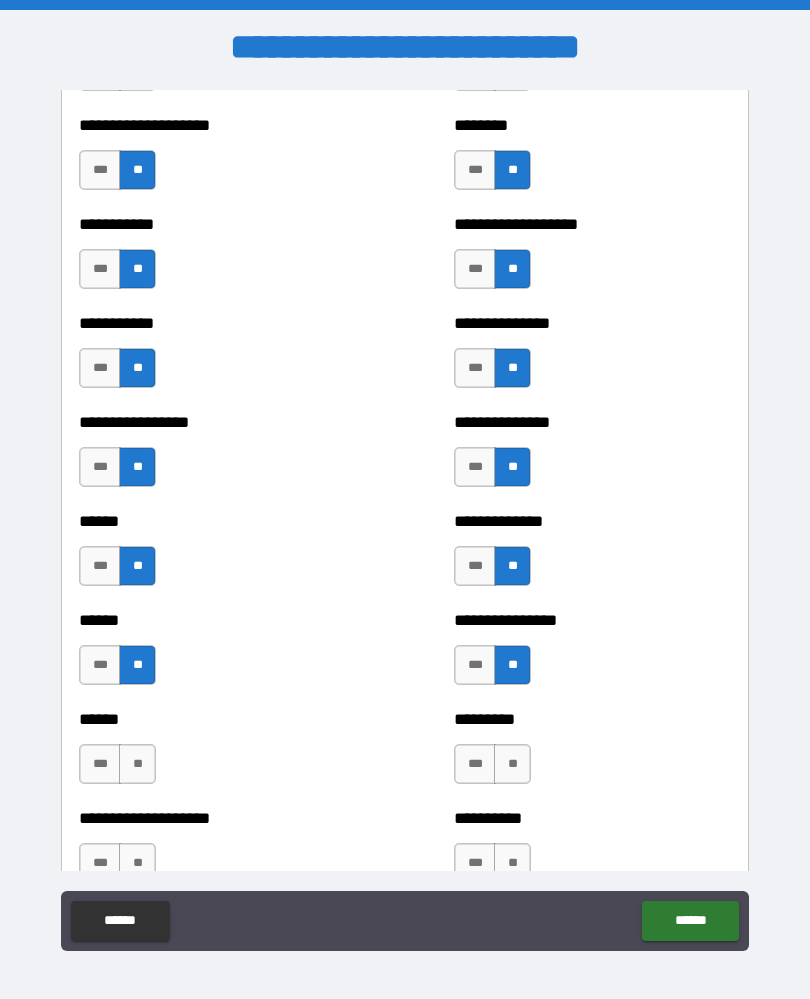 click on "**" at bounding box center (137, 764) 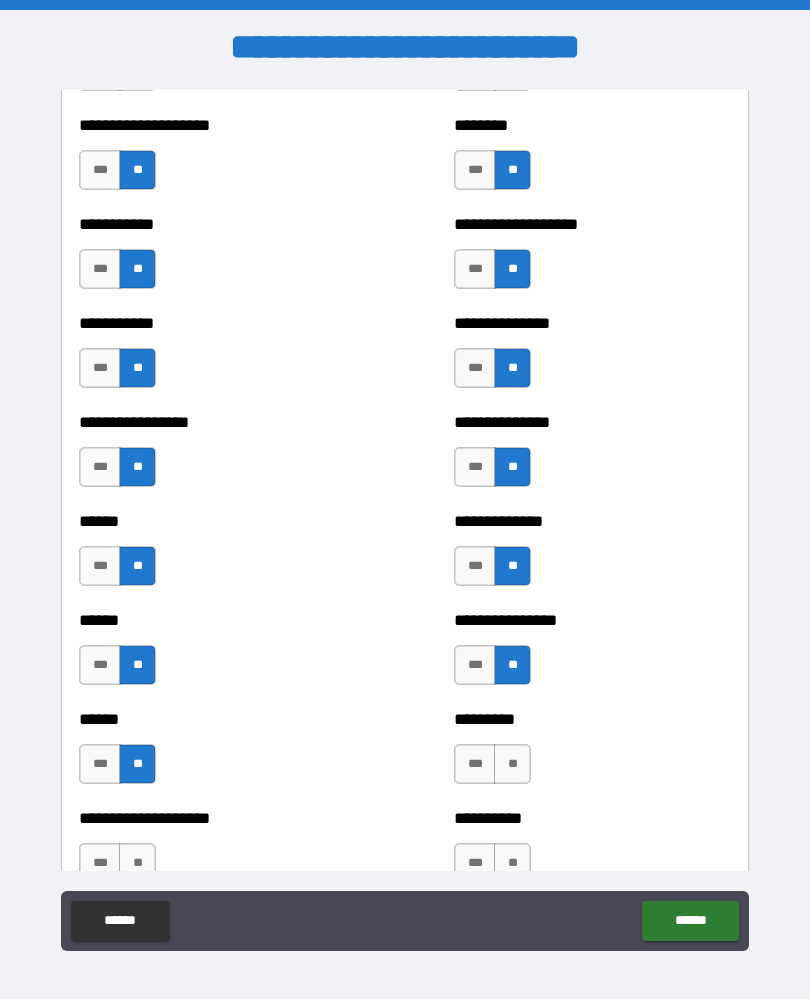 click on "**" at bounding box center (512, 764) 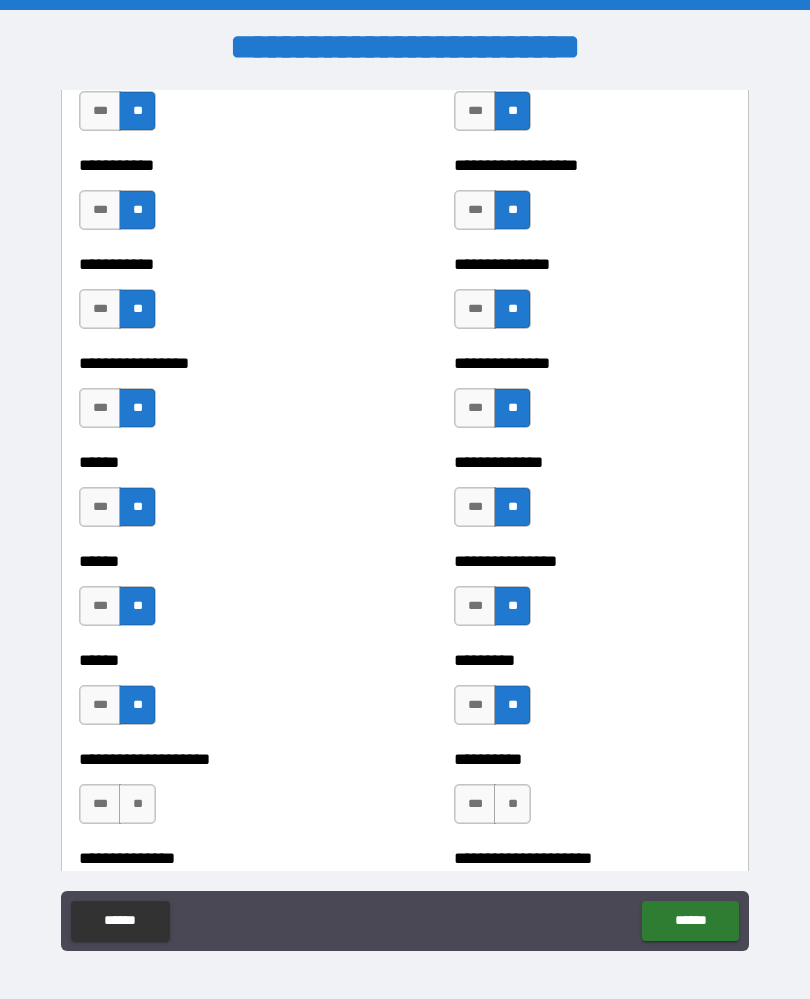 scroll, scrollTop: 2730, scrollLeft: 0, axis: vertical 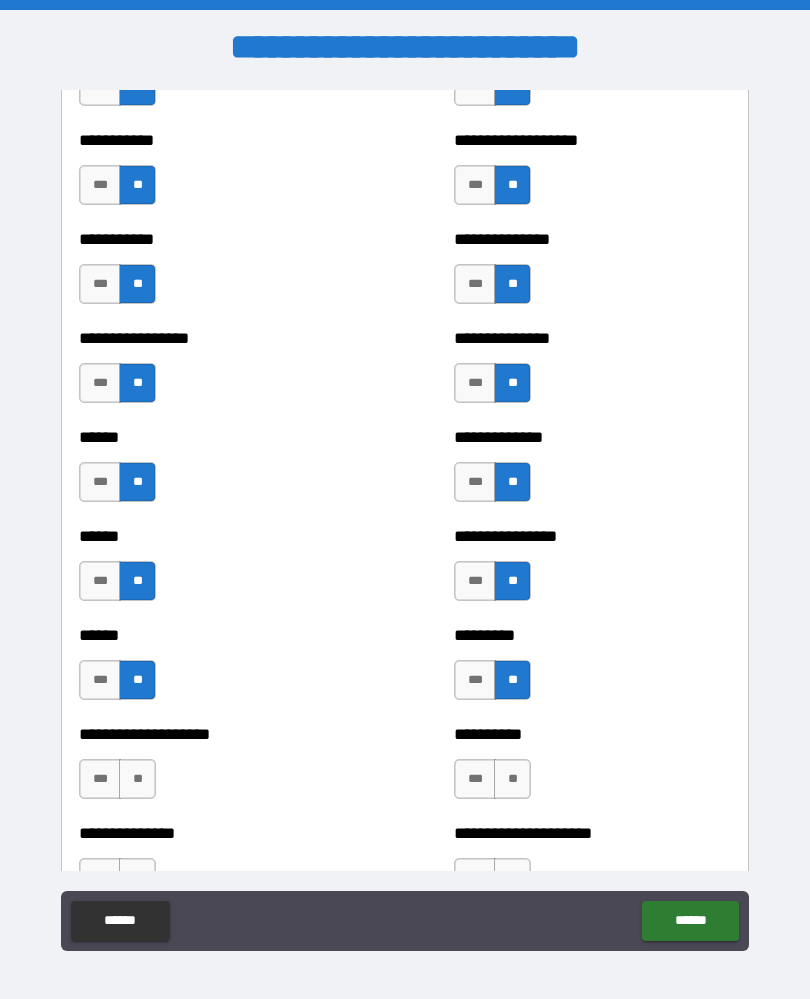 click on "**" at bounding box center (512, 779) 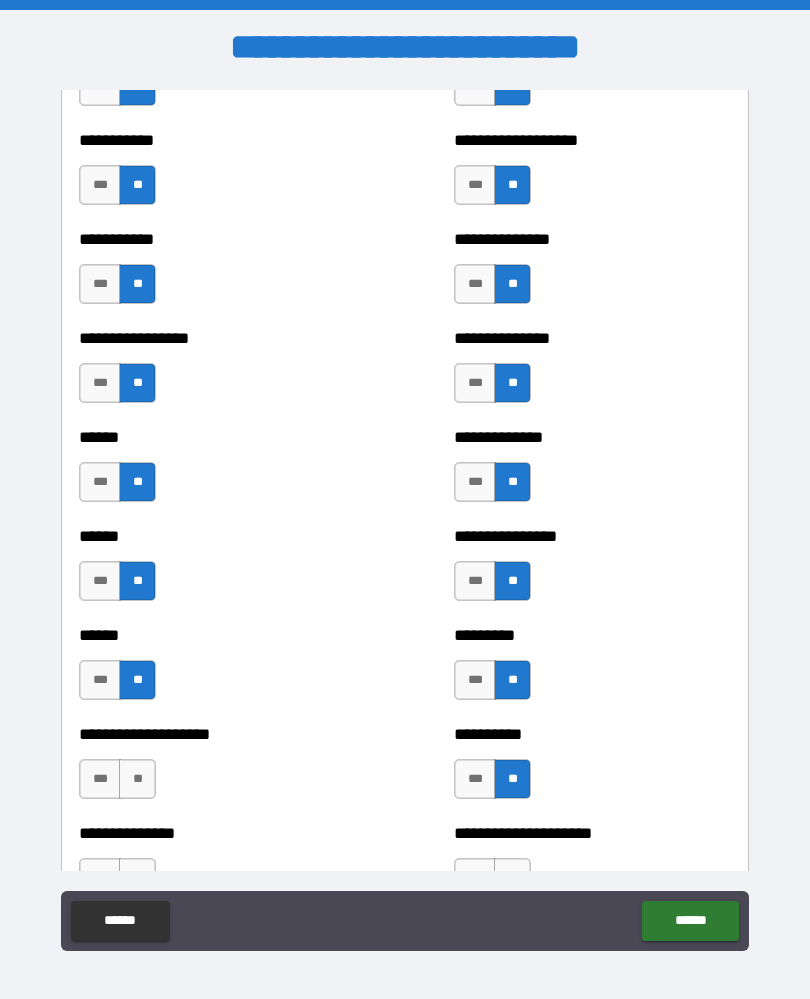 click on "**" at bounding box center (137, 779) 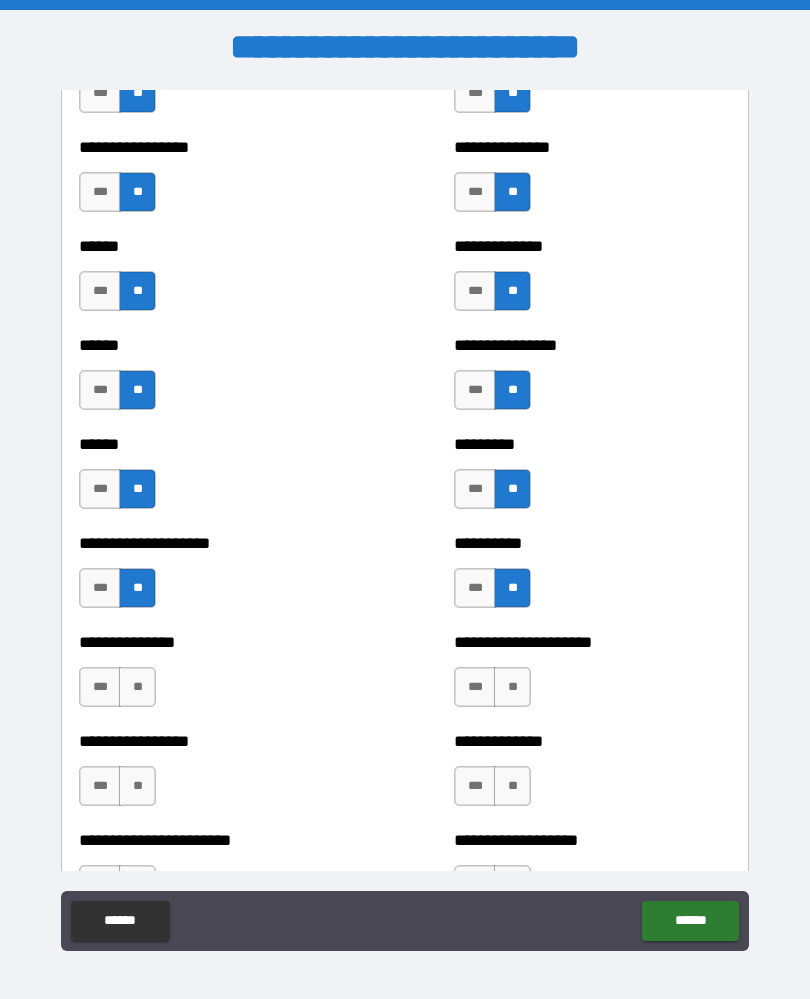 scroll, scrollTop: 2929, scrollLeft: 0, axis: vertical 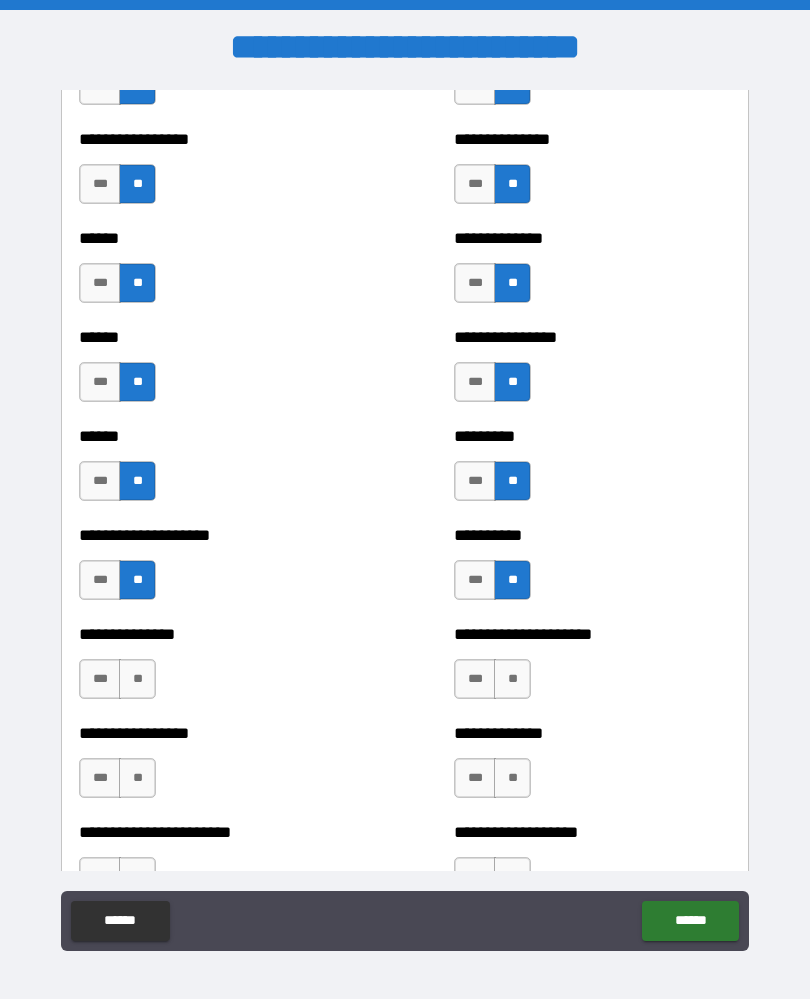 click on "**" at bounding box center (137, 679) 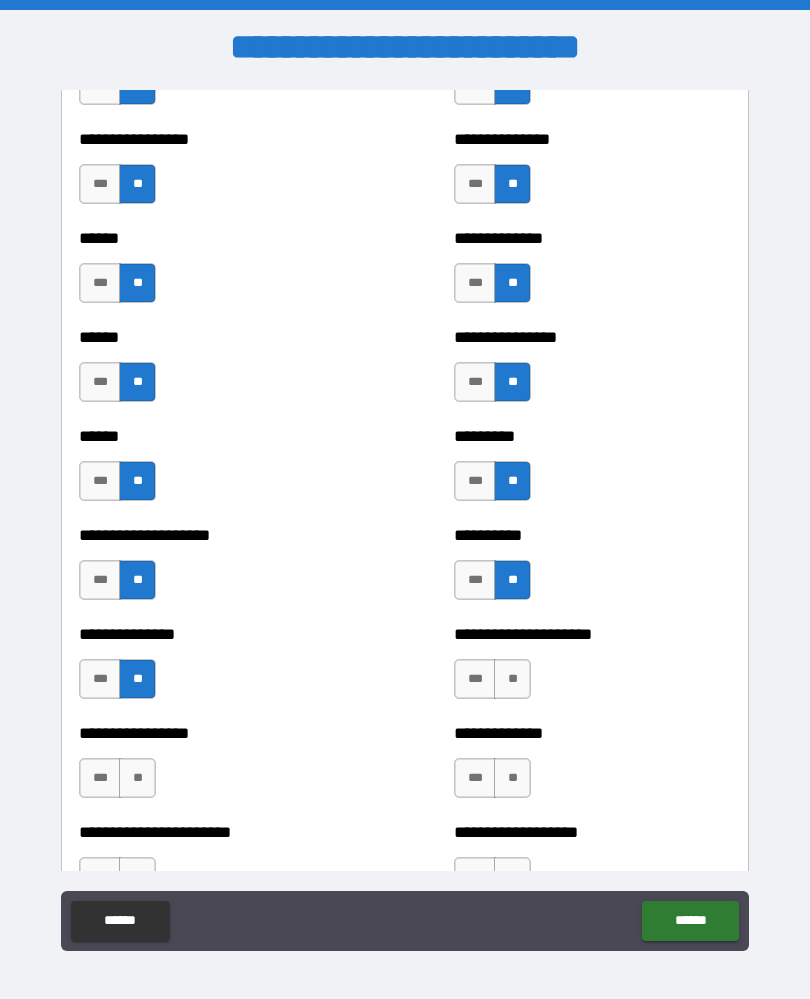 click on "**" at bounding box center [137, 778] 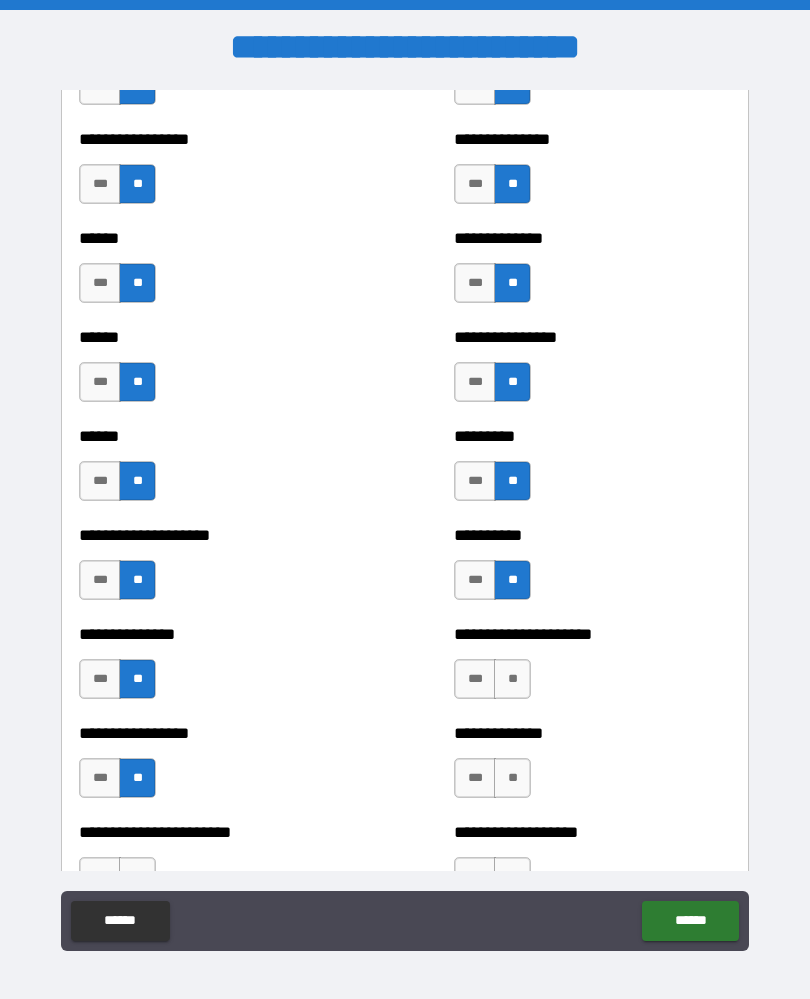 click on "**" at bounding box center (512, 778) 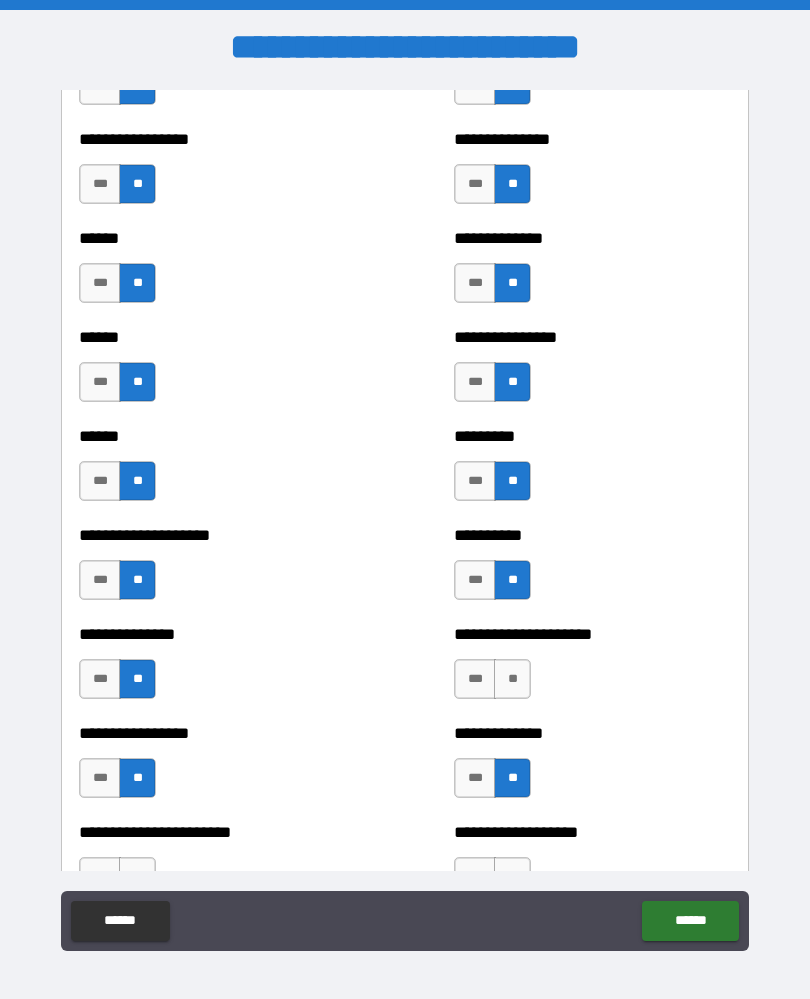 click on "**" at bounding box center [512, 679] 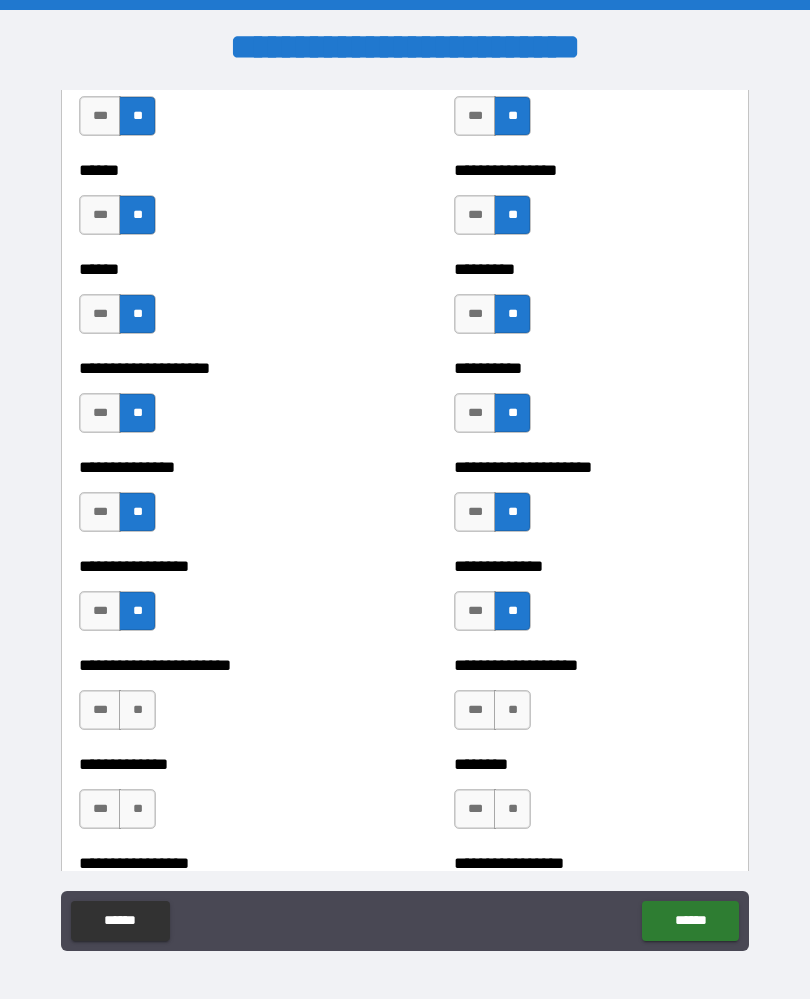 scroll, scrollTop: 3120, scrollLeft: 0, axis: vertical 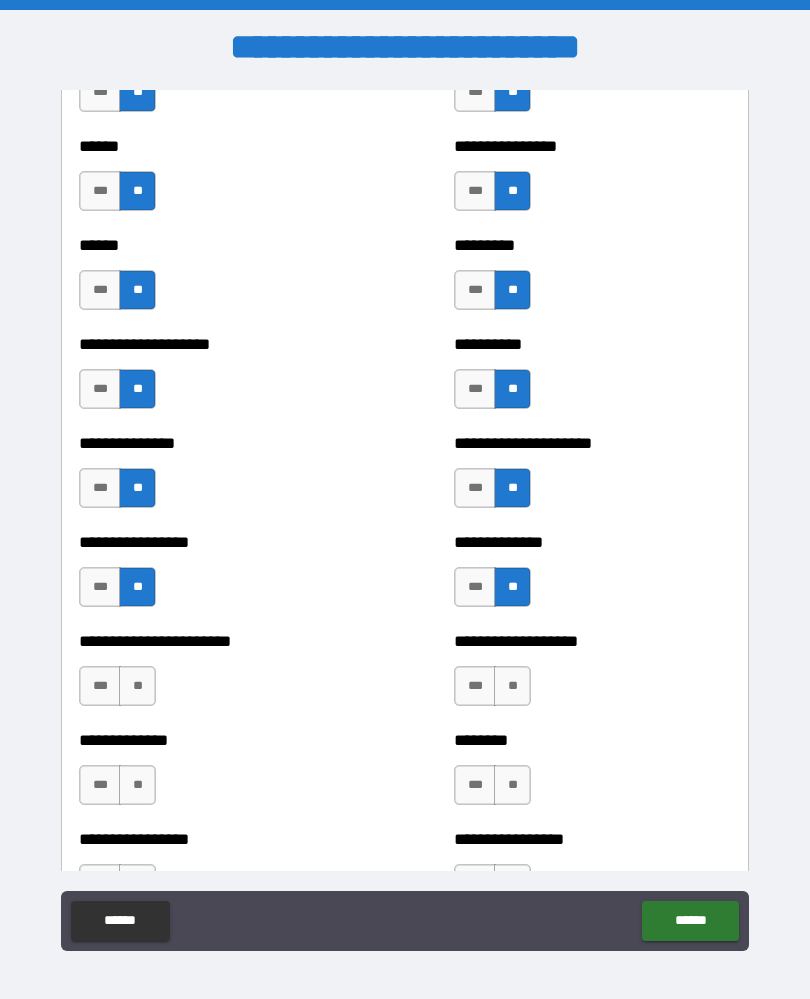 click on "**" at bounding box center (512, 686) 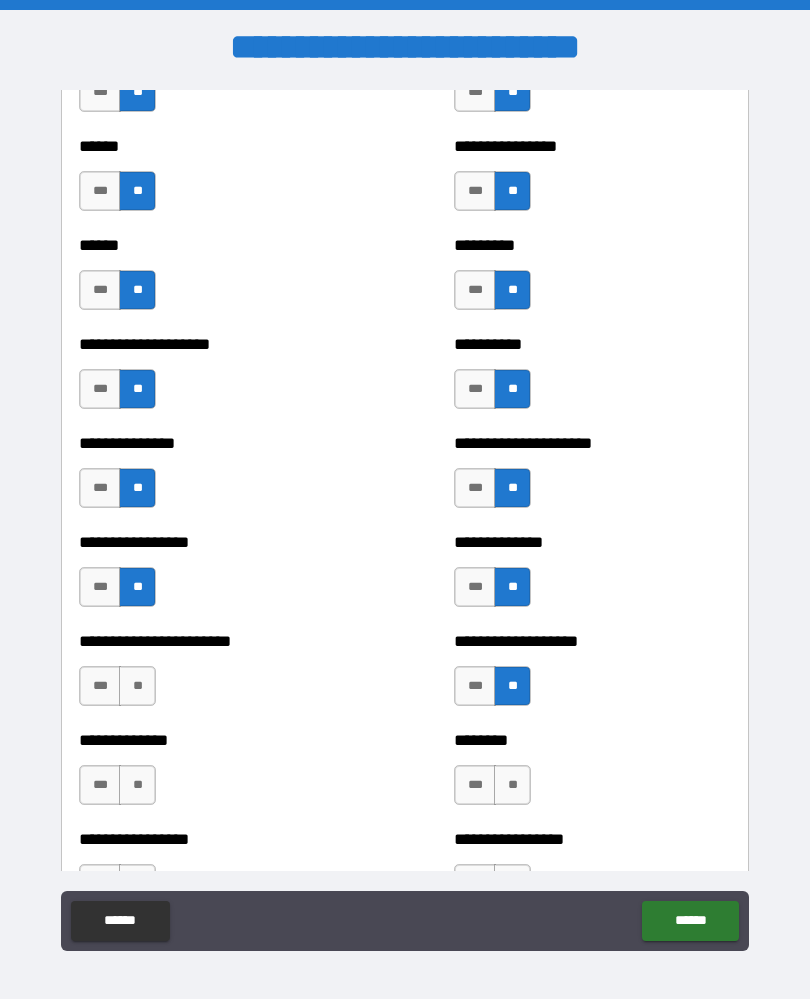 click on "**" at bounding box center [137, 686] 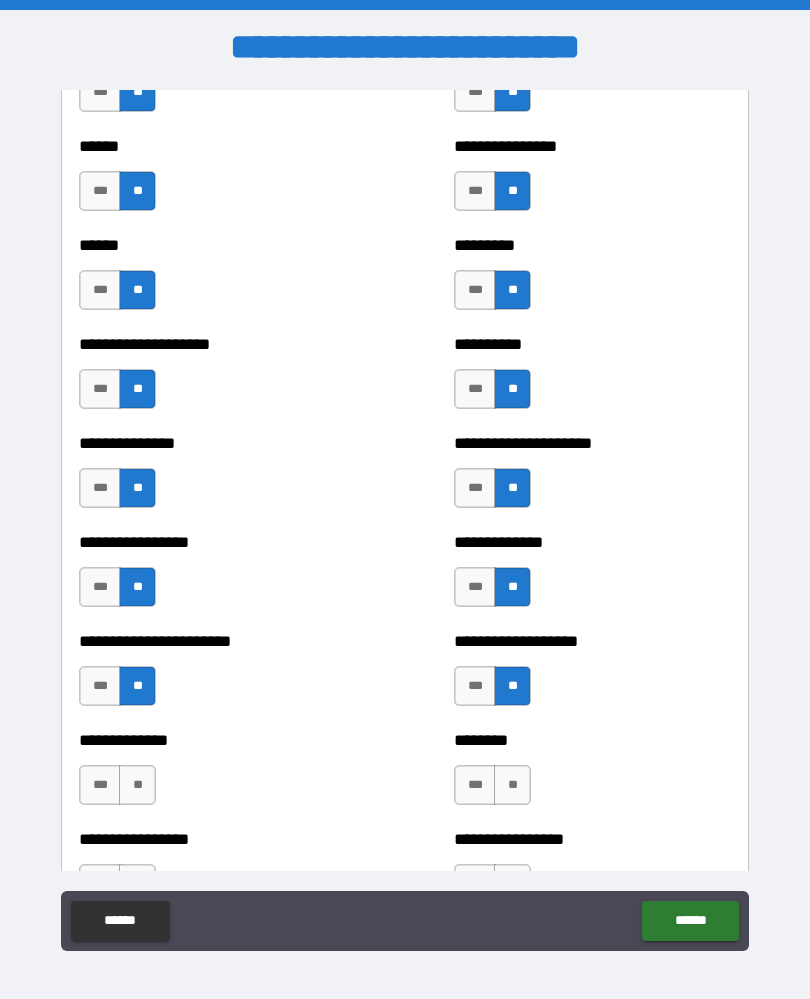 click on "**" at bounding box center [137, 785] 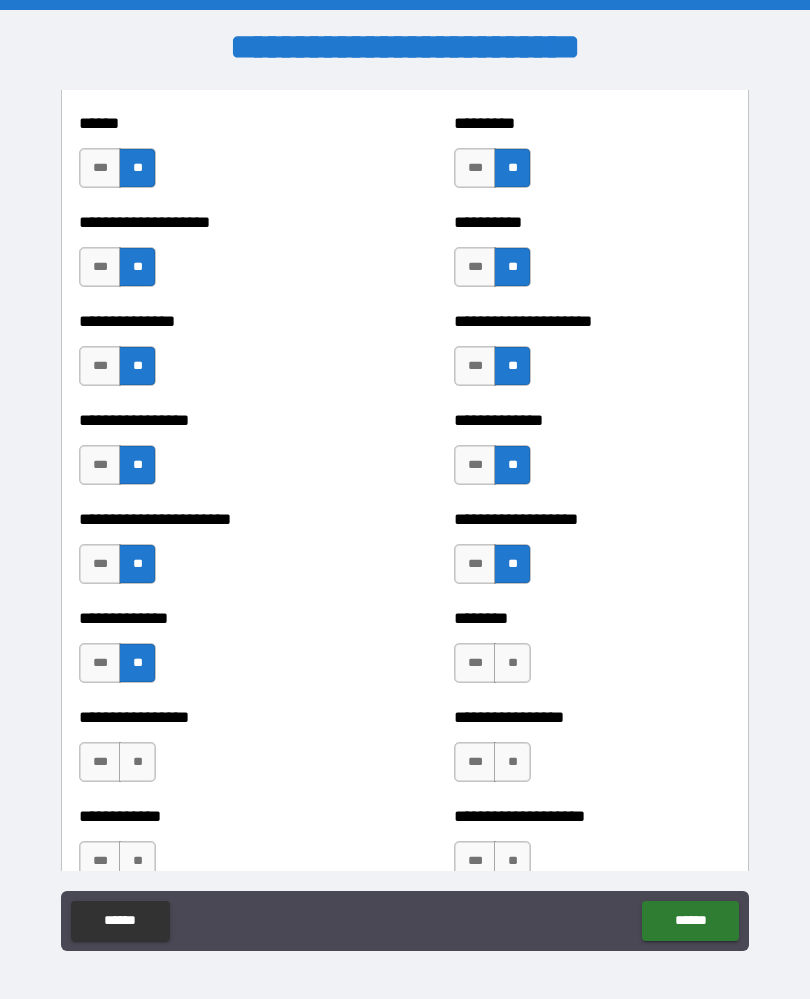 scroll, scrollTop: 3269, scrollLeft: 0, axis: vertical 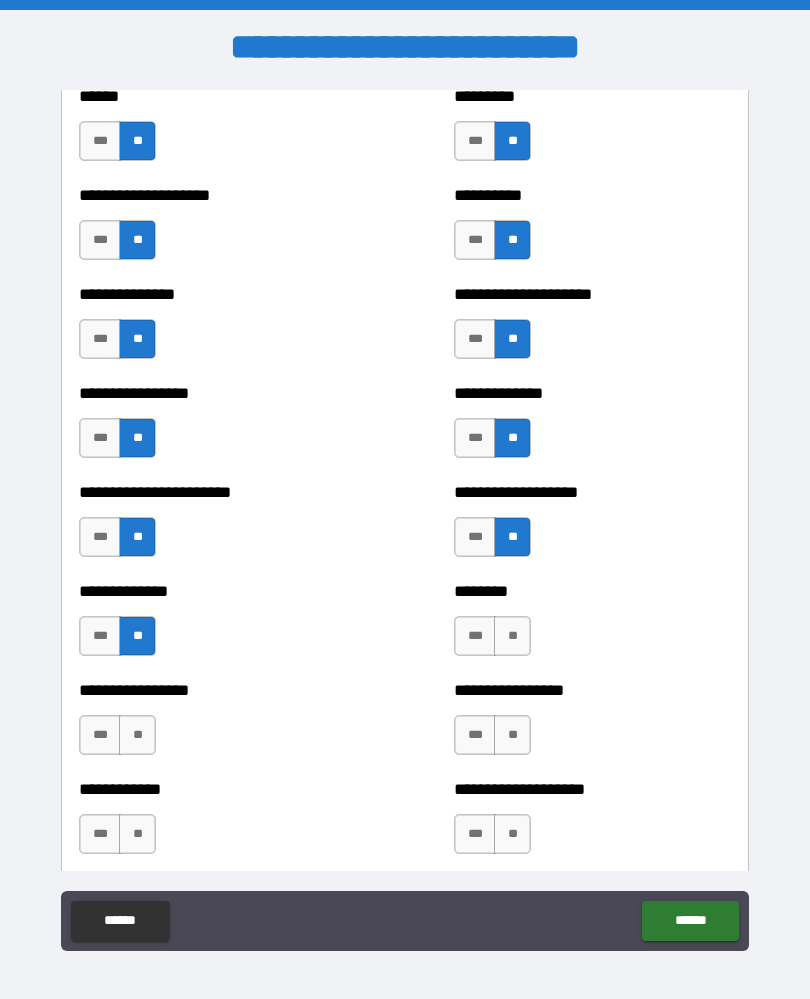 click on "**" at bounding box center [512, 636] 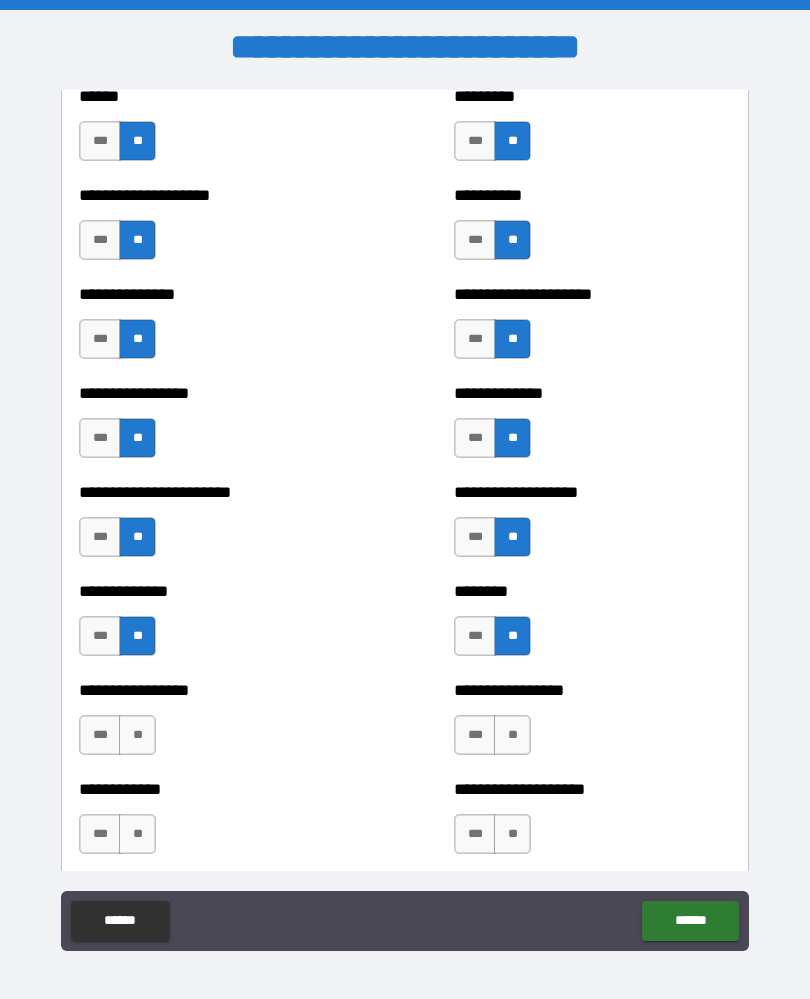 click on "**" at bounding box center (512, 735) 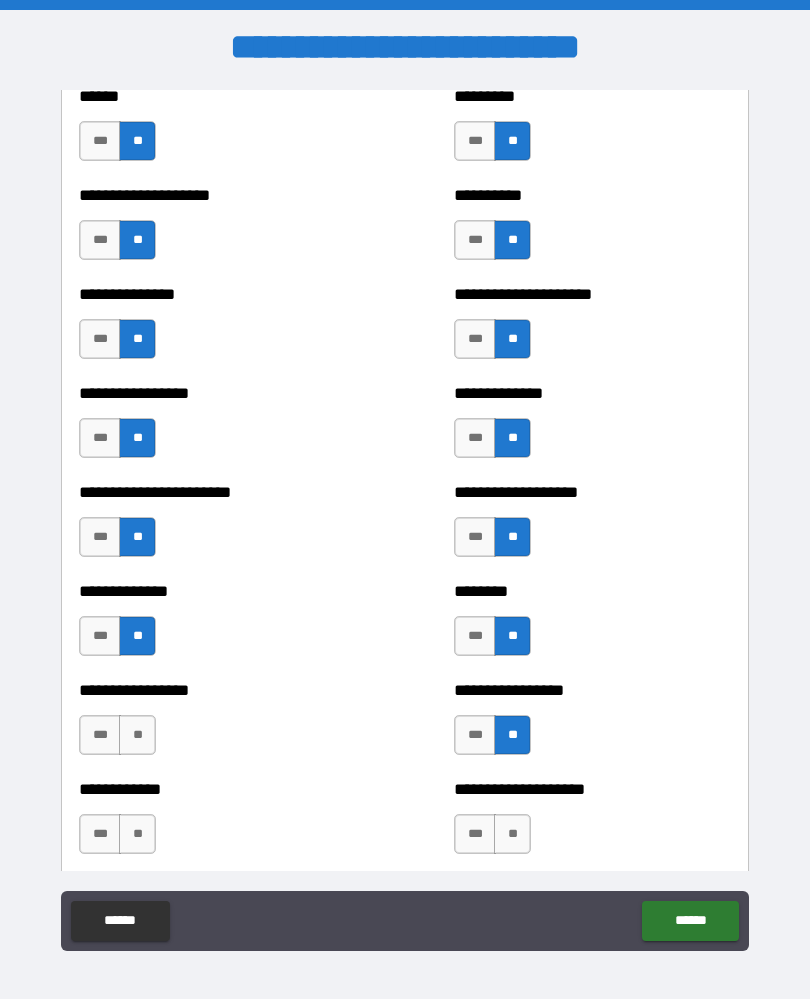 click on "**" at bounding box center (137, 735) 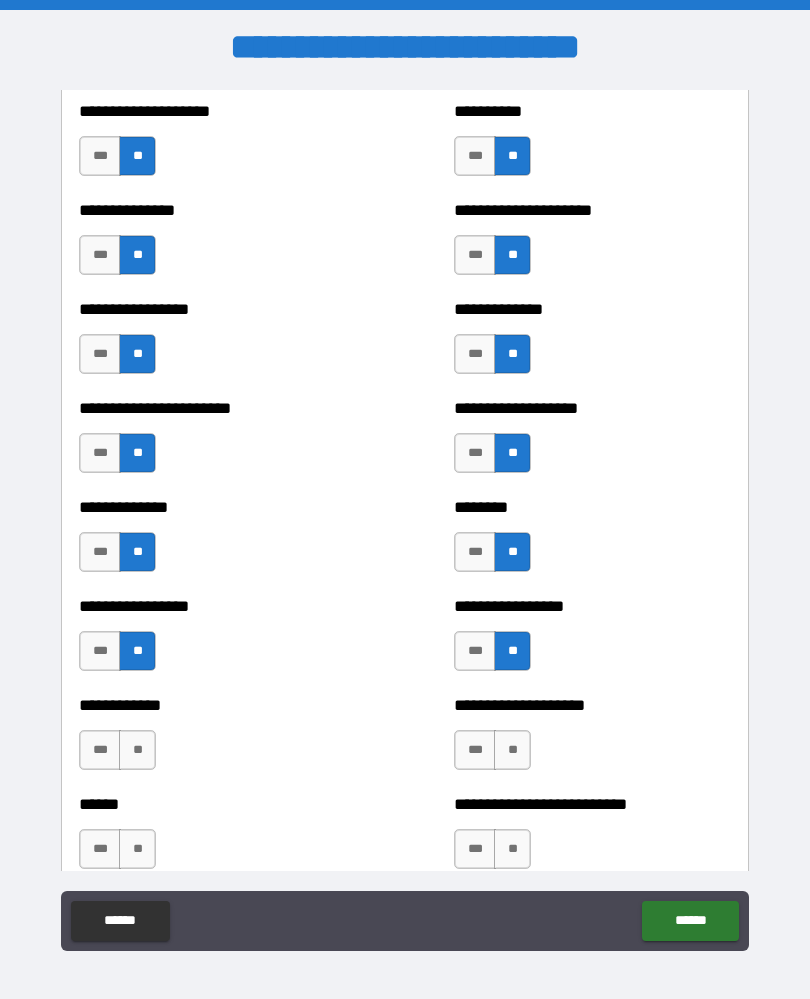 scroll, scrollTop: 3383, scrollLeft: 0, axis: vertical 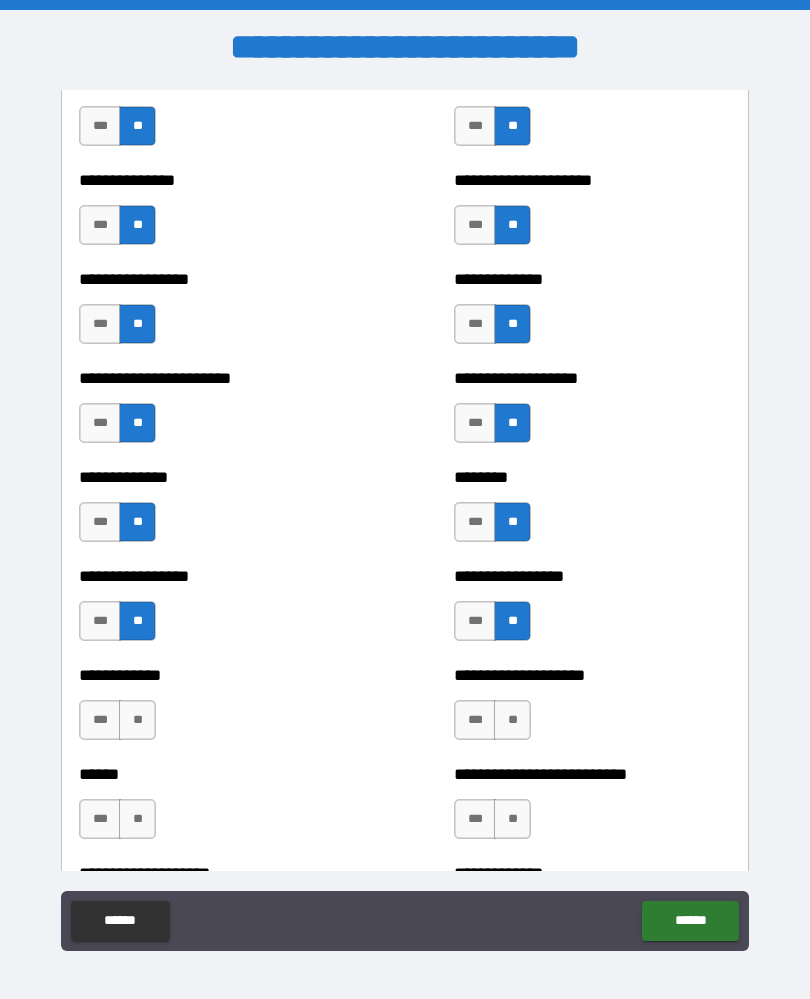 click on "**" at bounding box center [137, 720] 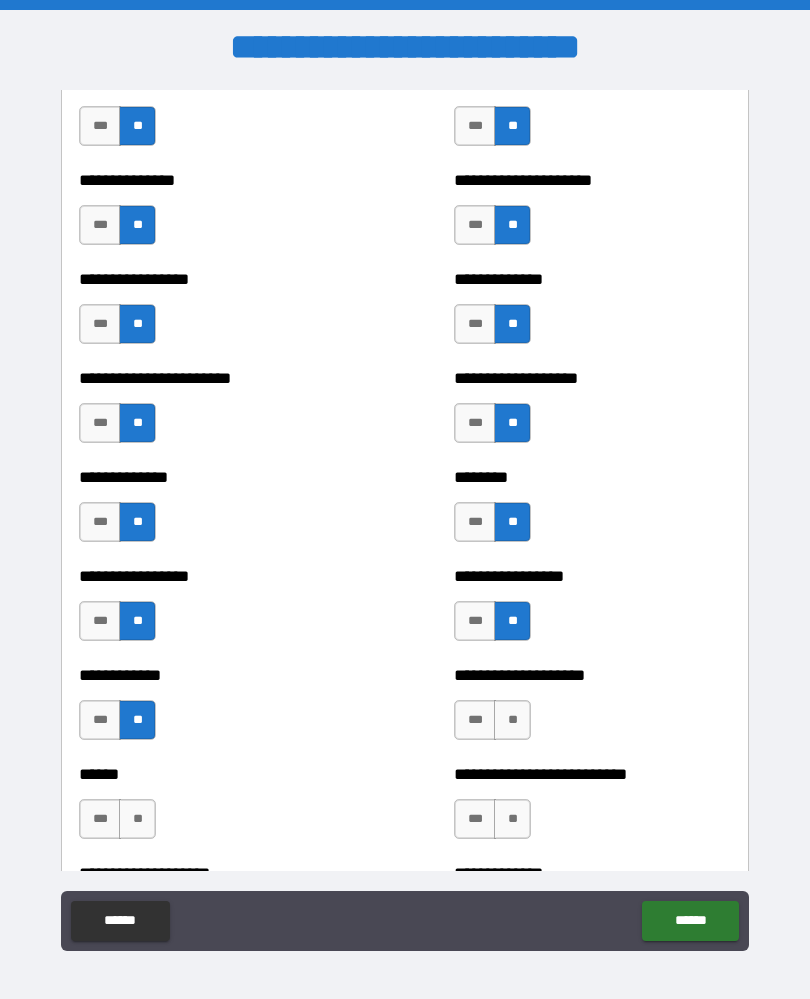 click on "**" at bounding box center (512, 720) 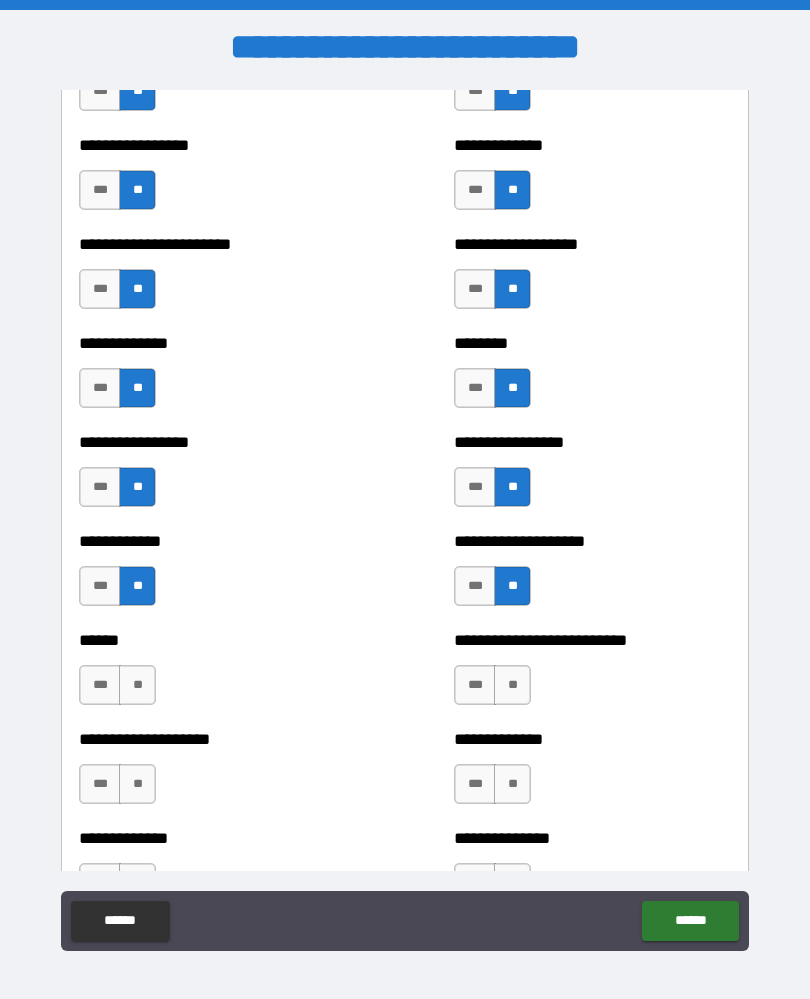 scroll, scrollTop: 3519, scrollLeft: 0, axis: vertical 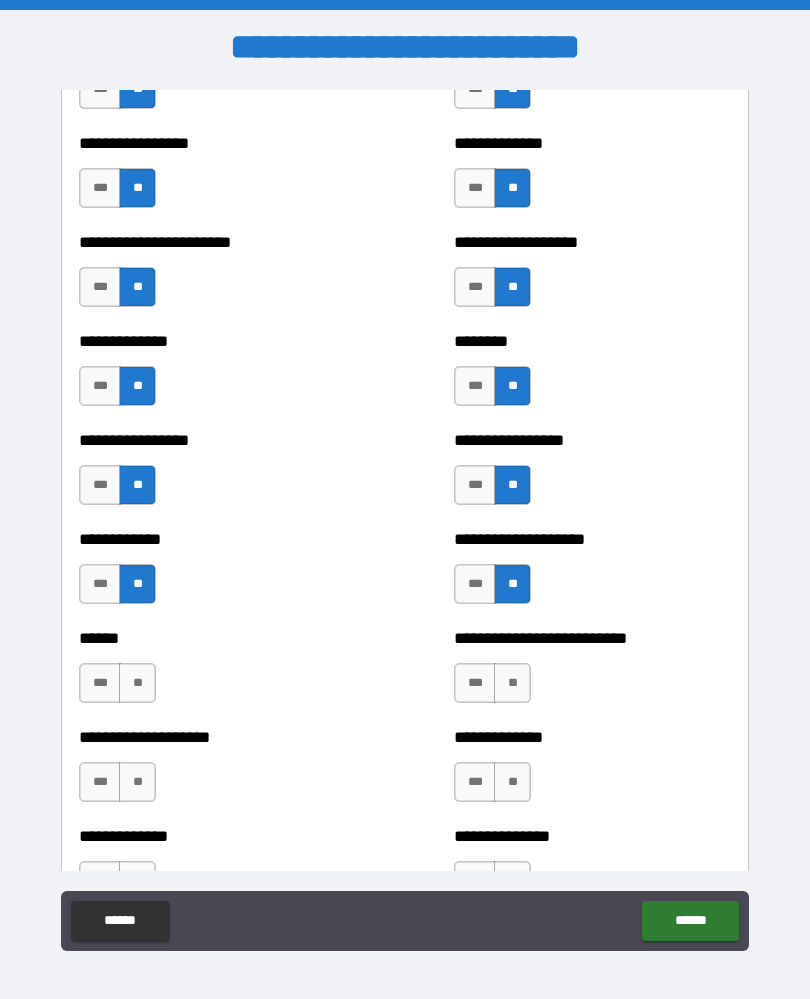 click on "**" at bounding box center (512, 683) 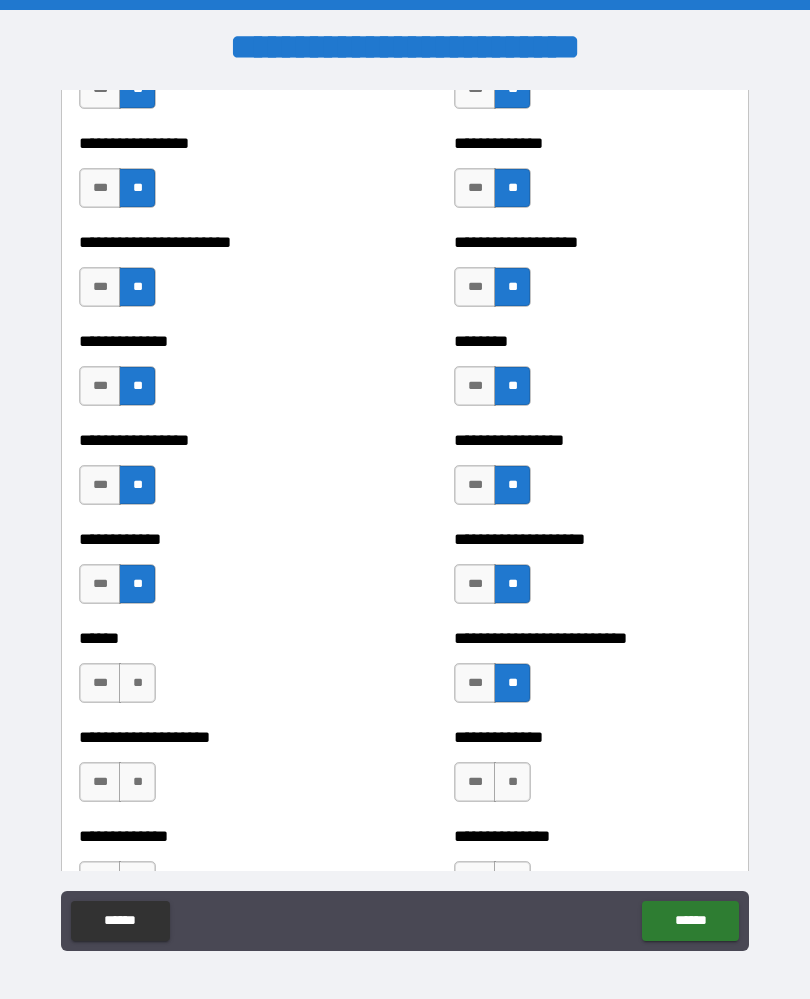 click on "**" at bounding box center [137, 683] 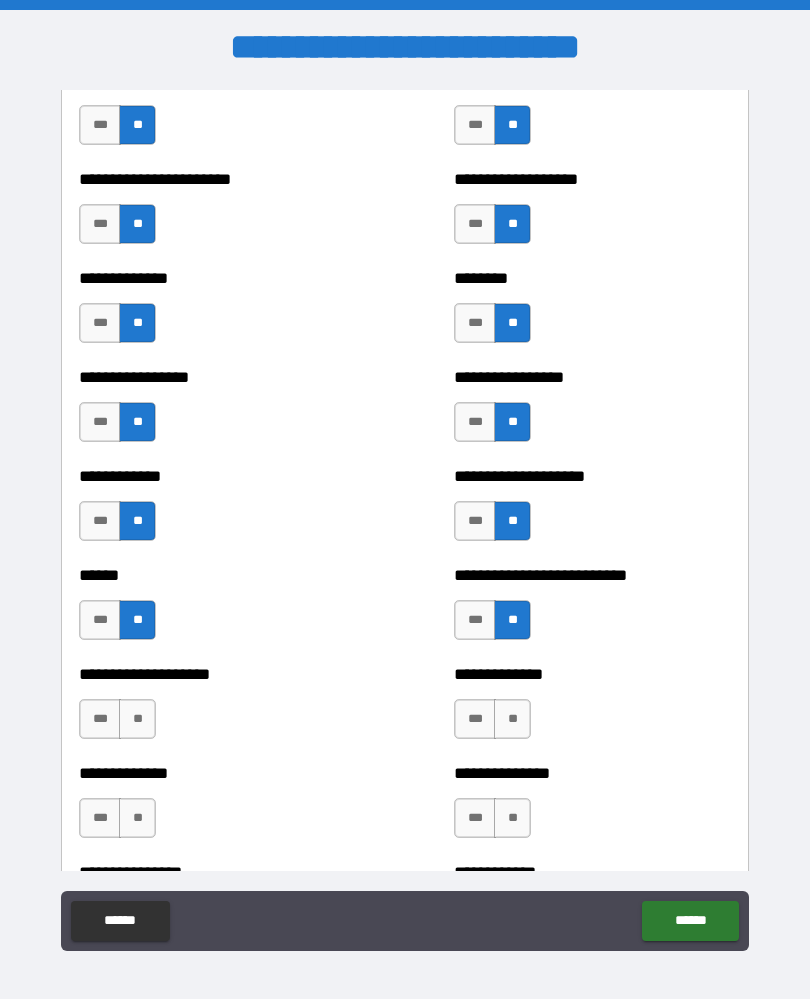 scroll, scrollTop: 3591, scrollLeft: 0, axis: vertical 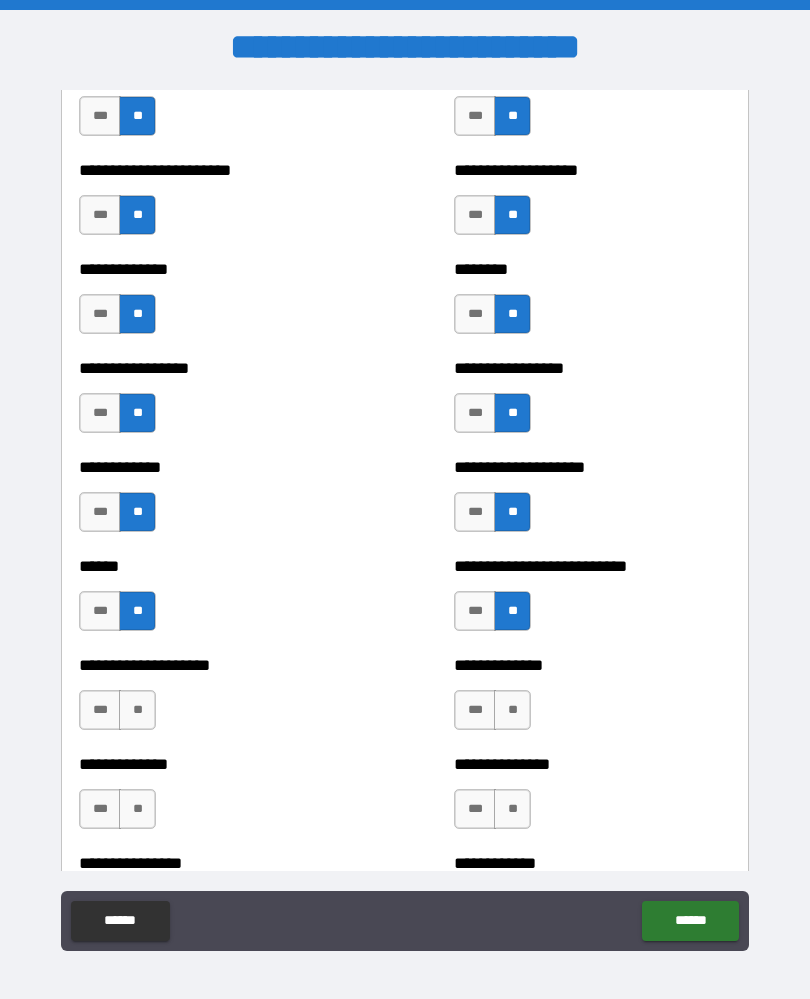 click on "**" at bounding box center [137, 710] 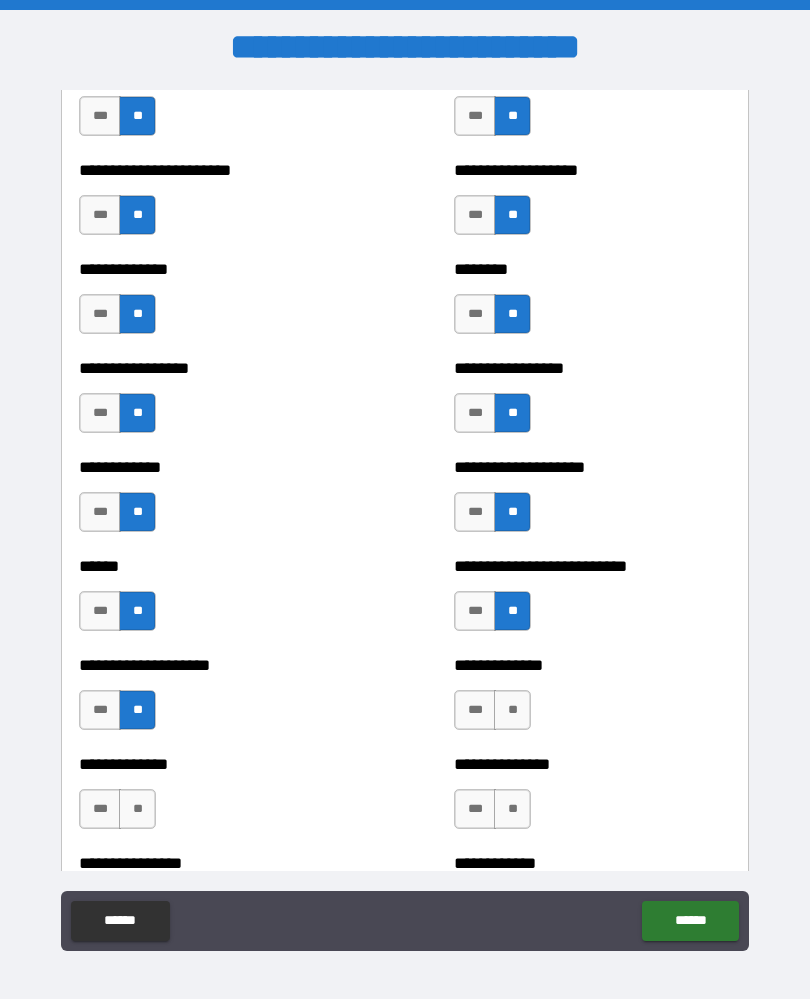 click on "**" at bounding box center (512, 710) 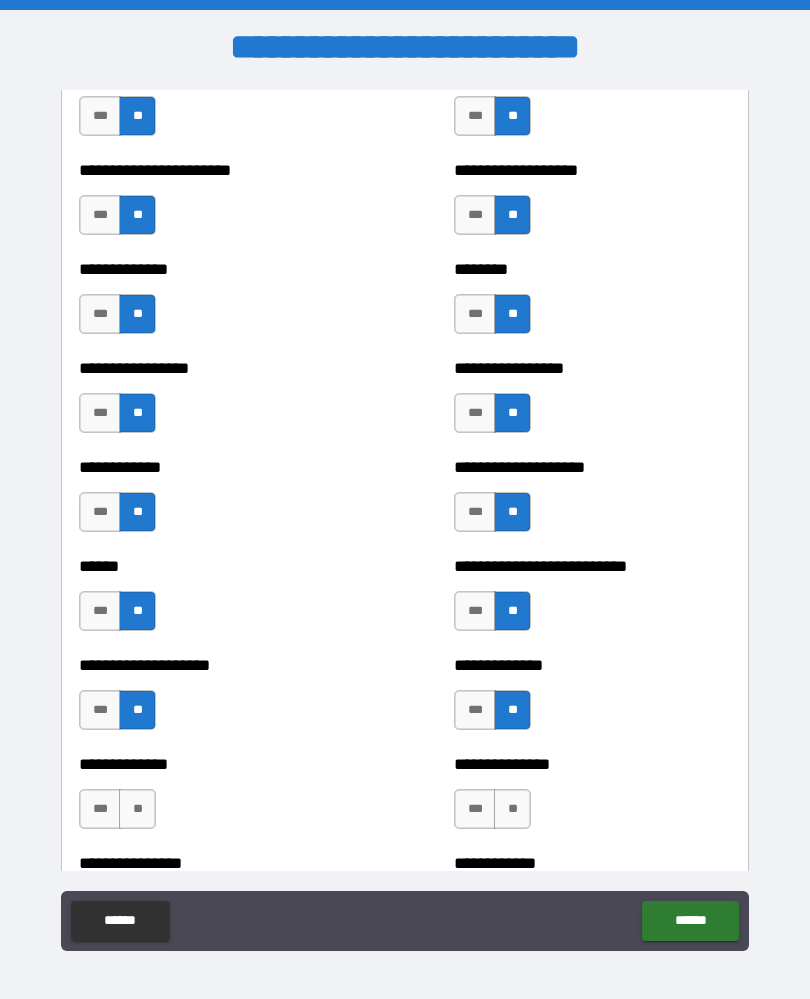 scroll, scrollTop: 3707, scrollLeft: 0, axis: vertical 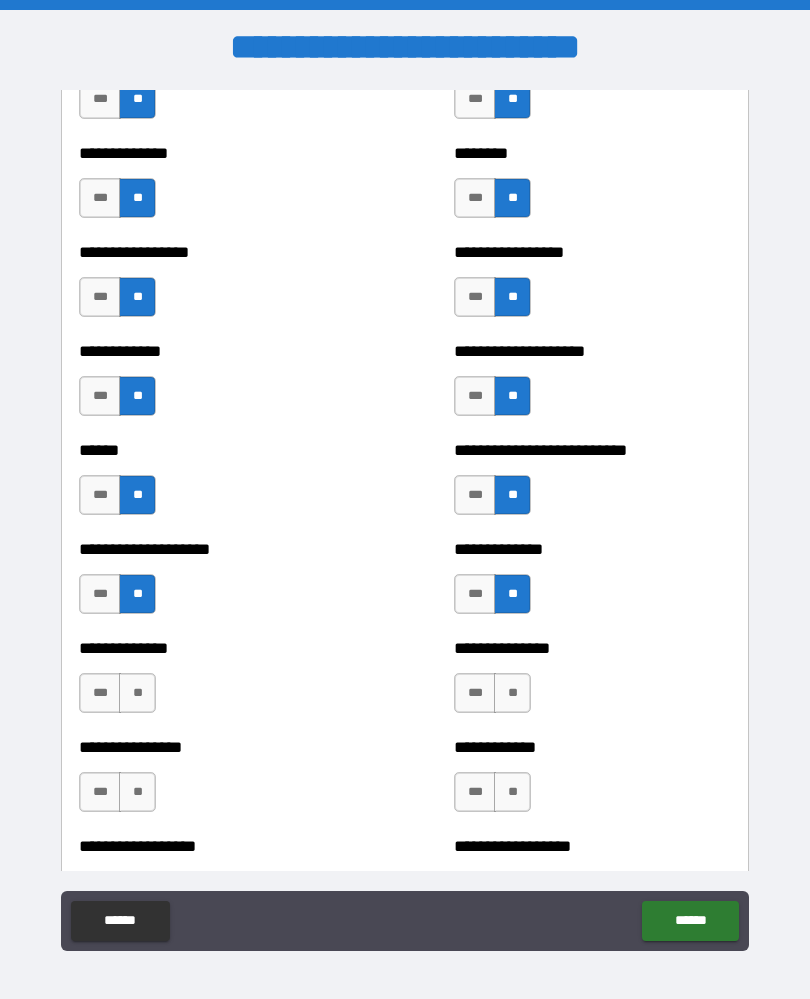 click on "**" at bounding box center [512, 693] 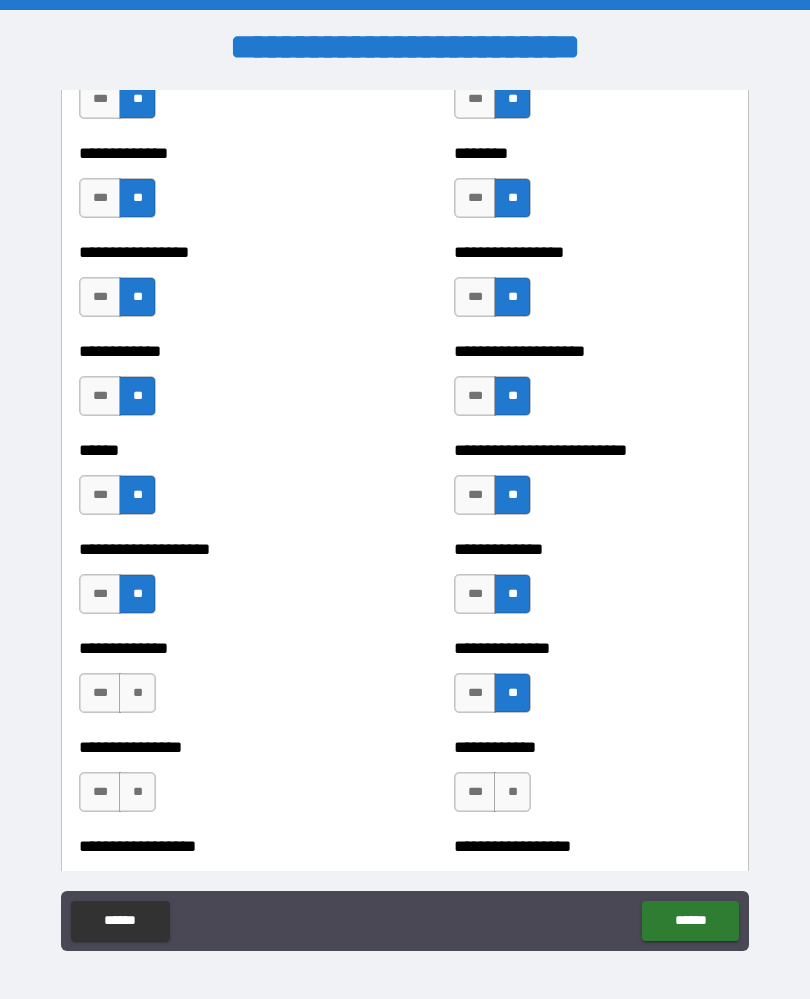 click on "**" at bounding box center [137, 693] 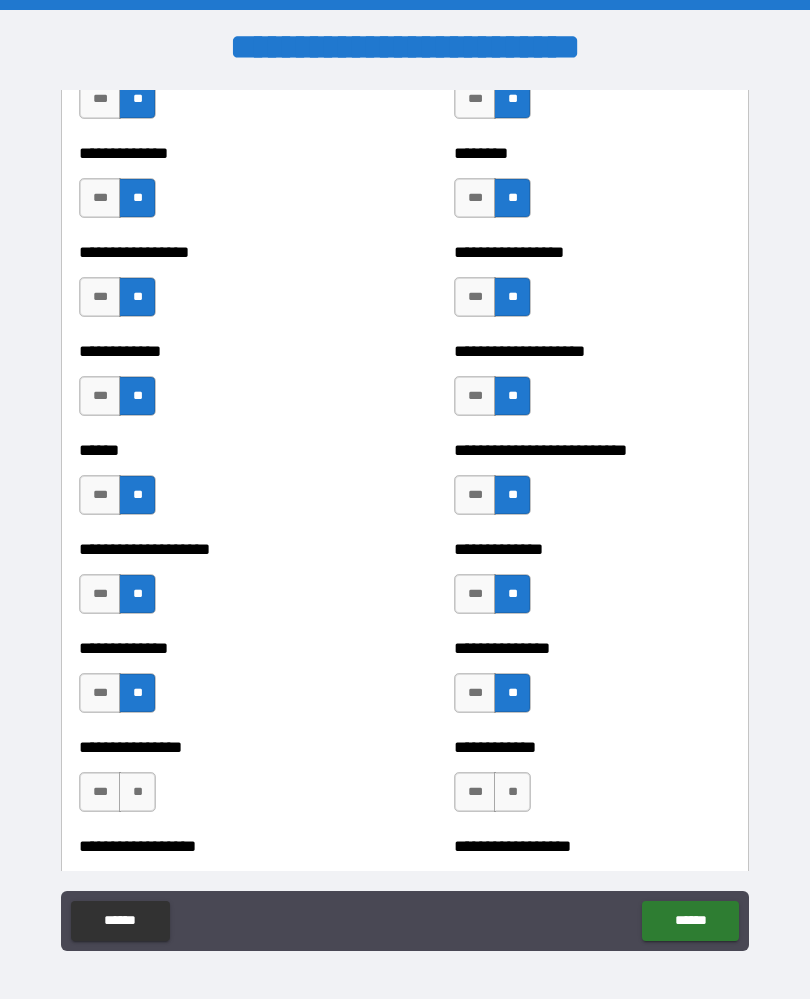 click on "**" at bounding box center (137, 792) 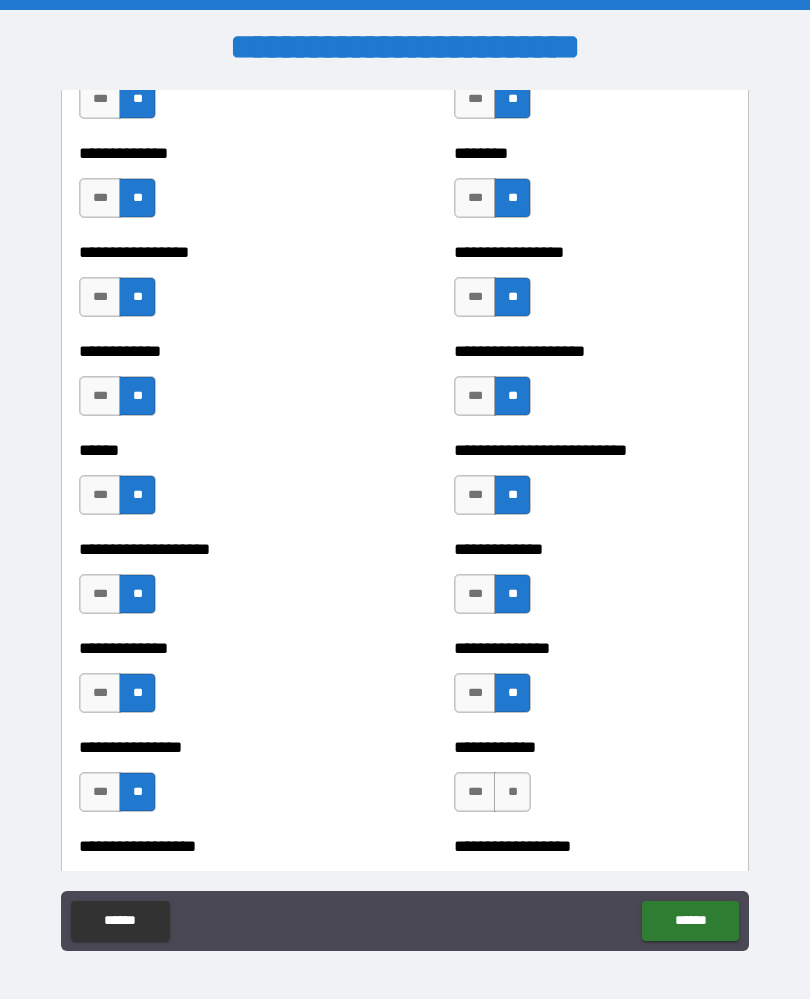 click on "**" at bounding box center [512, 792] 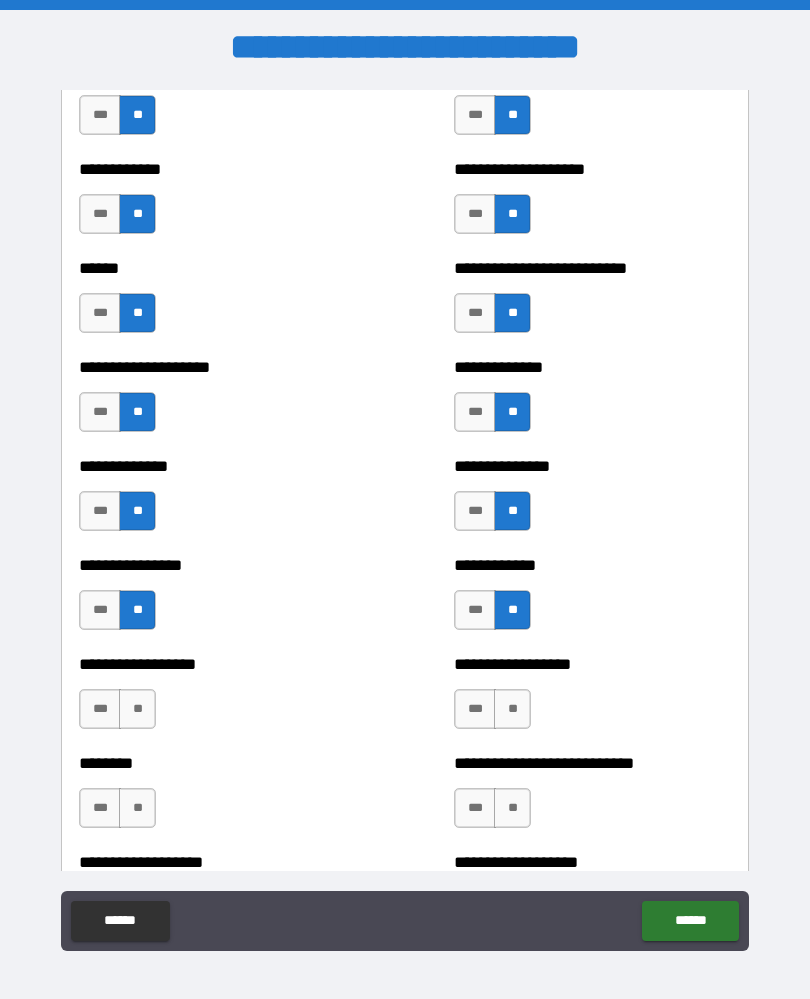 scroll, scrollTop: 3927, scrollLeft: 0, axis: vertical 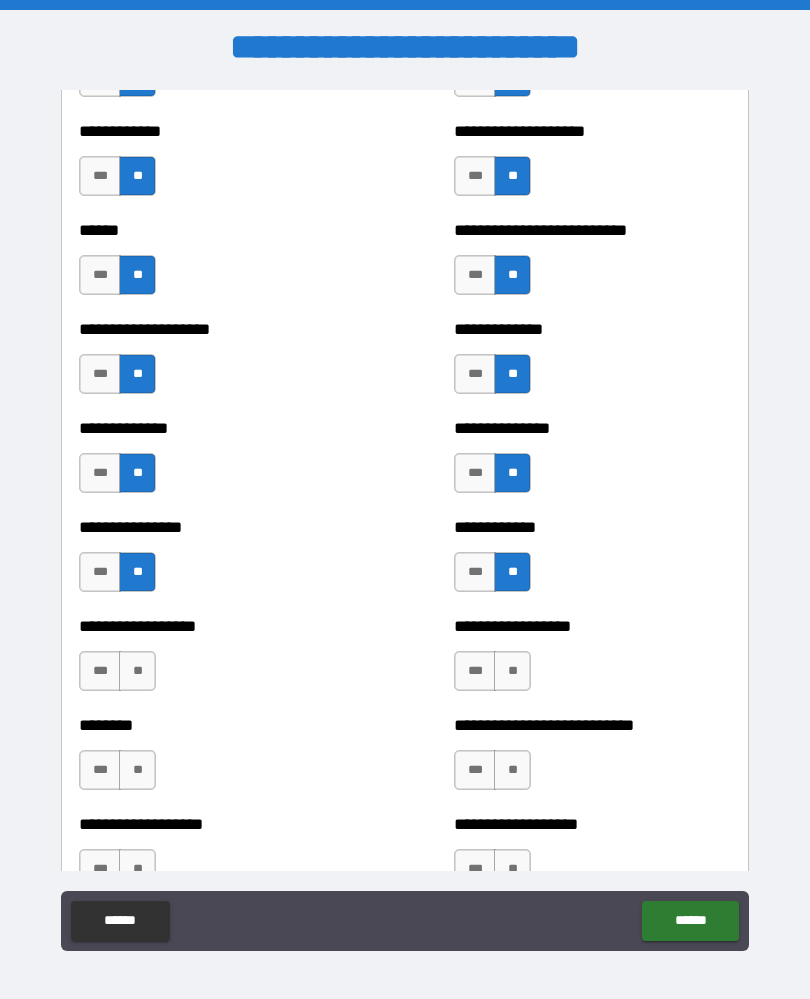 click on "**" at bounding box center [512, 671] 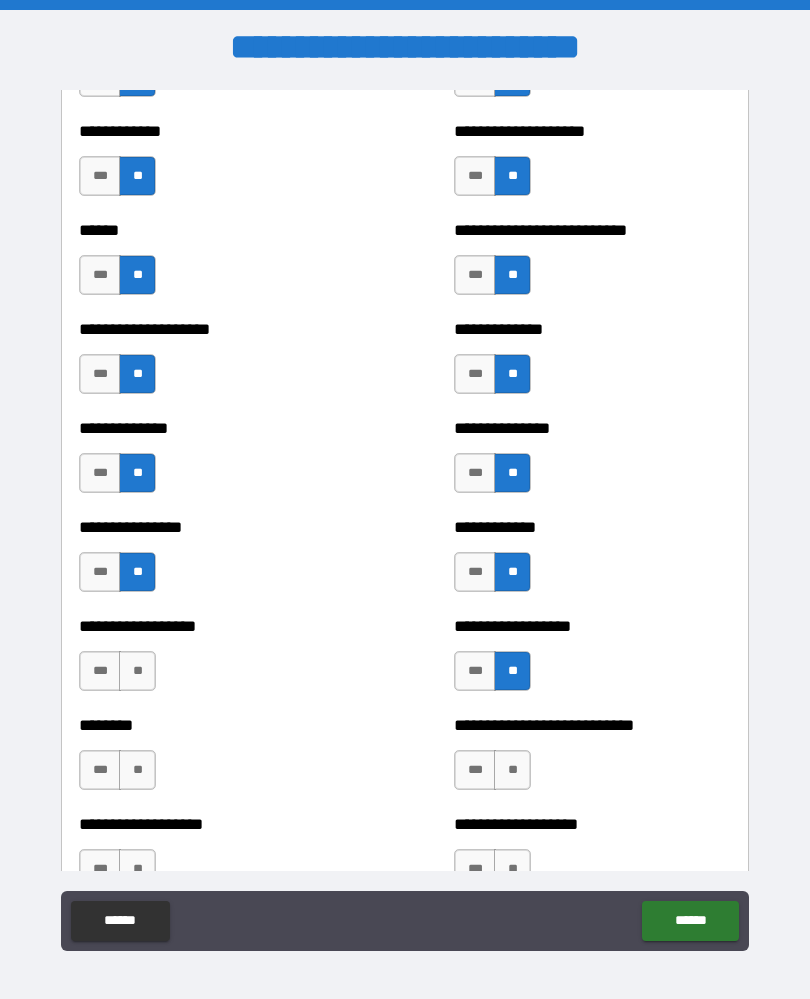 click on "**" at bounding box center (512, 770) 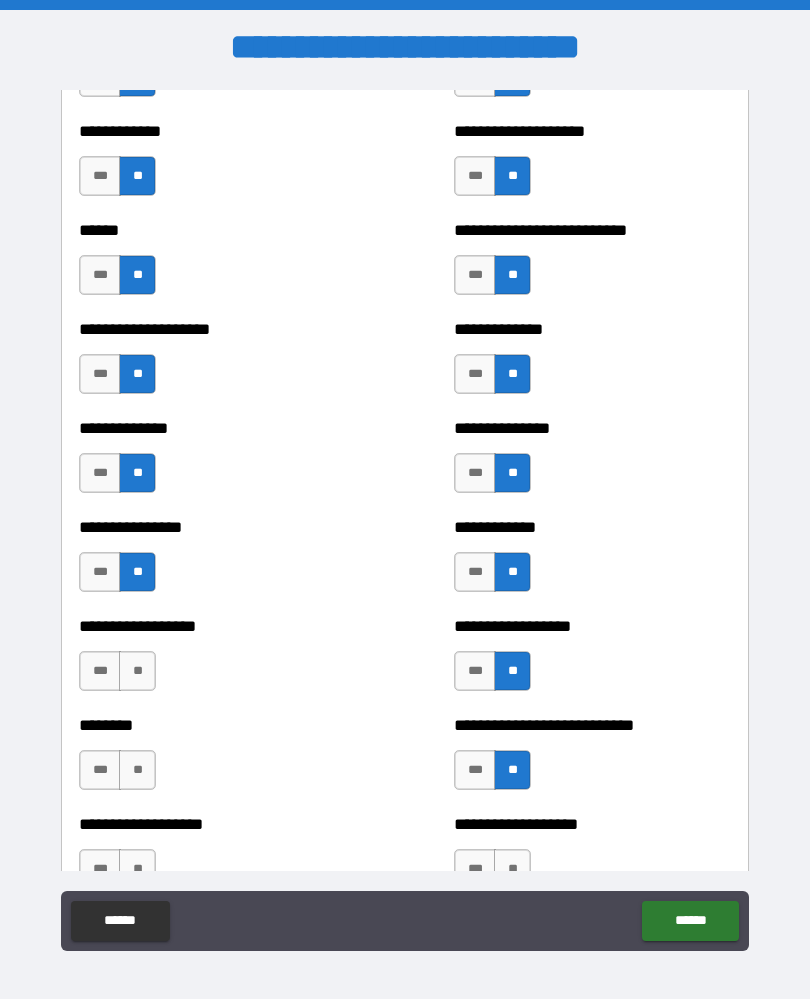 click on "**" at bounding box center (137, 671) 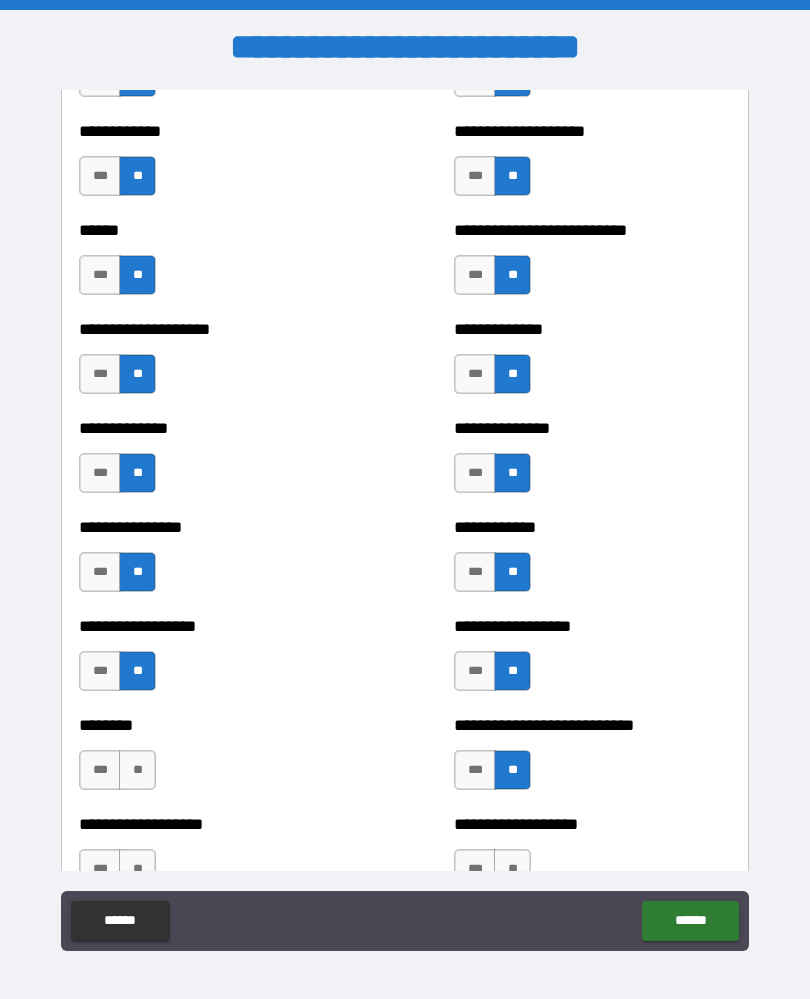 click on "**" at bounding box center (137, 770) 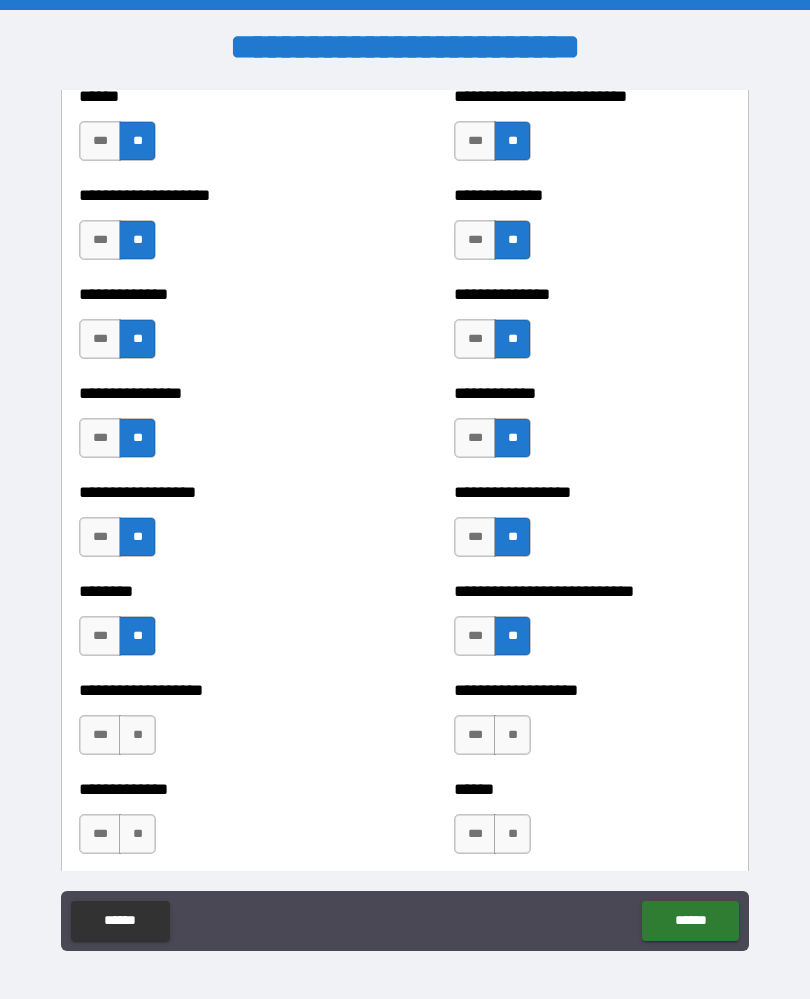 scroll, scrollTop: 4102, scrollLeft: 0, axis: vertical 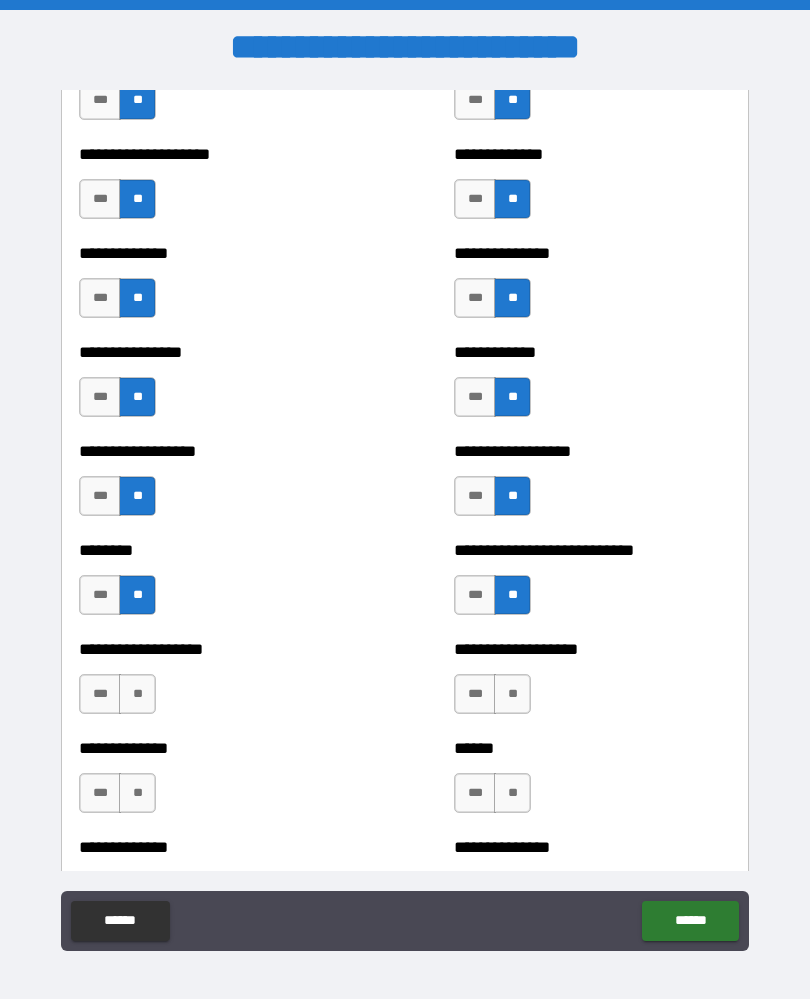 click on "**" at bounding box center [137, 694] 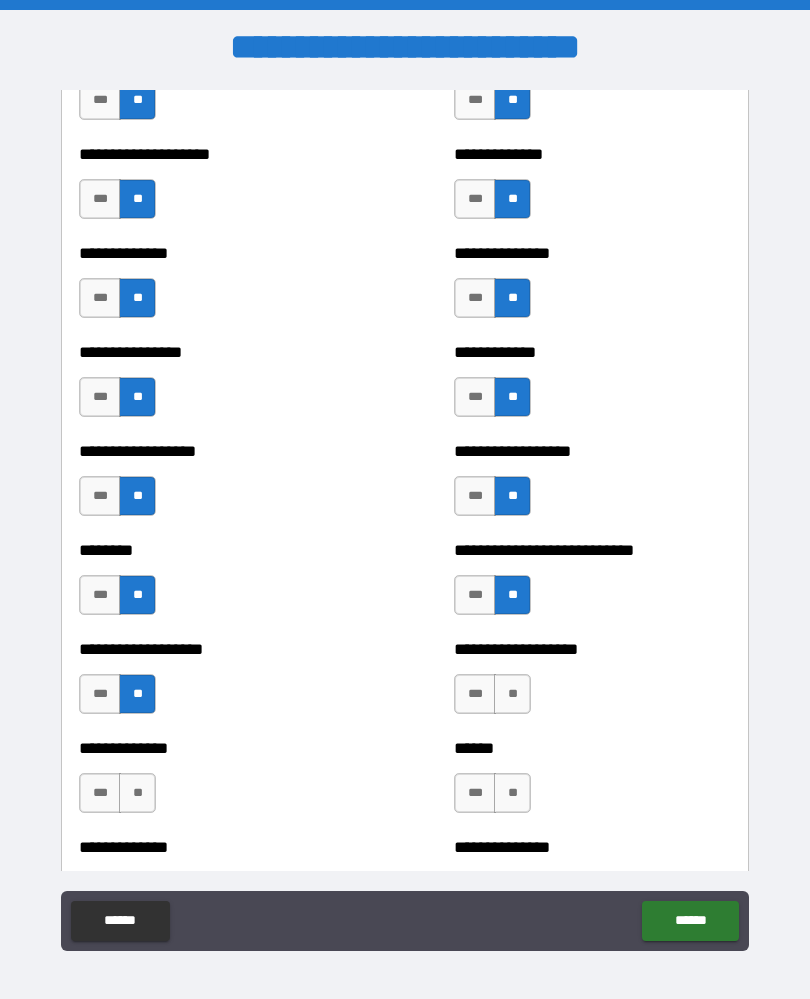 click on "**" at bounding box center [512, 694] 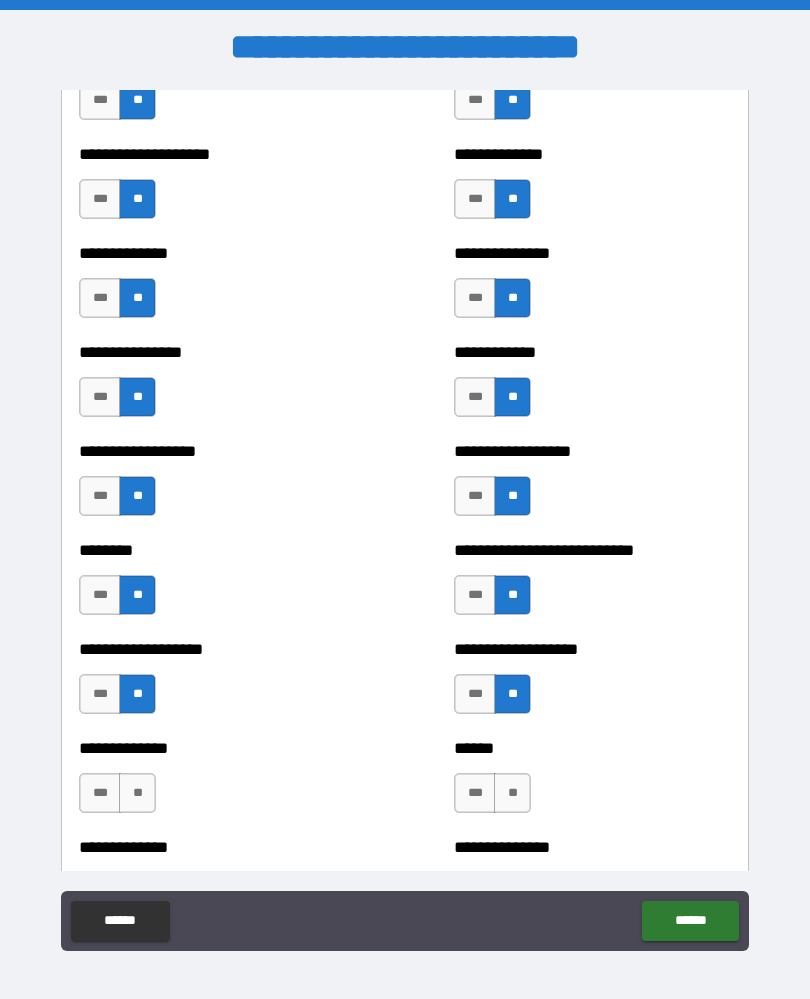 click on "**" at bounding box center (512, 793) 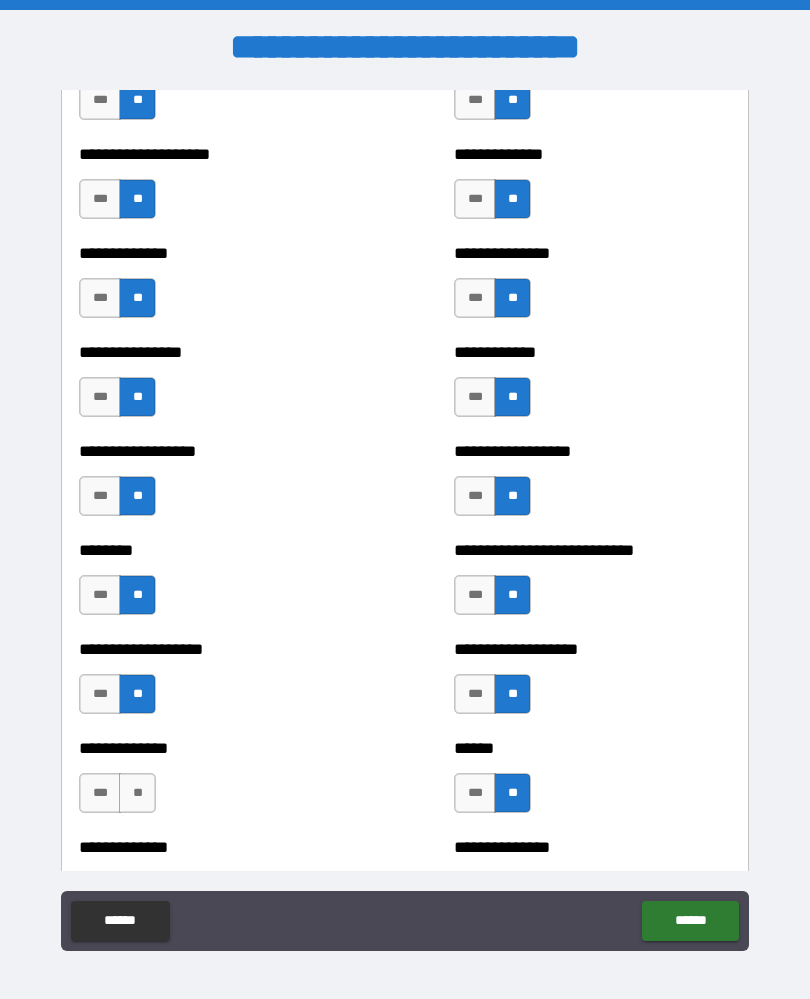 click on "**" at bounding box center [137, 793] 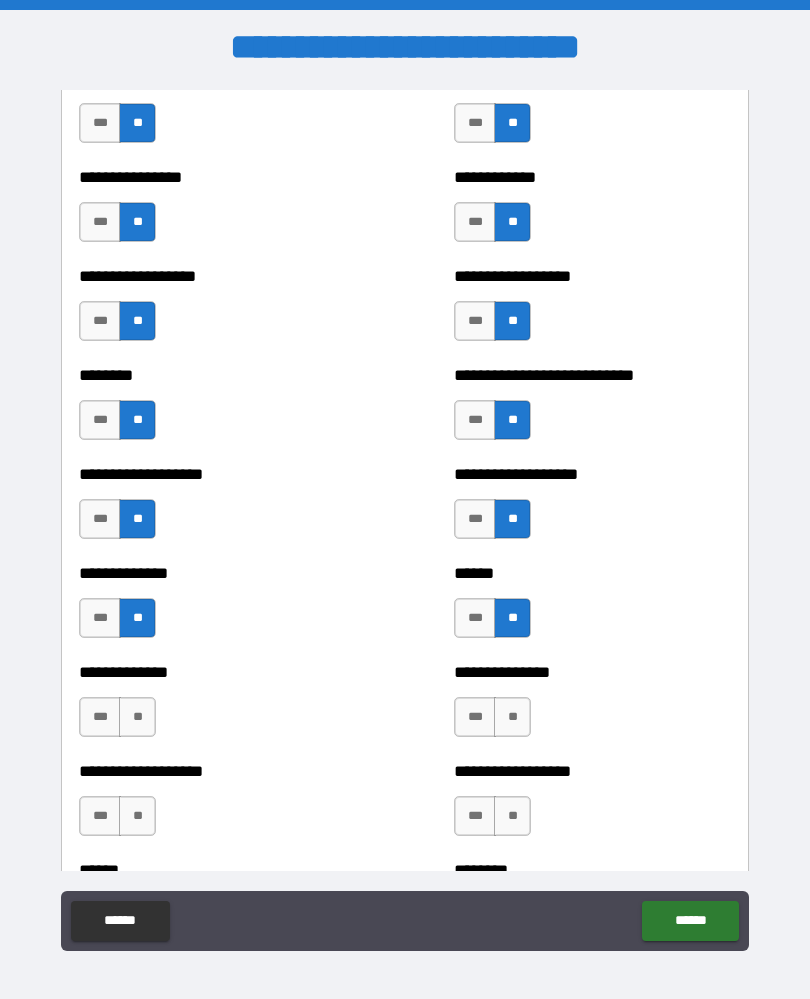 scroll, scrollTop: 4280, scrollLeft: 0, axis: vertical 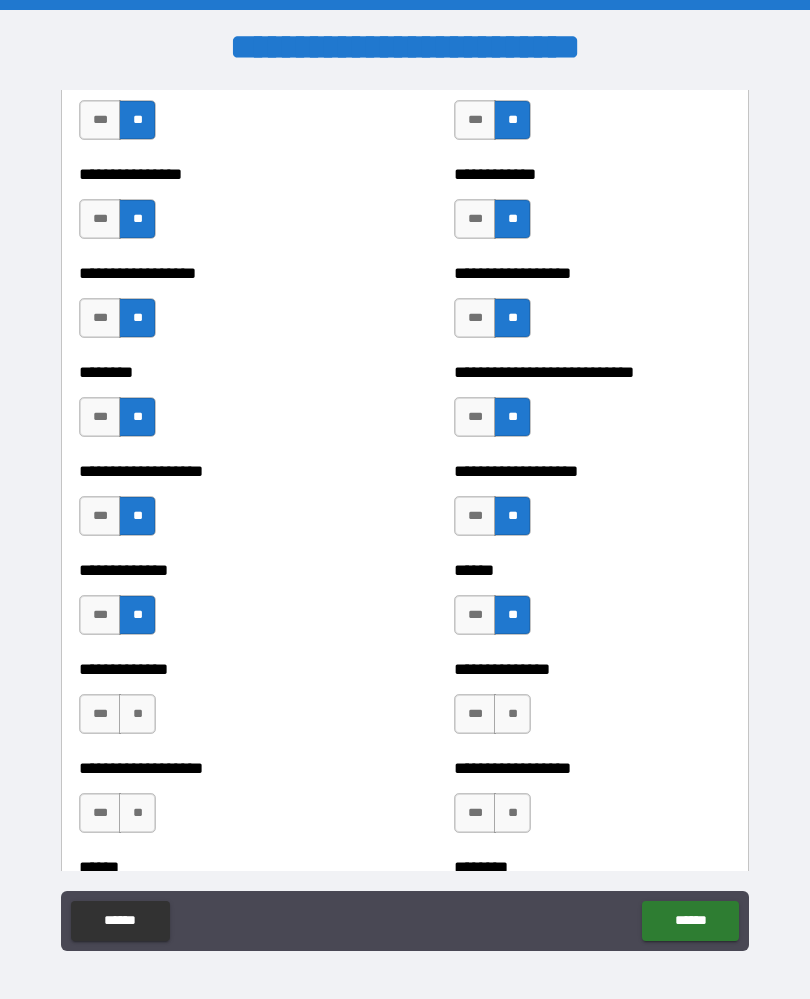 click on "**" at bounding box center [137, 714] 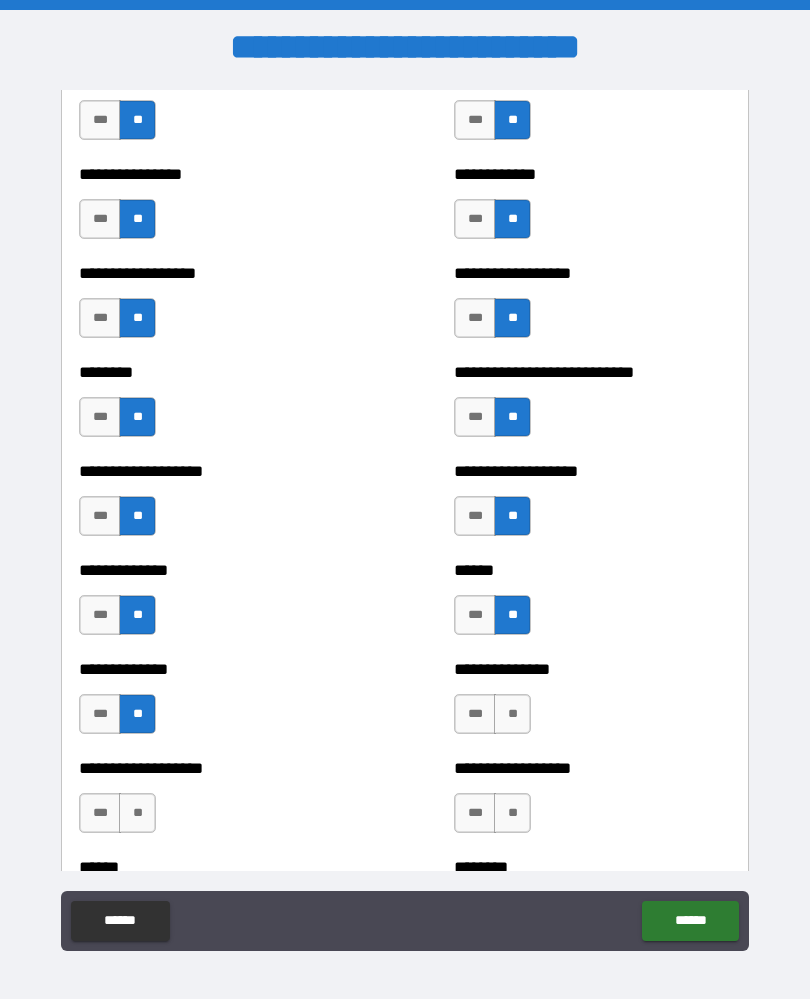 click on "**" at bounding box center [512, 714] 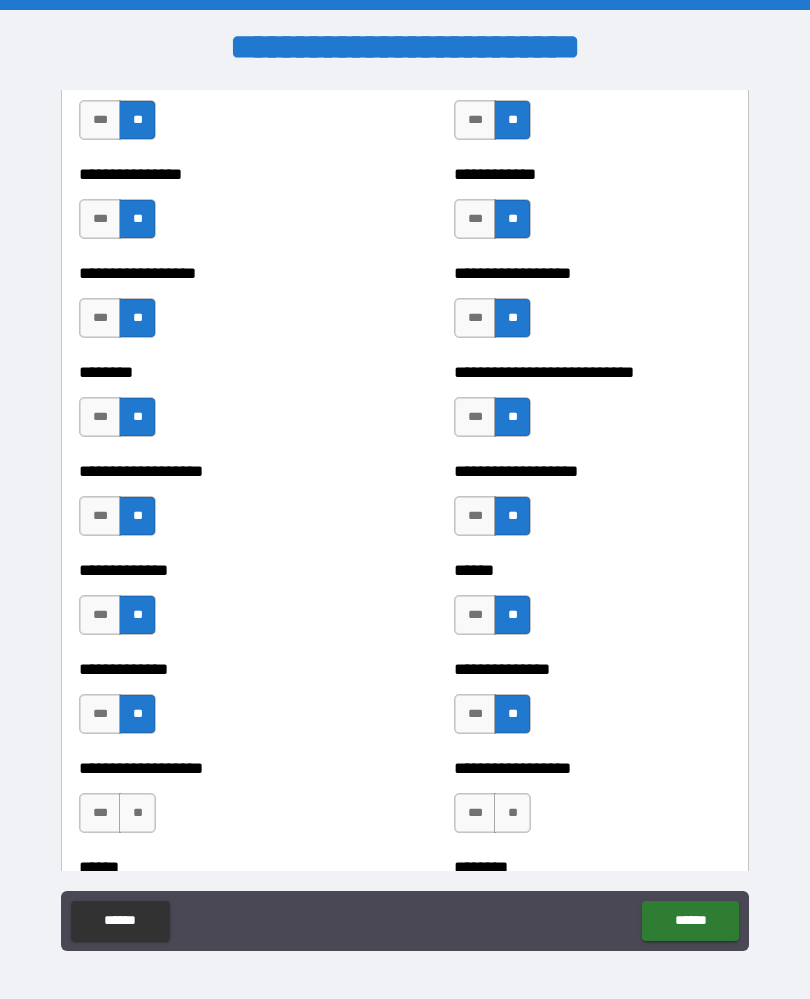 click on "**" at bounding box center (512, 813) 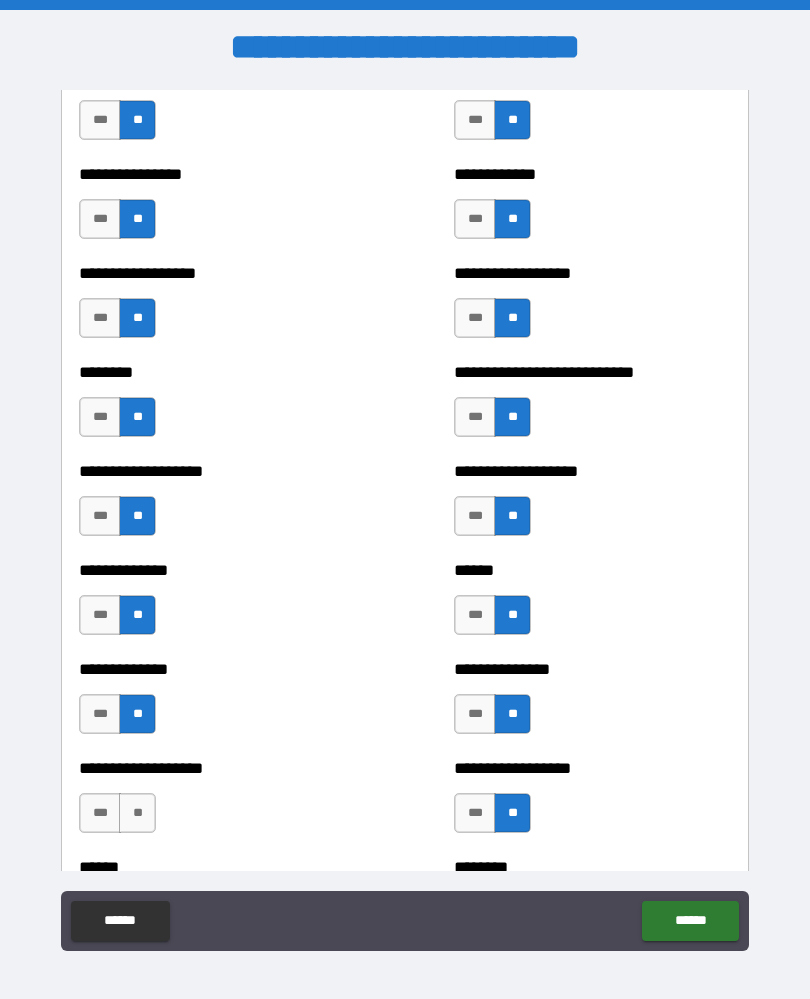 click on "**" at bounding box center (137, 813) 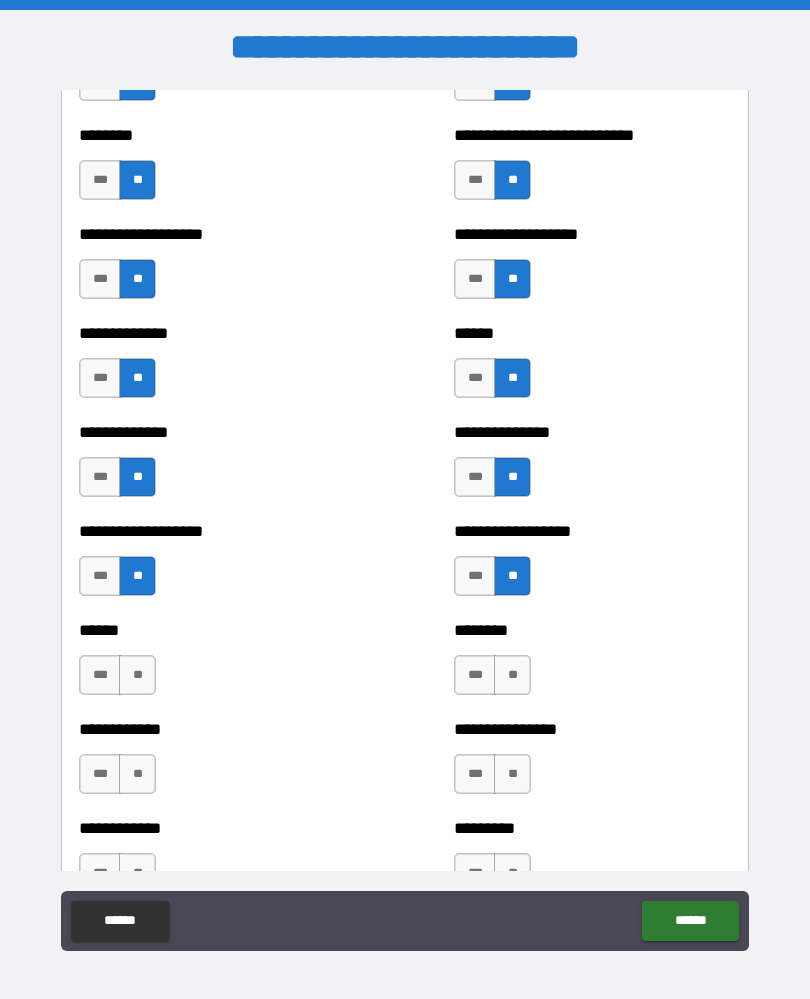 scroll, scrollTop: 4526, scrollLeft: 0, axis: vertical 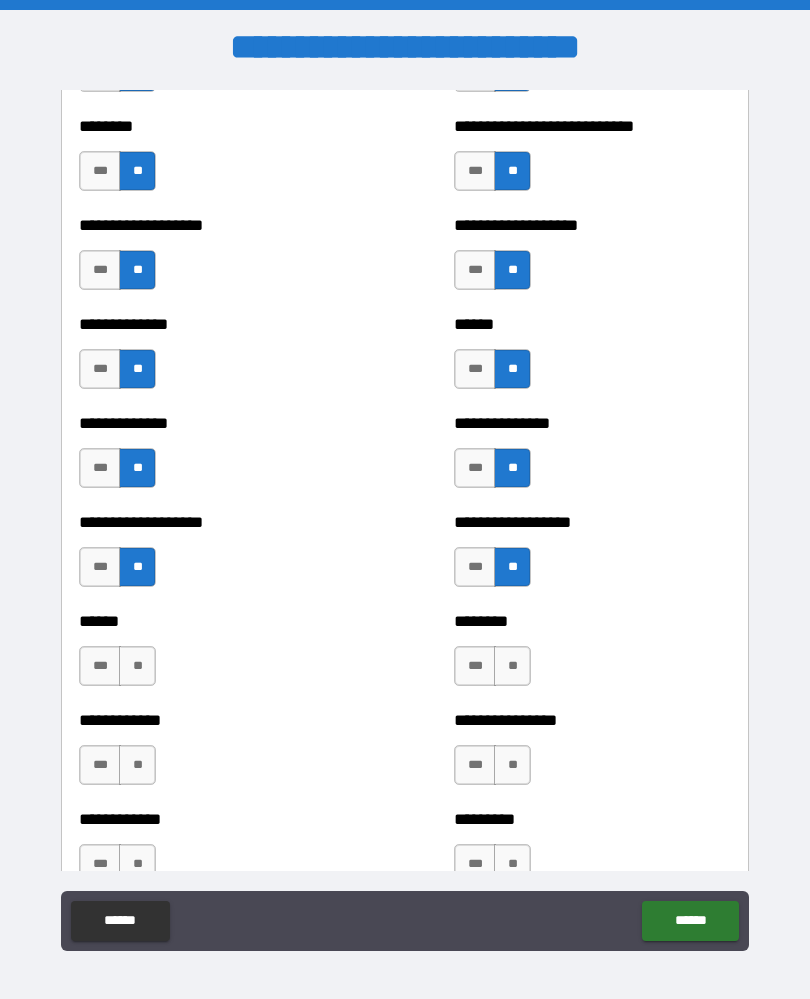 click on "**" at bounding box center [137, 666] 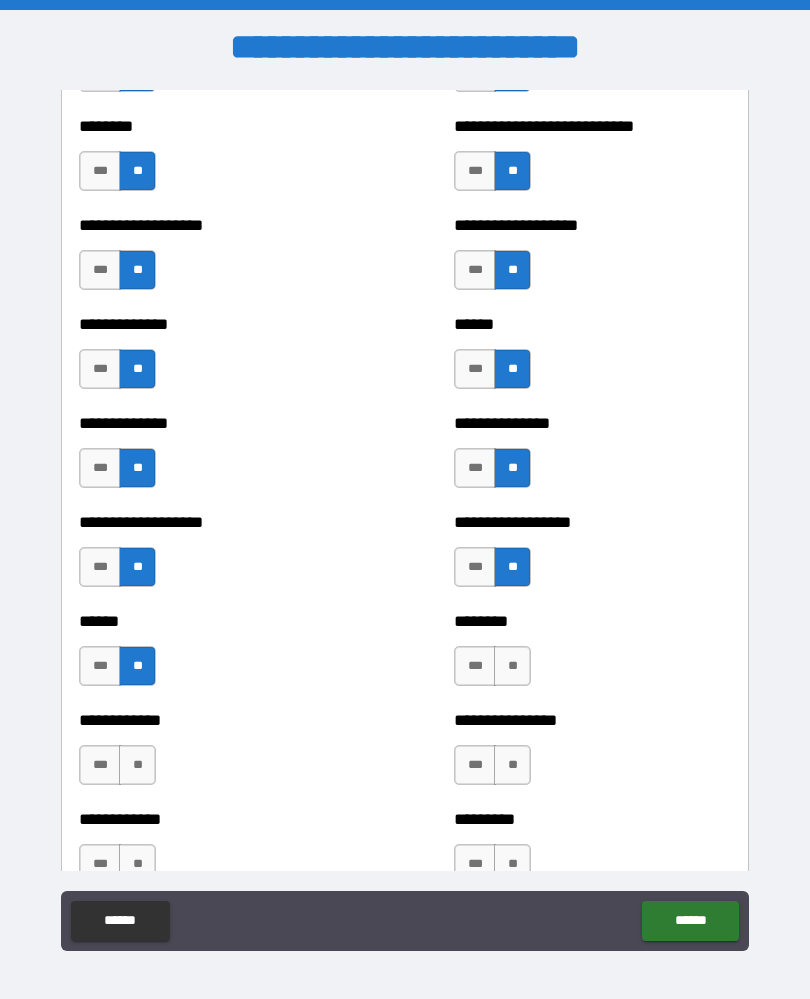 click on "**" at bounding box center [512, 666] 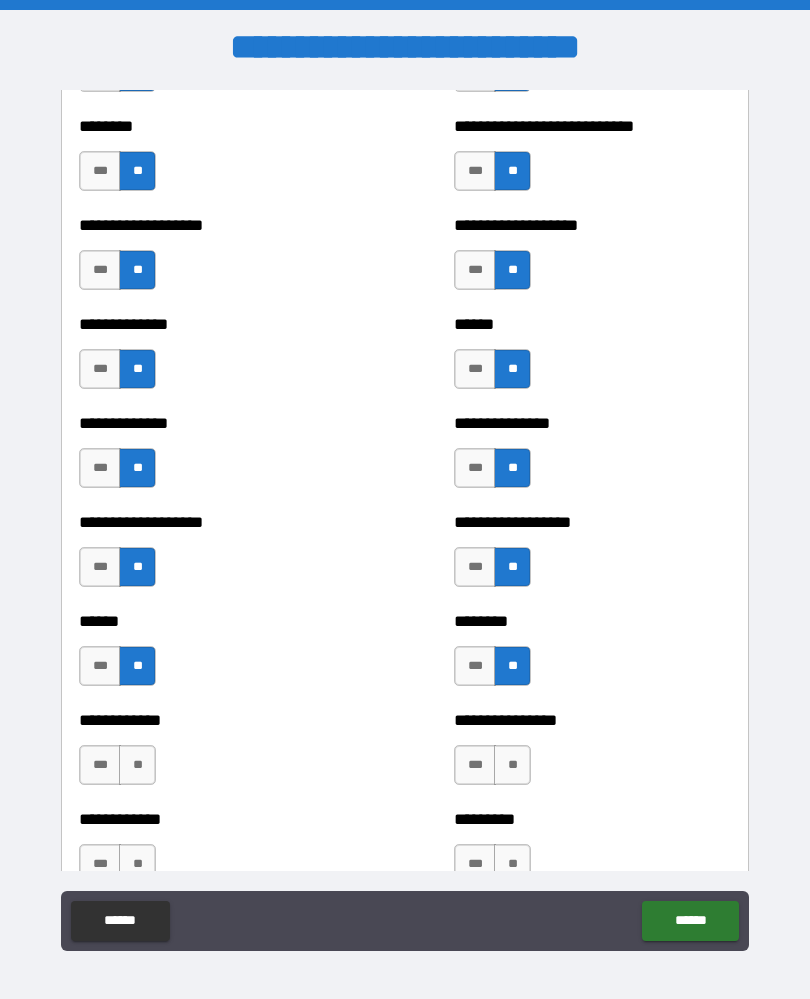 click on "**" at bounding box center [512, 765] 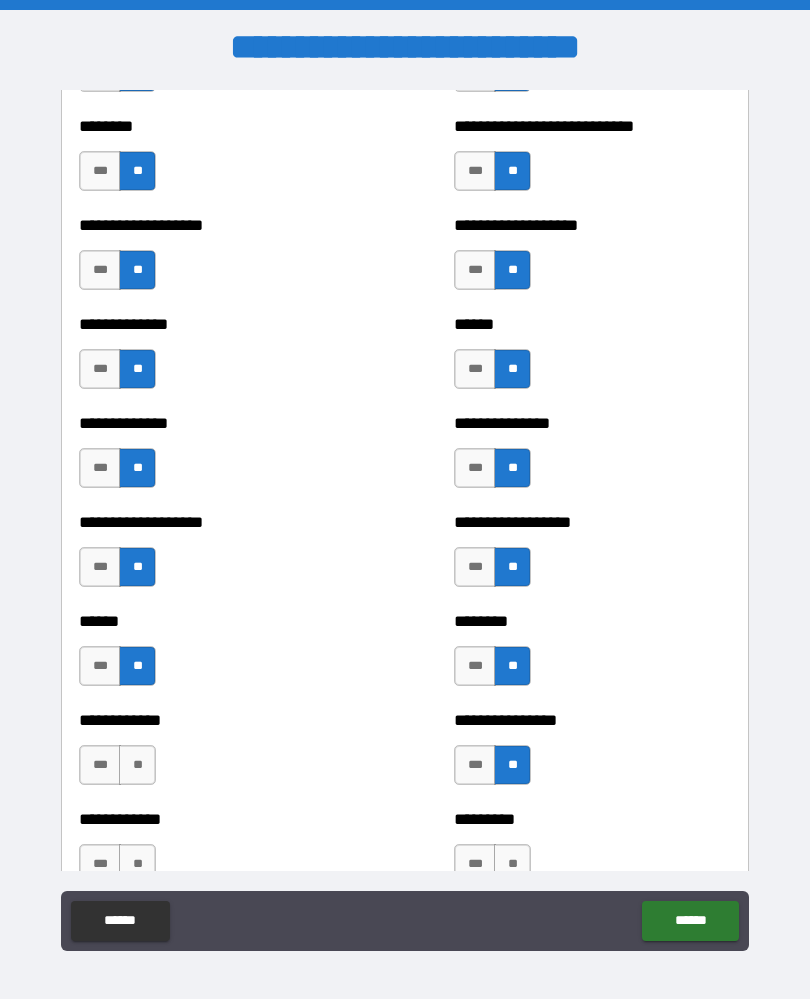 click on "**" at bounding box center (137, 765) 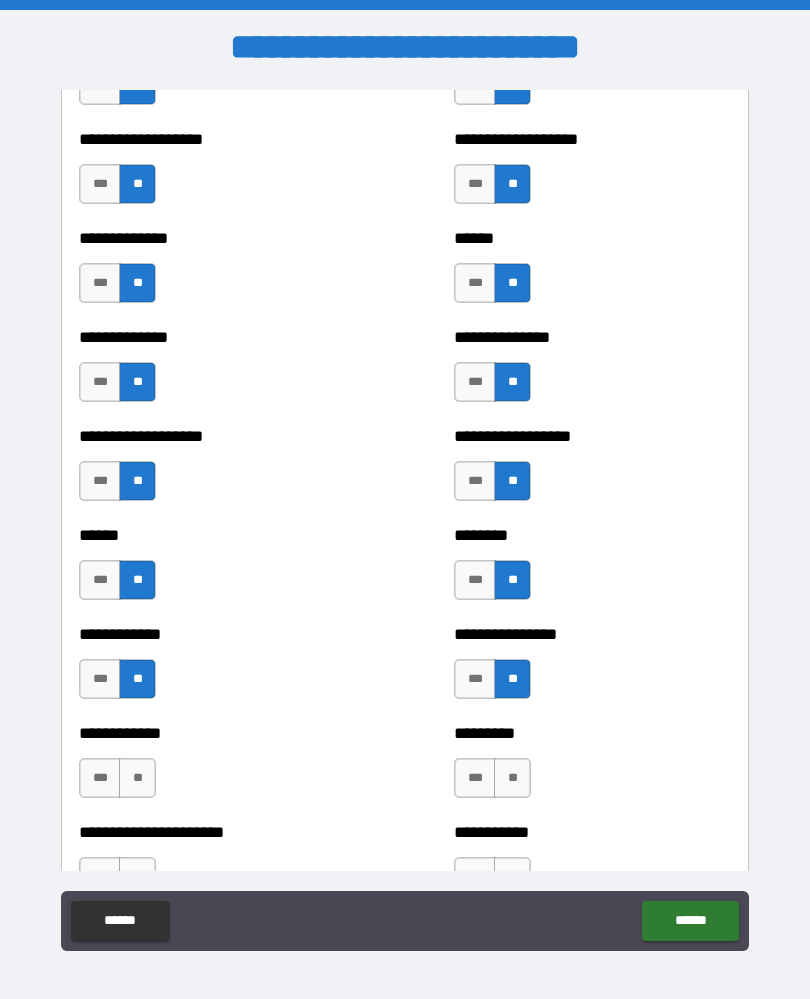 scroll, scrollTop: 4737, scrollLeft: 0, axis: vertical 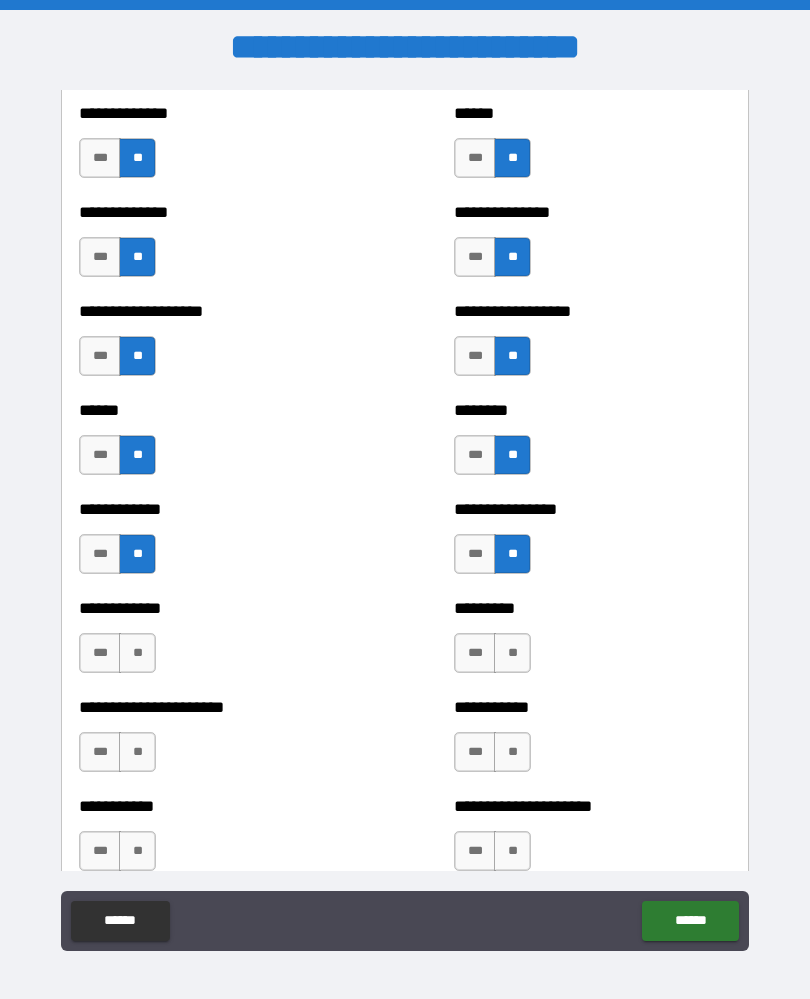 click on "**" at bounding box center [137, 653] 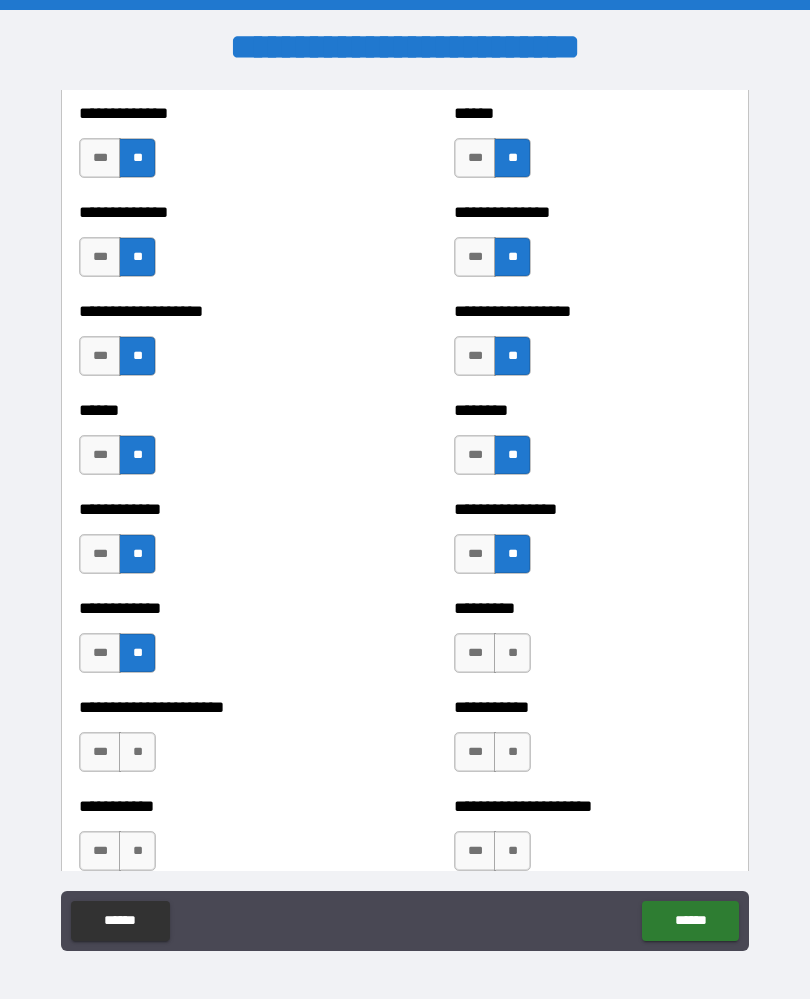 click on "**" at bounding box center [512, 653] 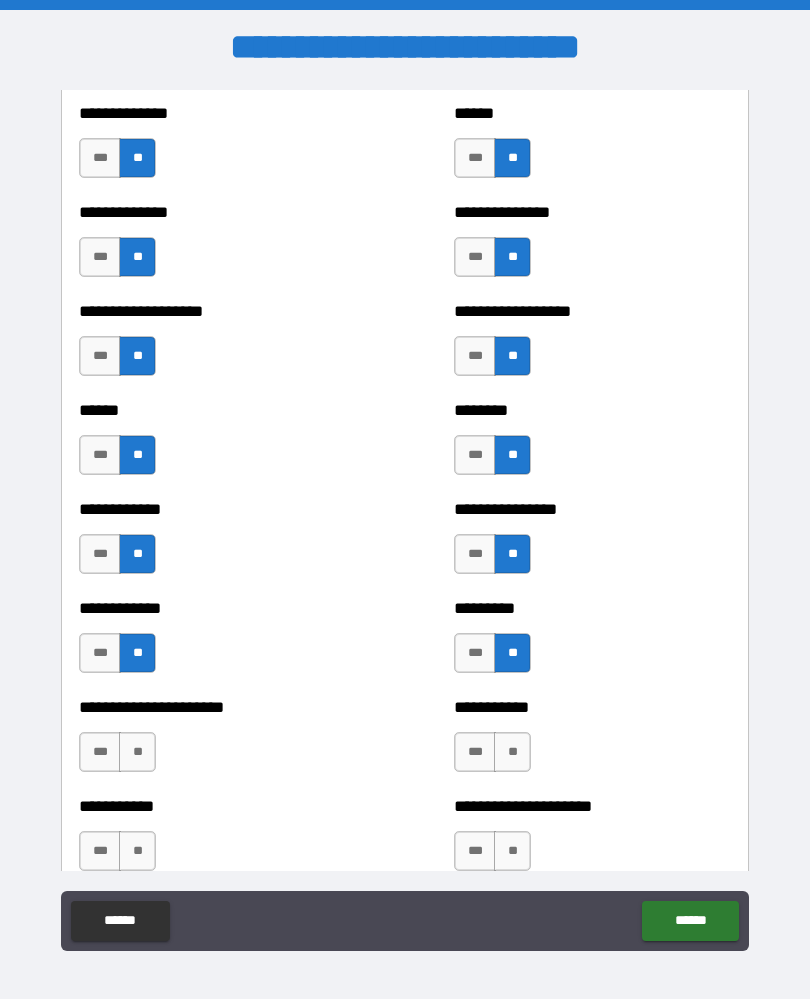 click on "**" at bounding box center [512, 752] 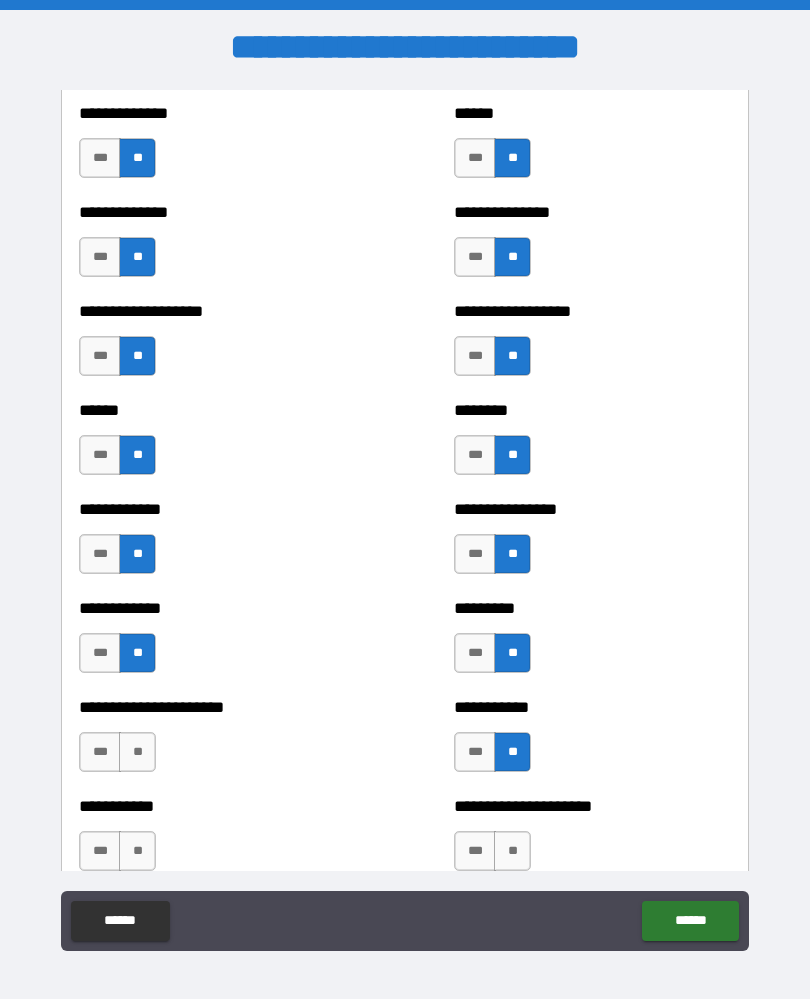 click on "**" at bounding box center [137, 752] 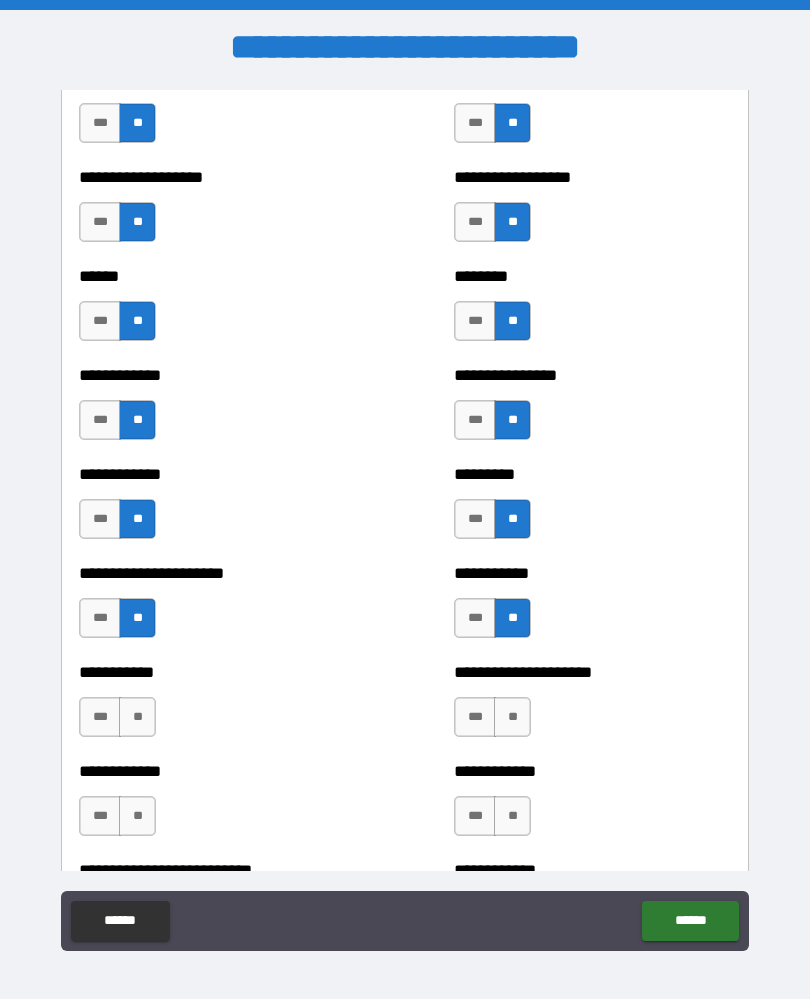 scroll, scrollTop: 4891, scrollLeft: 0, axis: vertical 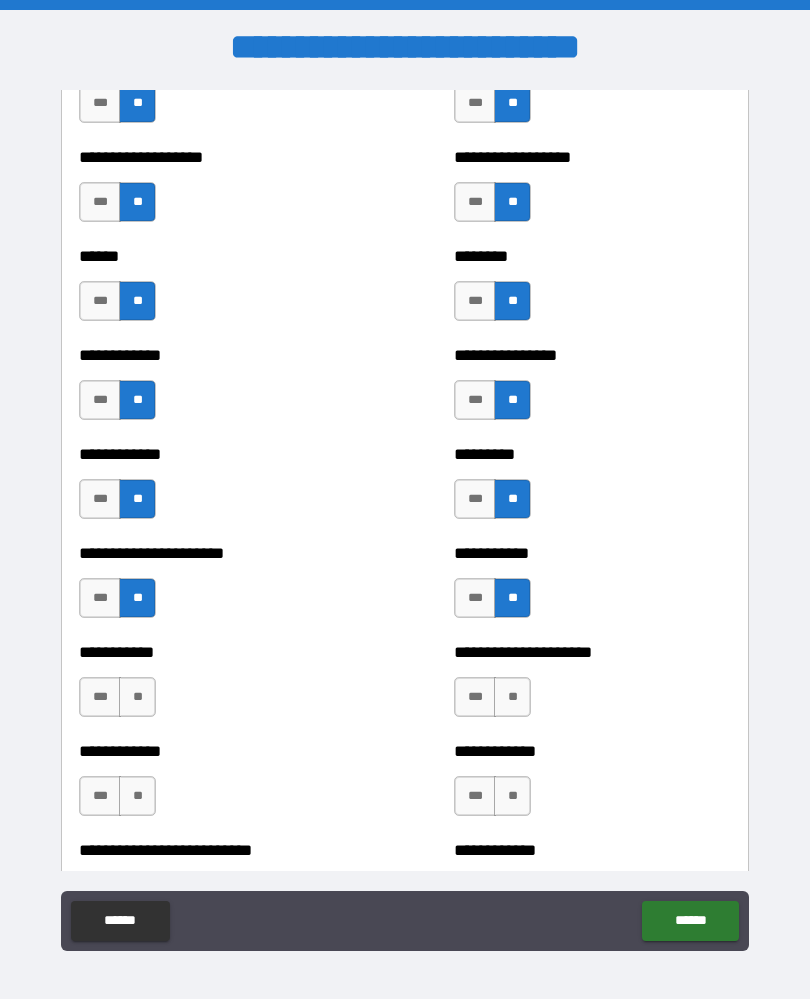 click on "**" at bounding box center (137, 697) 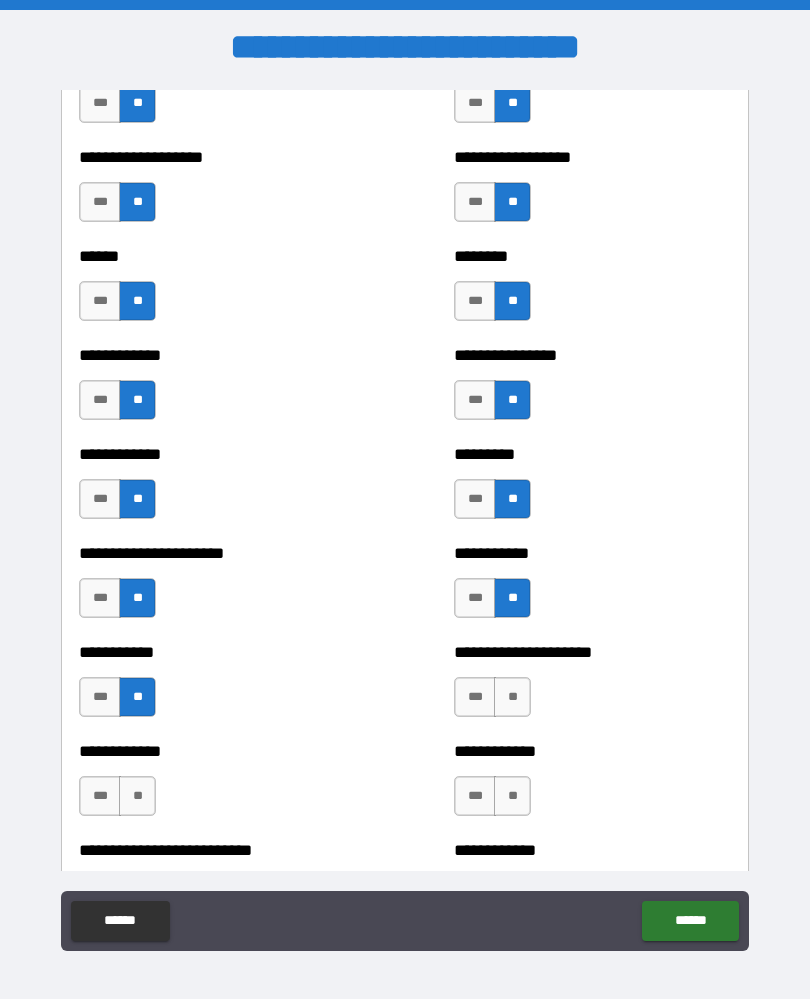 click on "**" at bounding box center (512, 697) 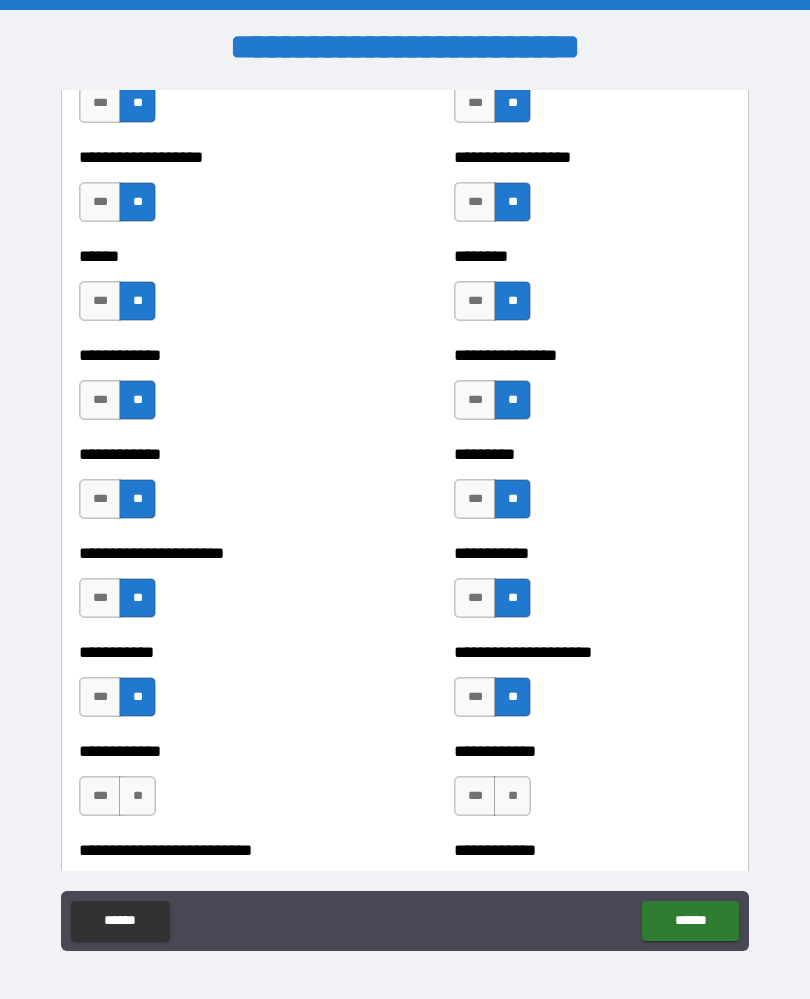 click on "**" at bounding box center [512, 796] 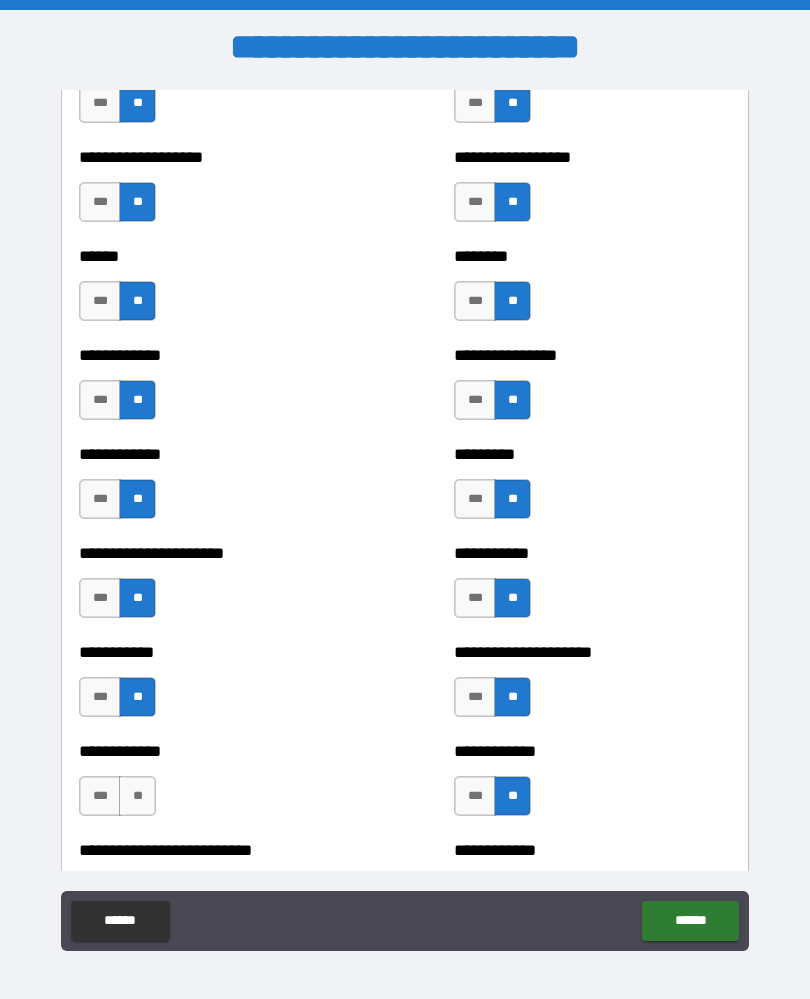 click on "**" at bounding box center [137, 796] 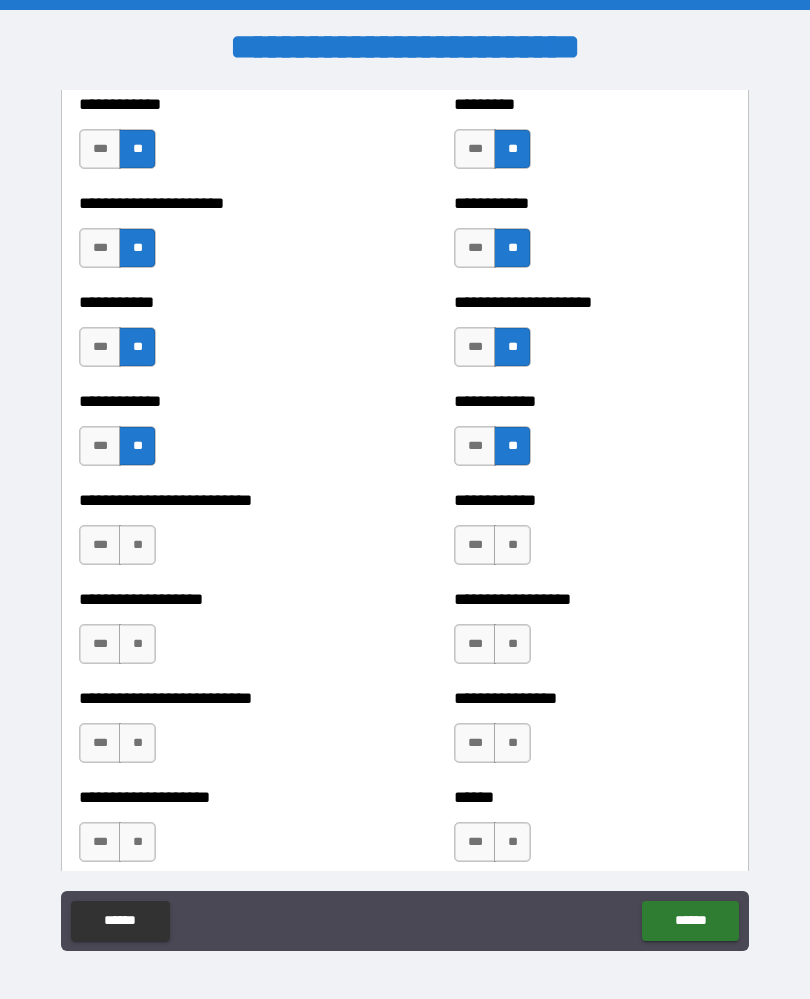scroll, scrollTop: 5292, scrollLeft: 0, axis: vertical 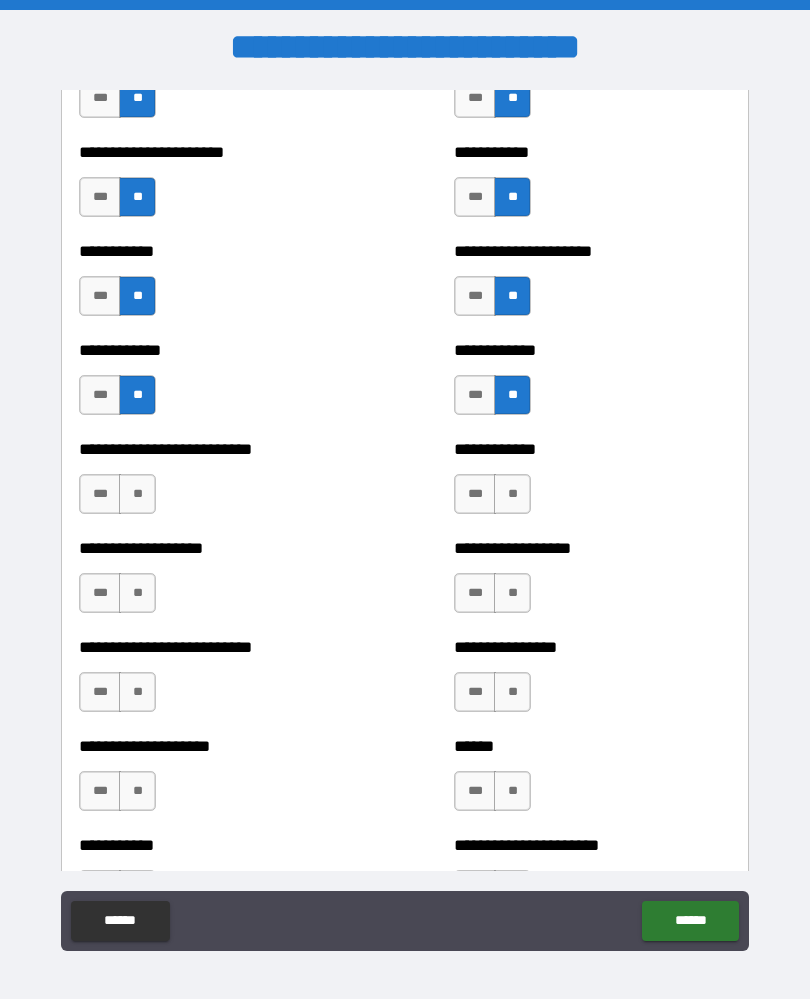 click on "**" at bounding box center [137, 494] 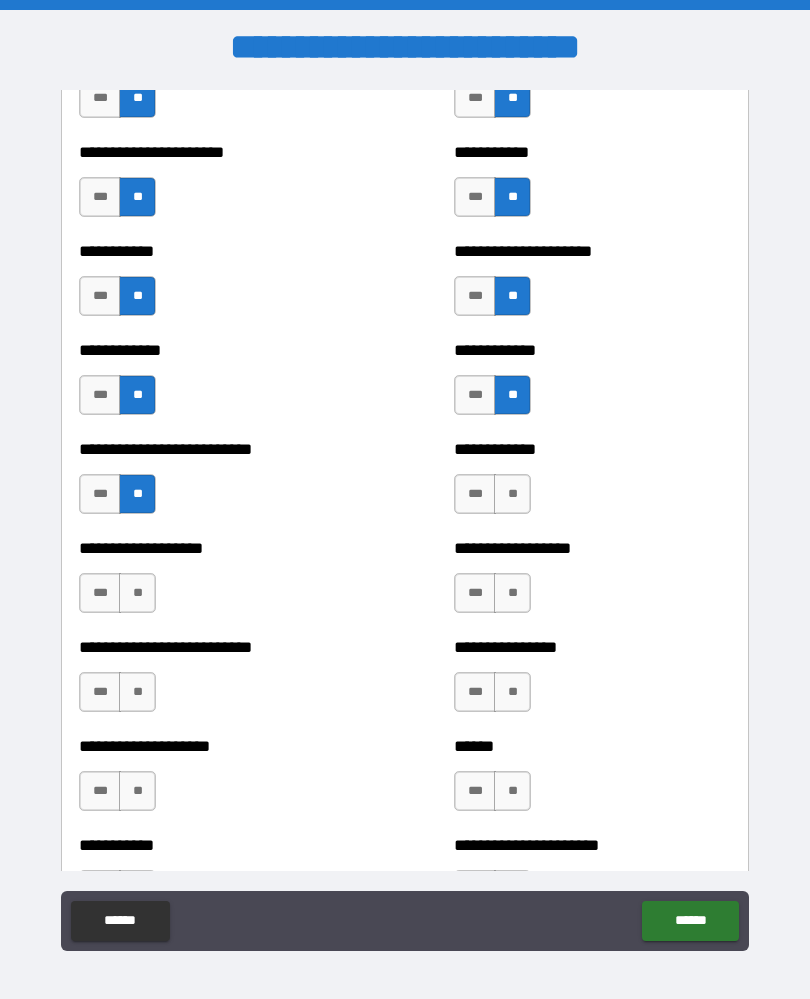 click on "**********" at bounding box center [592, 484] 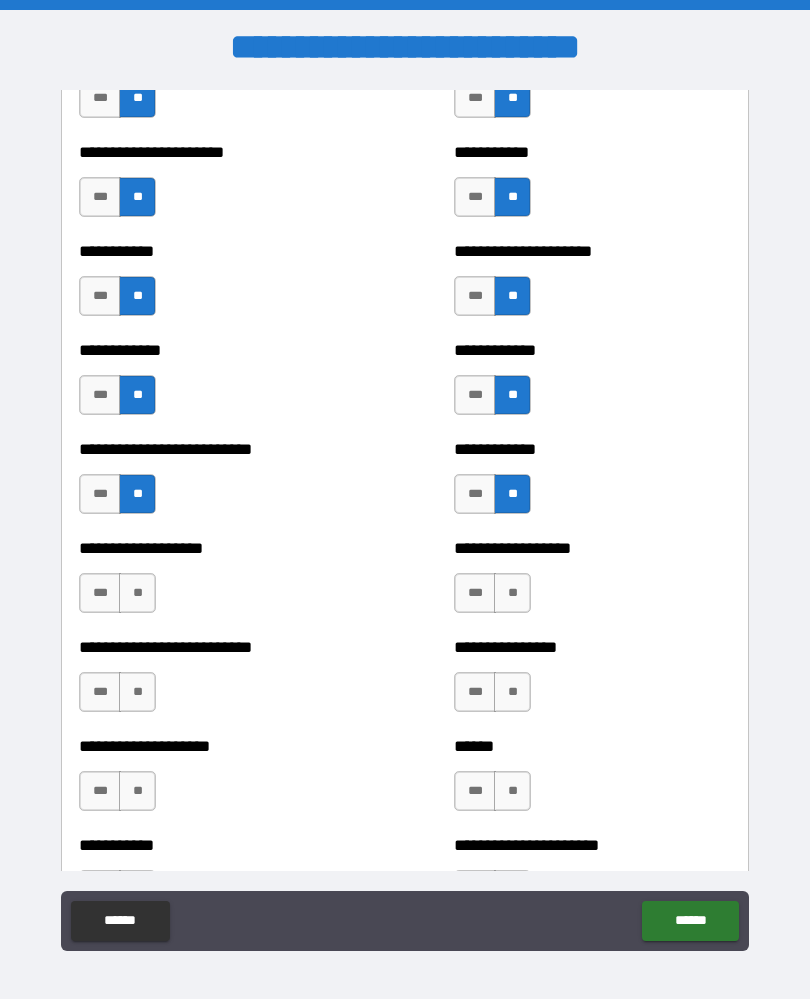 click on "**" at bounding box center [512, 593] 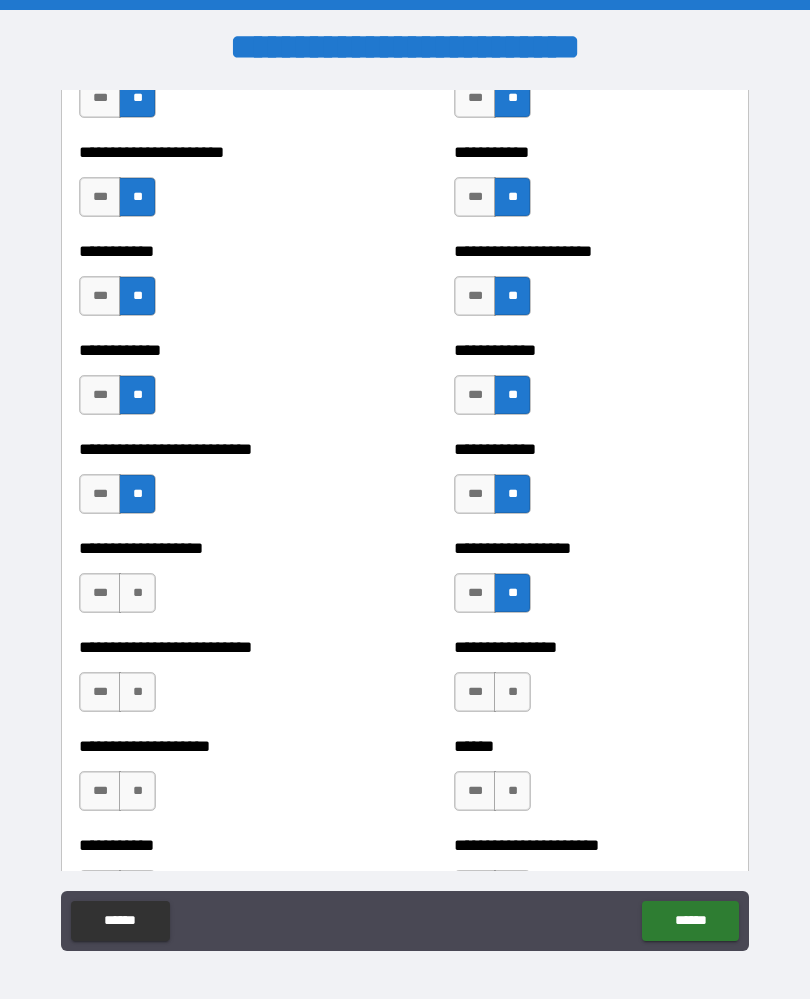 click on "**" at bounding box center [137, 593] 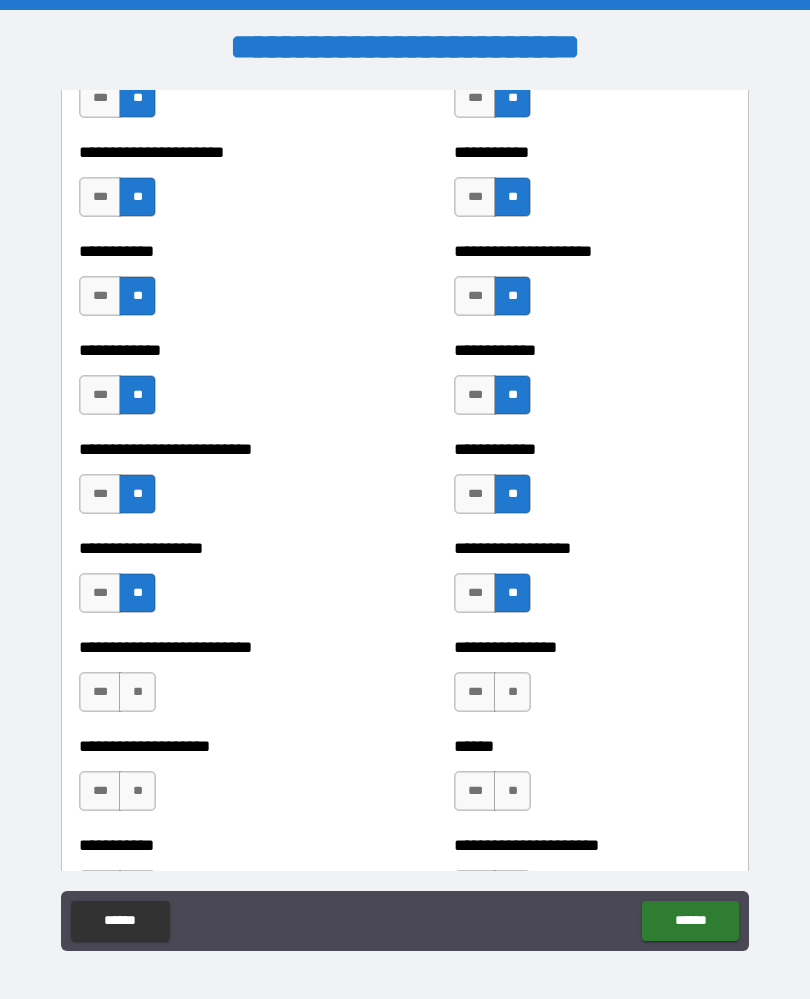 click on "**" at bounding box center (137, 692) 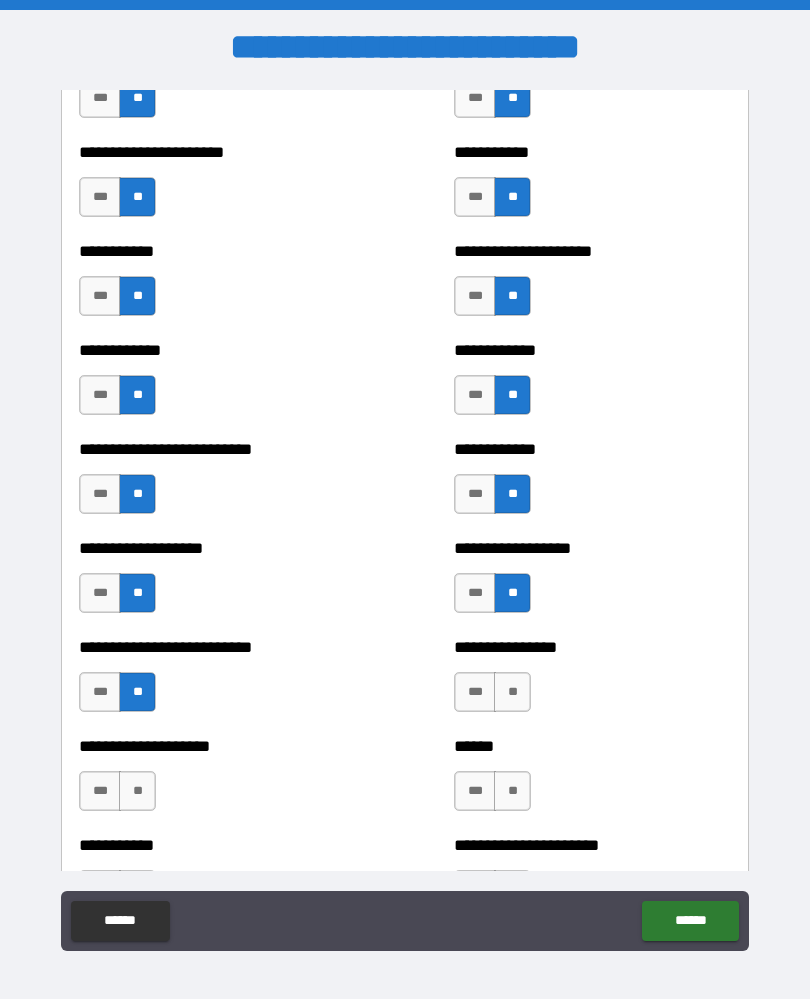 click on "**" at bounding box center (512, 692) 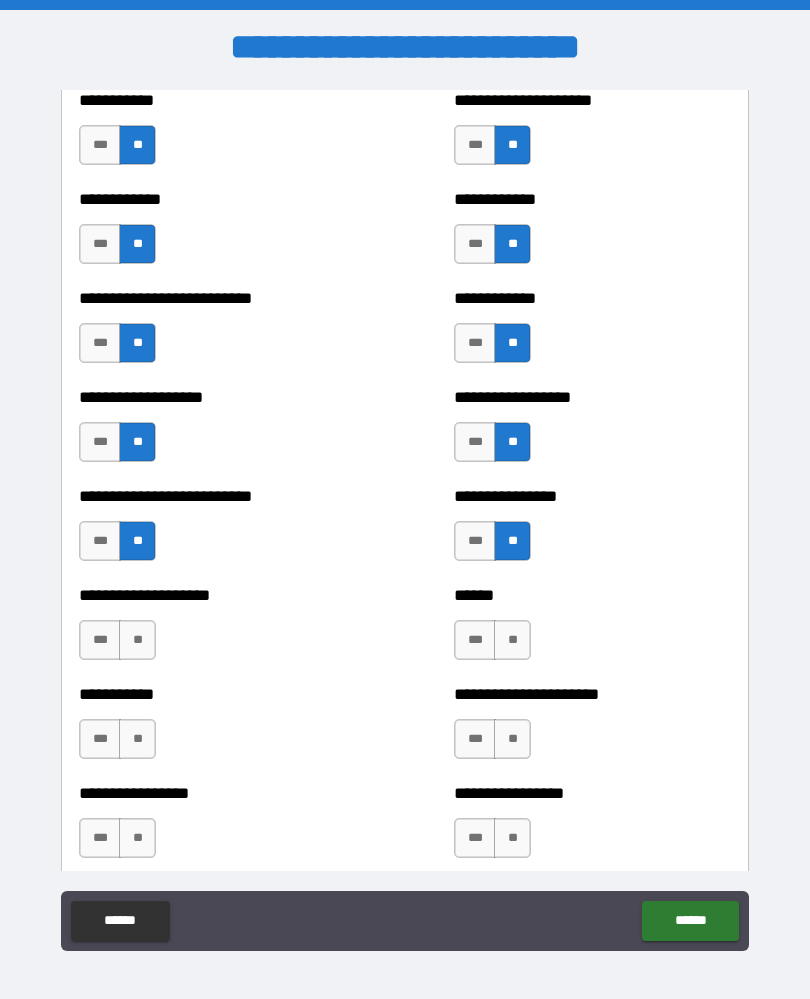 scroll, scrollTop: 5442, scrollLeft: 0, axis: vertical 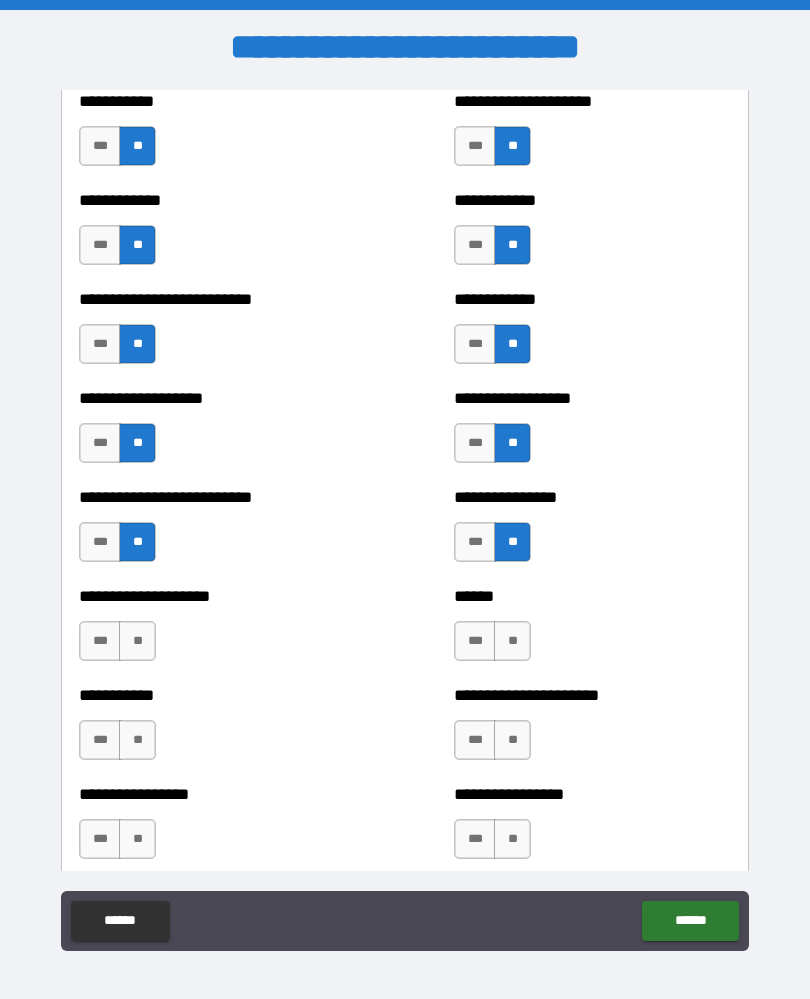 click on "**" at bounding box center (512, 641) 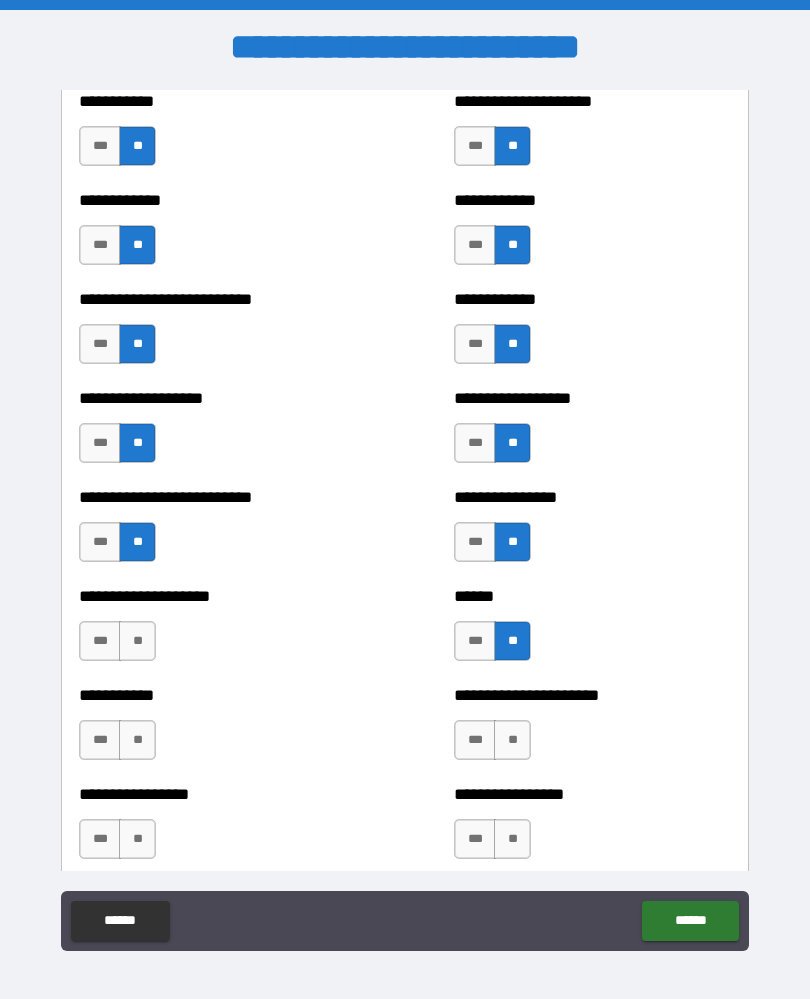 click on "**" at bounding box center [137, 641] 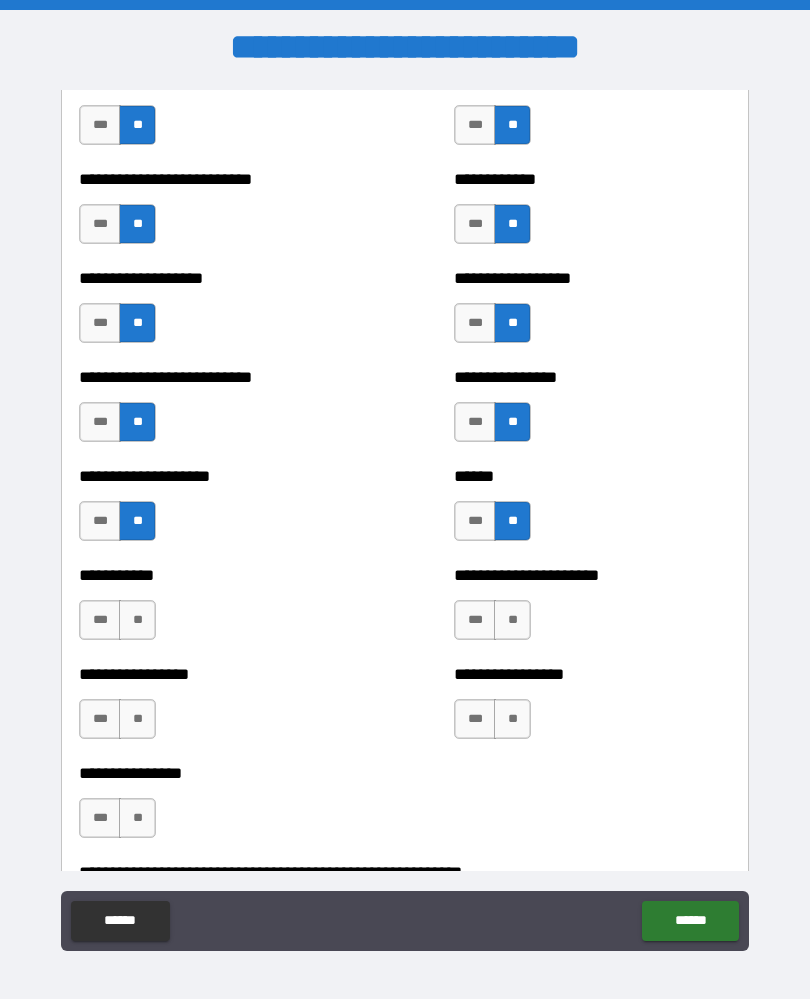 scroll, scrollTop: 5579, scrollLeft: 0, axis: vertical 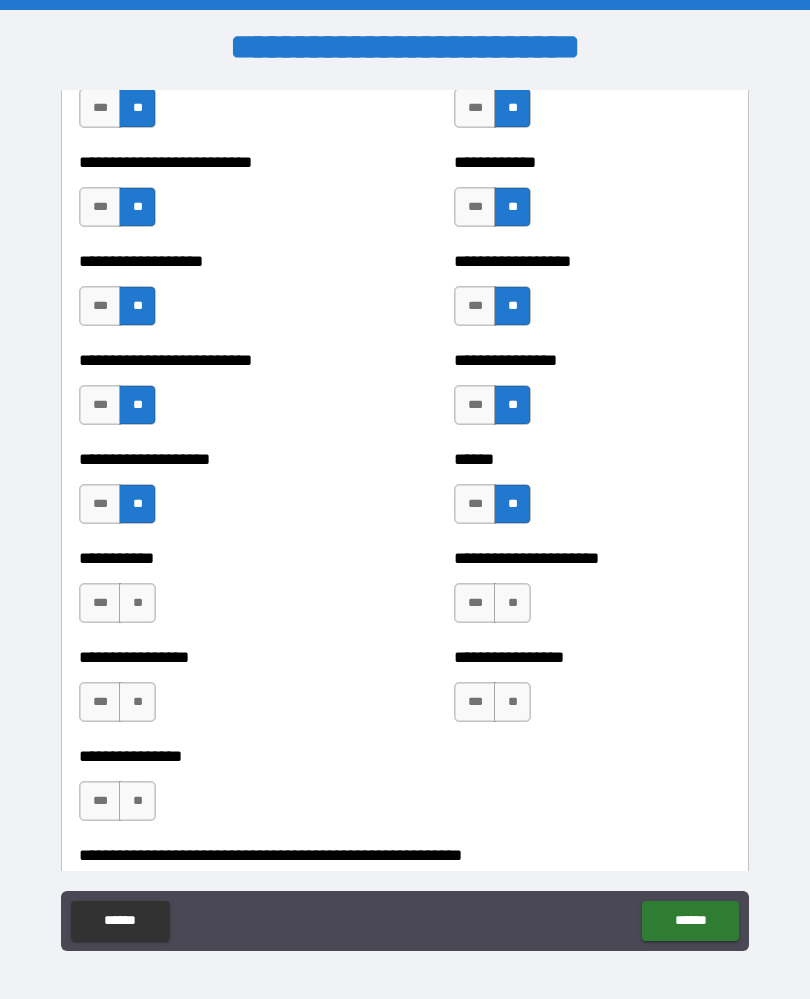 click on "**" at bounding box center (137, 603) 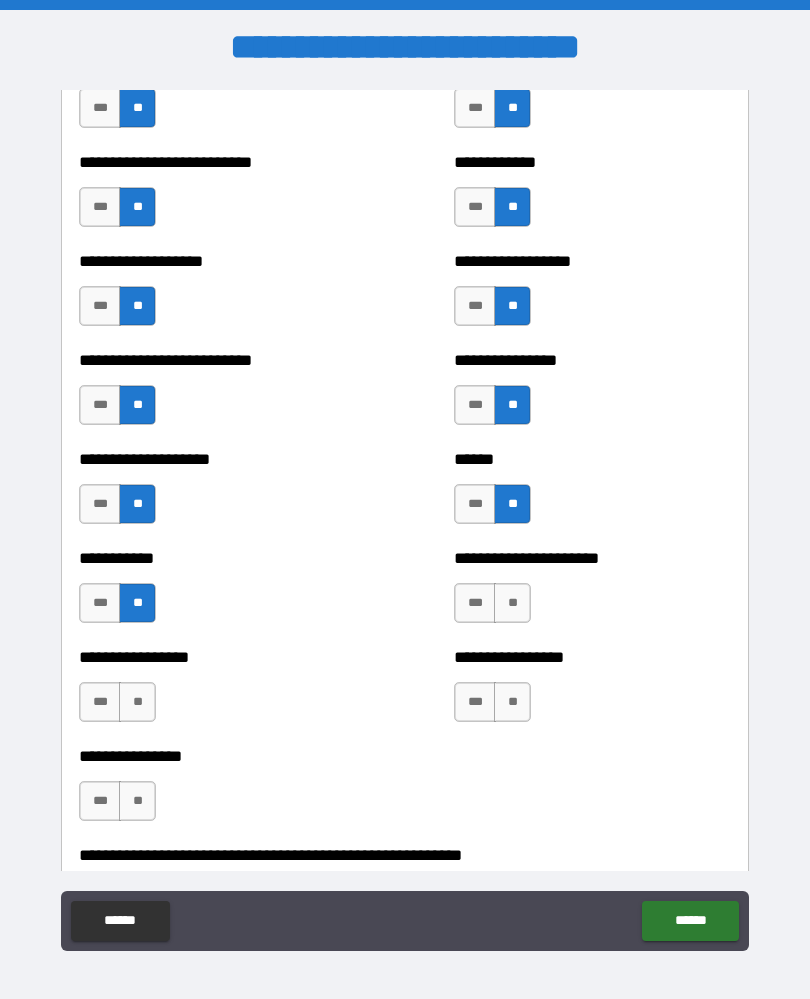 click on "**" at bounding box center (512, 603) 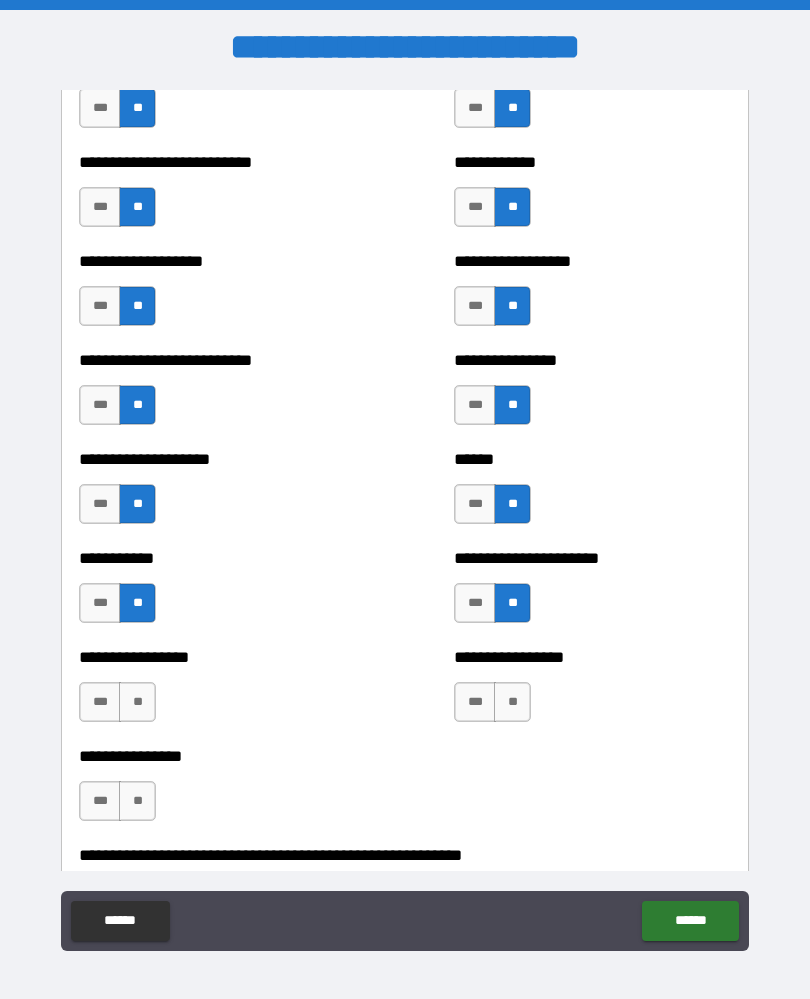 click on "**" at bounding box center (512, 702) 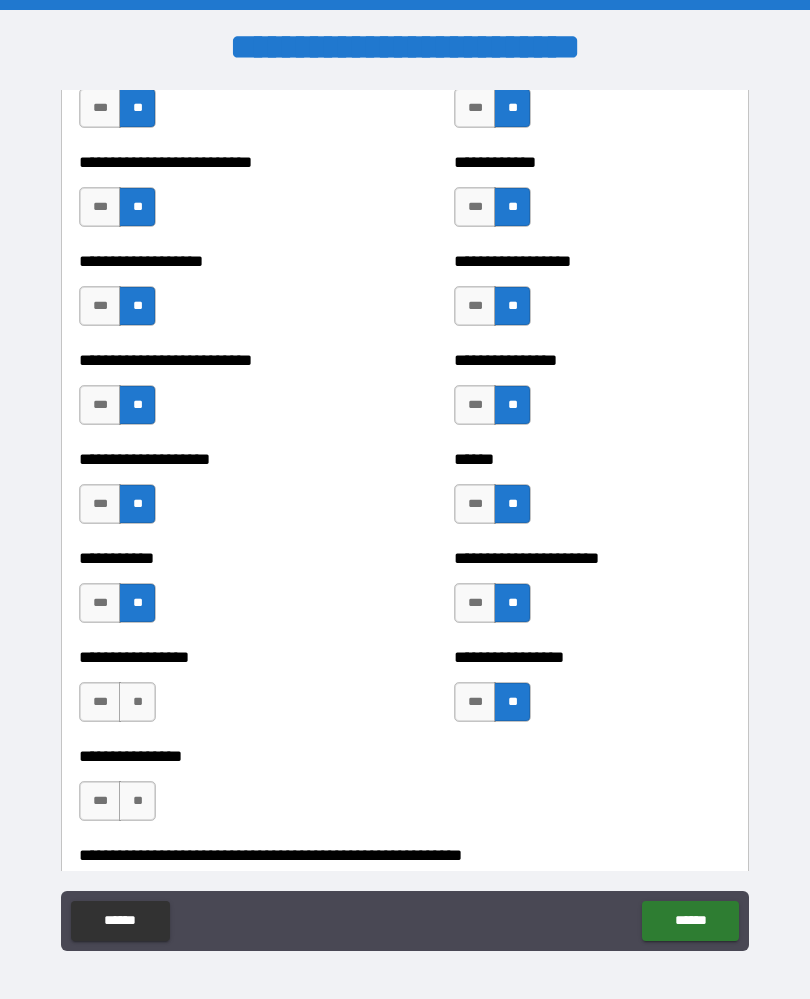 click on "**" at bounding box center [137, 702] 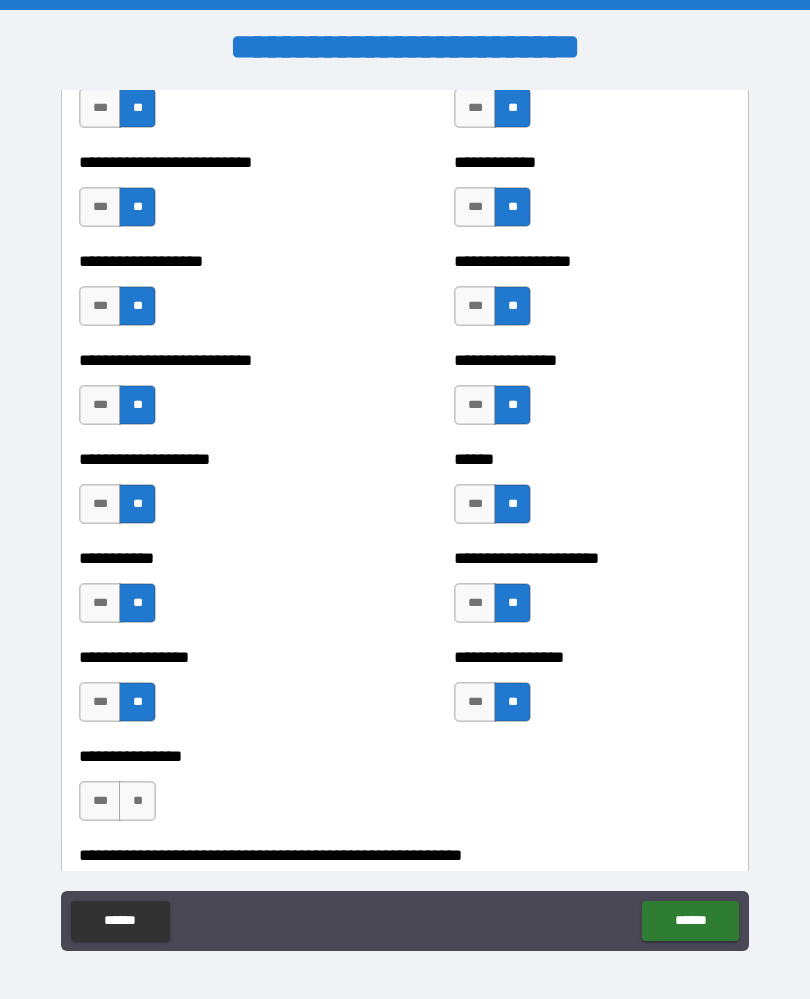 click on "**" at bounding box center (137, 801) 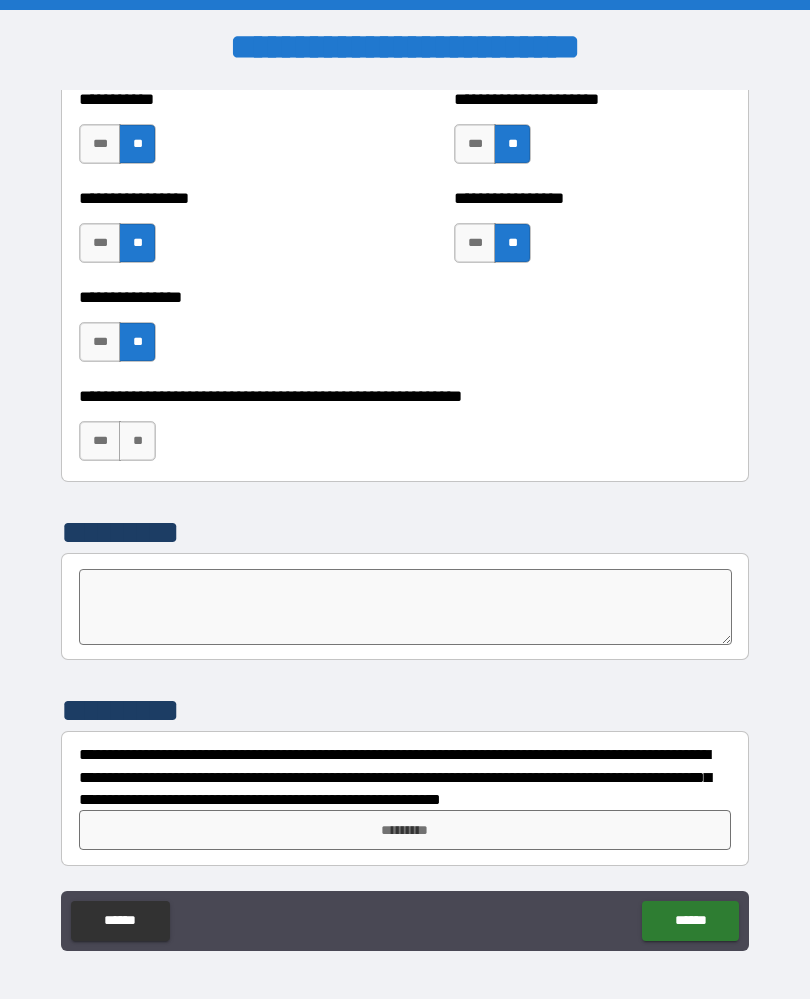 scroll, scrollTop: 6038, scrollLeft: 0, axis: vertical 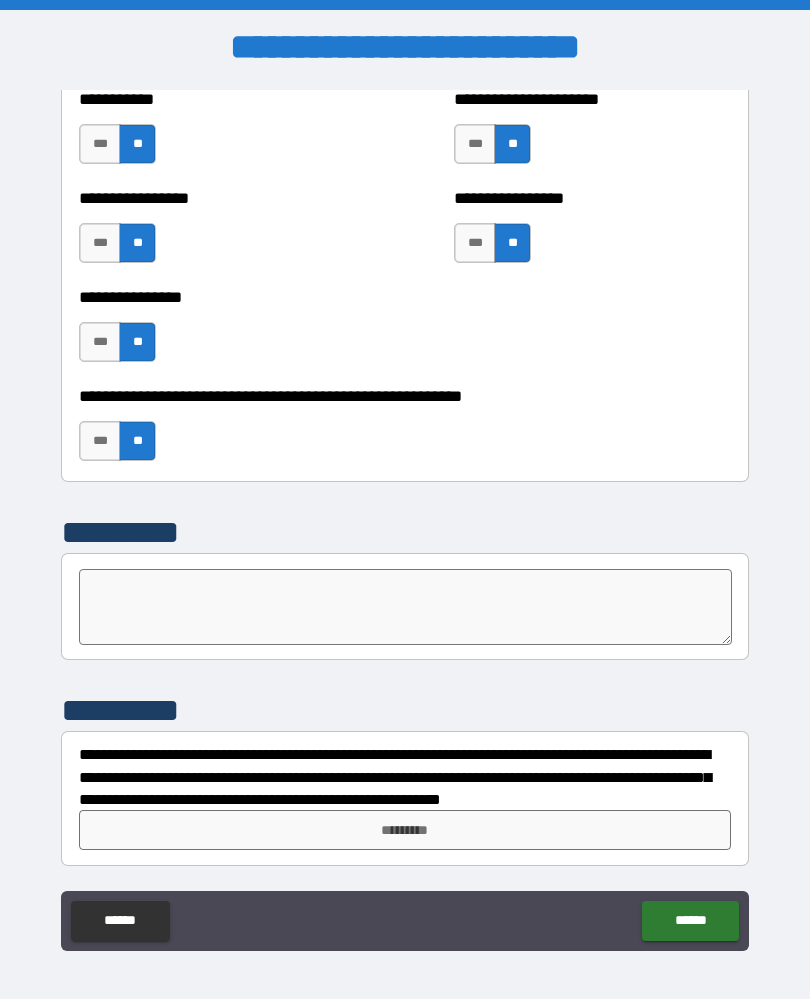 click at bounding box center [405, 607] 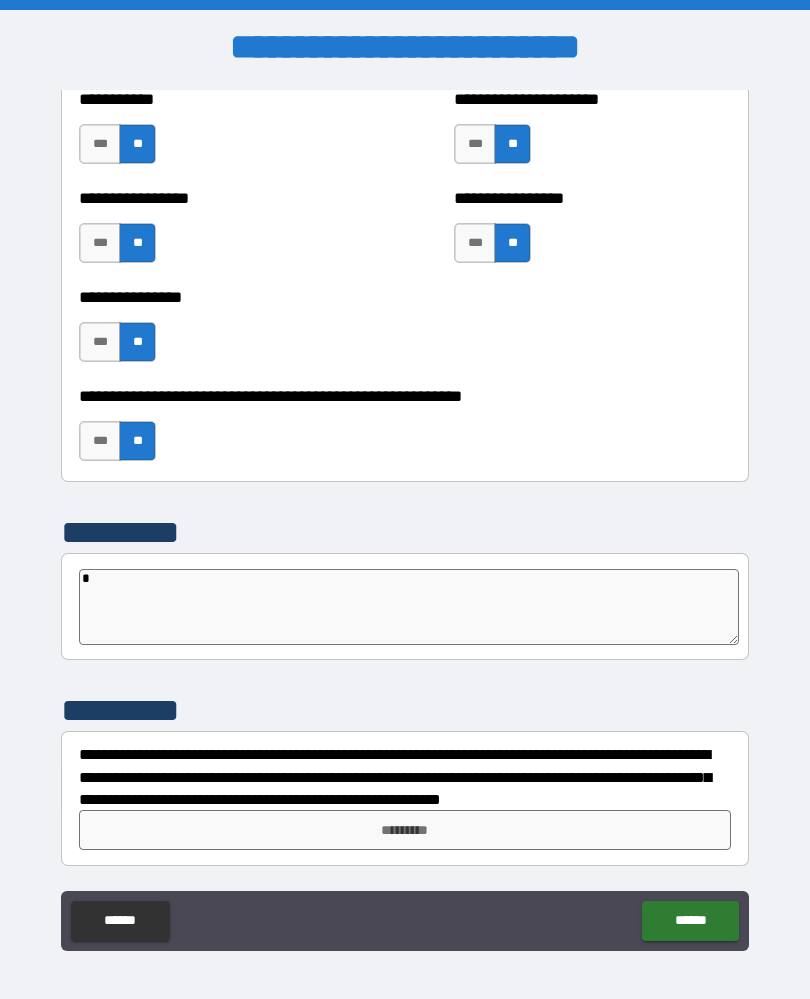 type on "*" 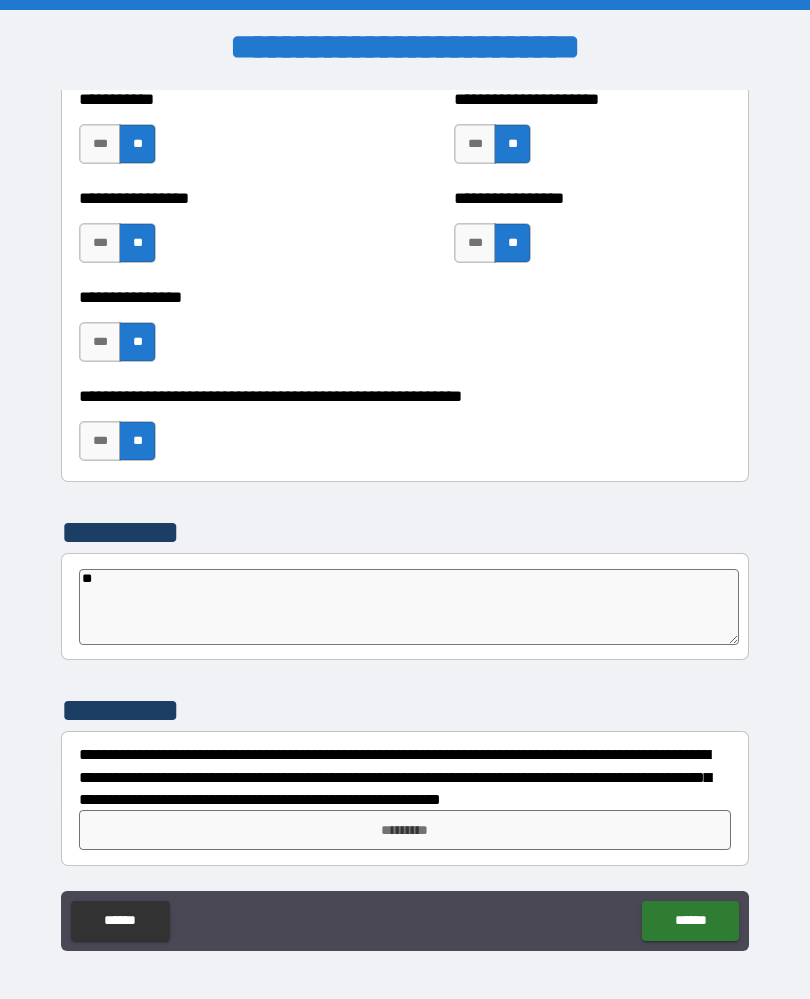 type on "*" 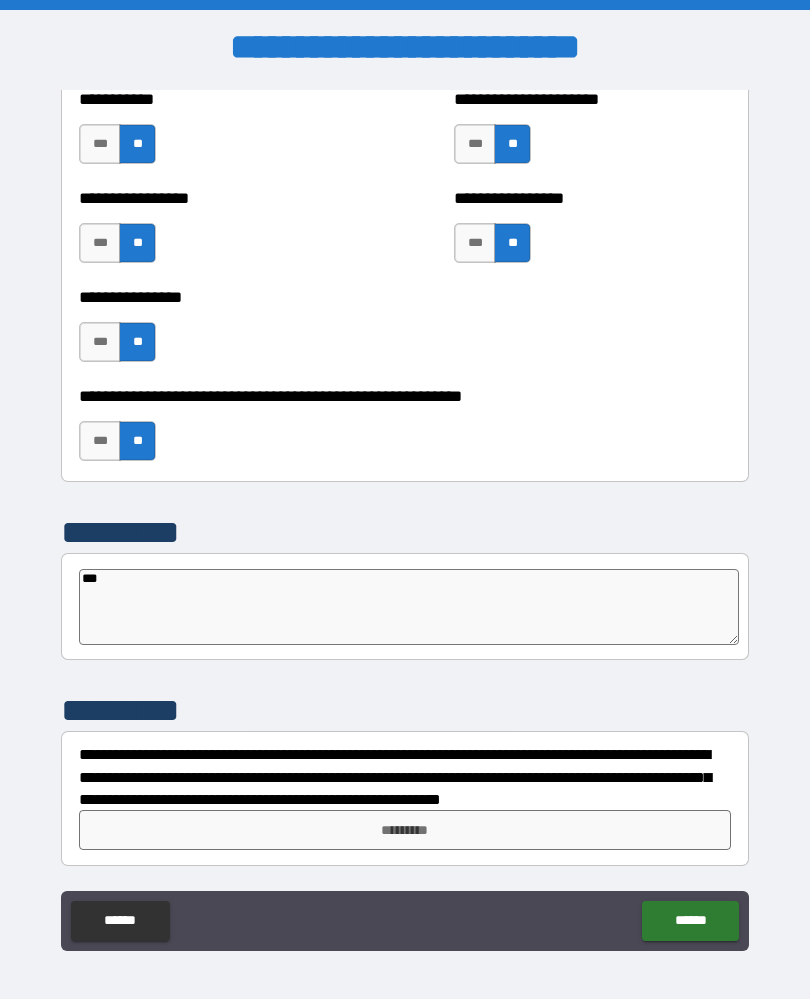type on "*" 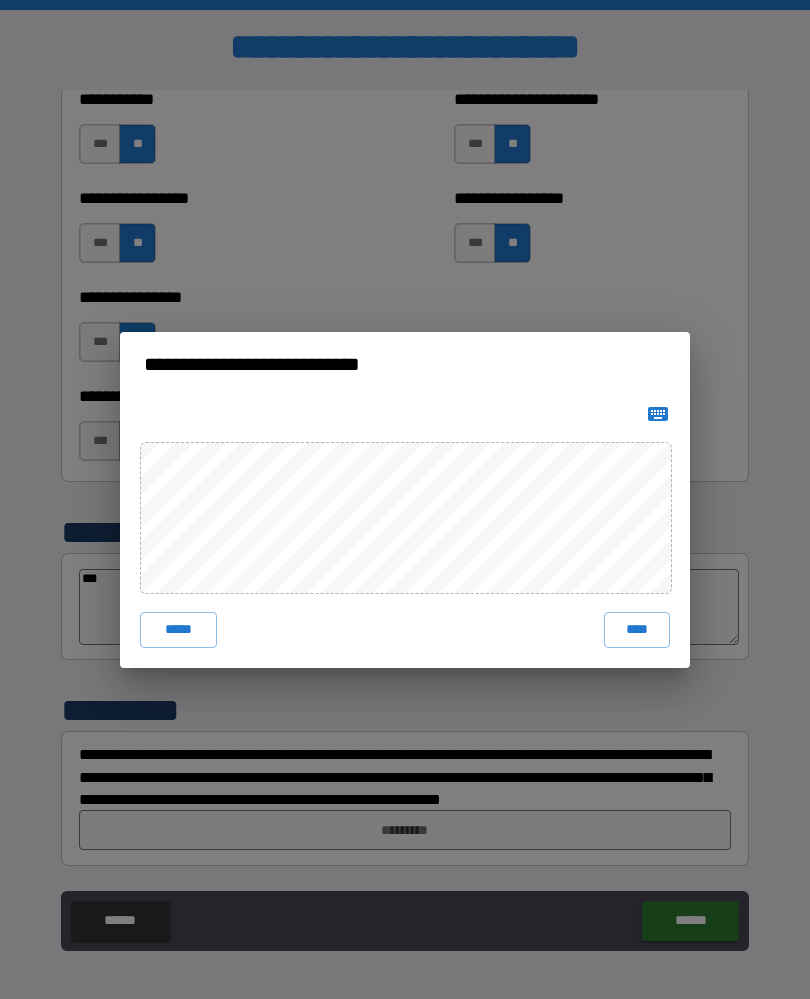 click on "****" at bounding box center [637, 630] 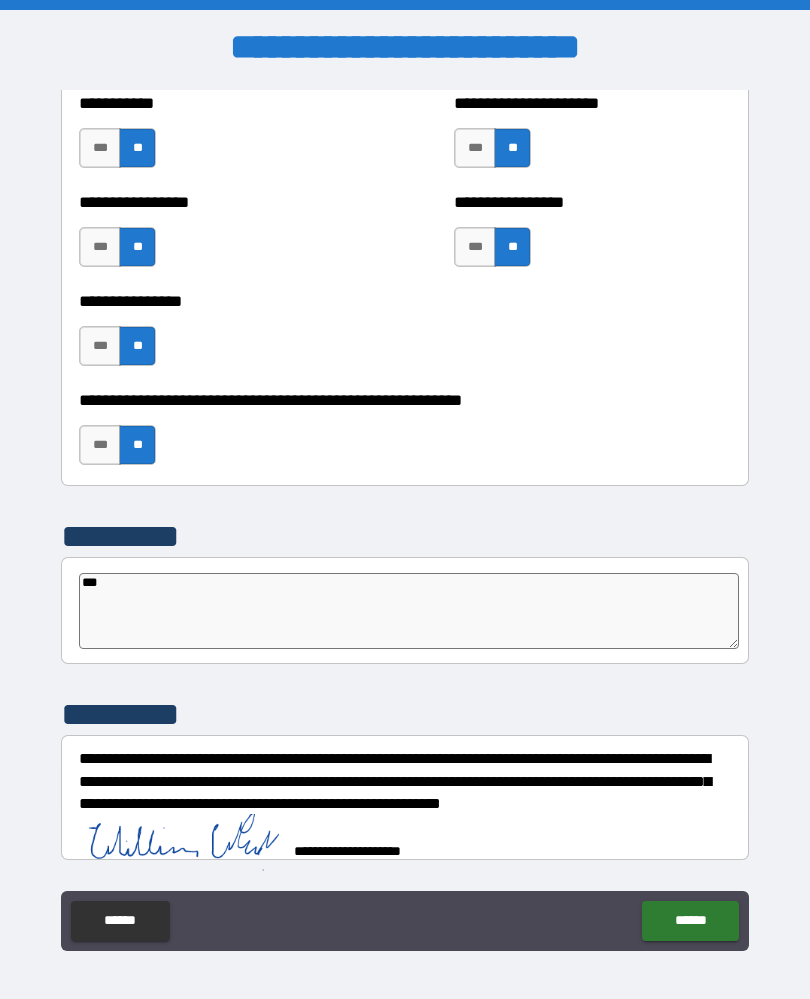 scroll, scrollTop: 6028, scrollLeft: 0, axis: vertical 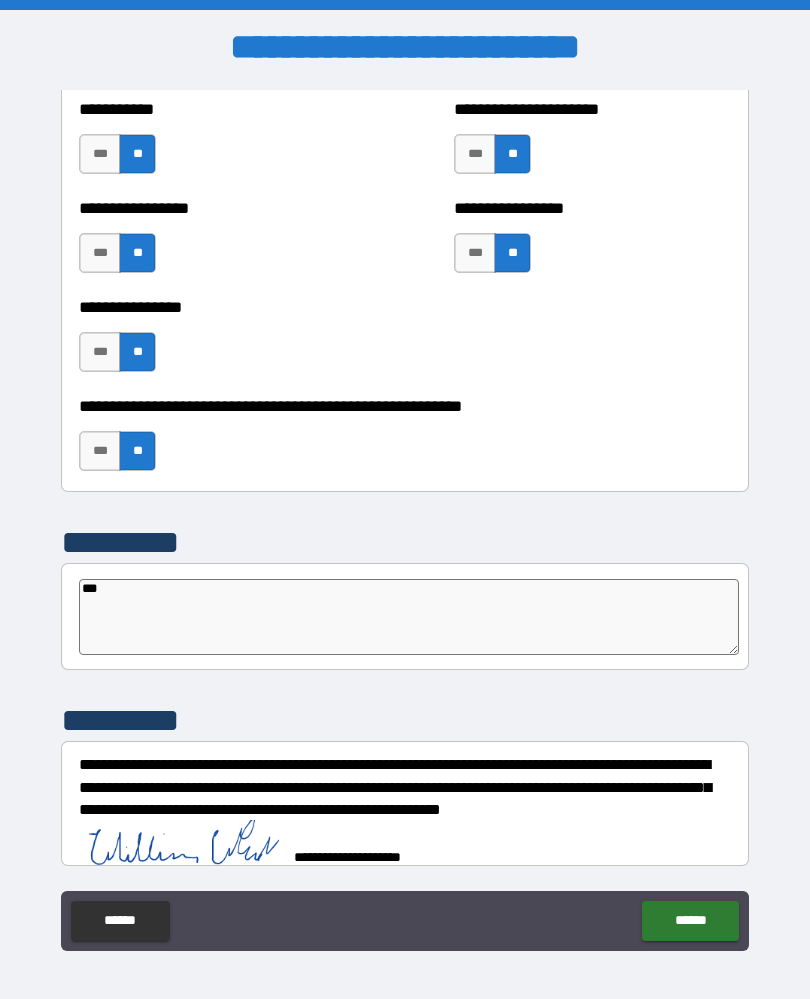 type on "*" 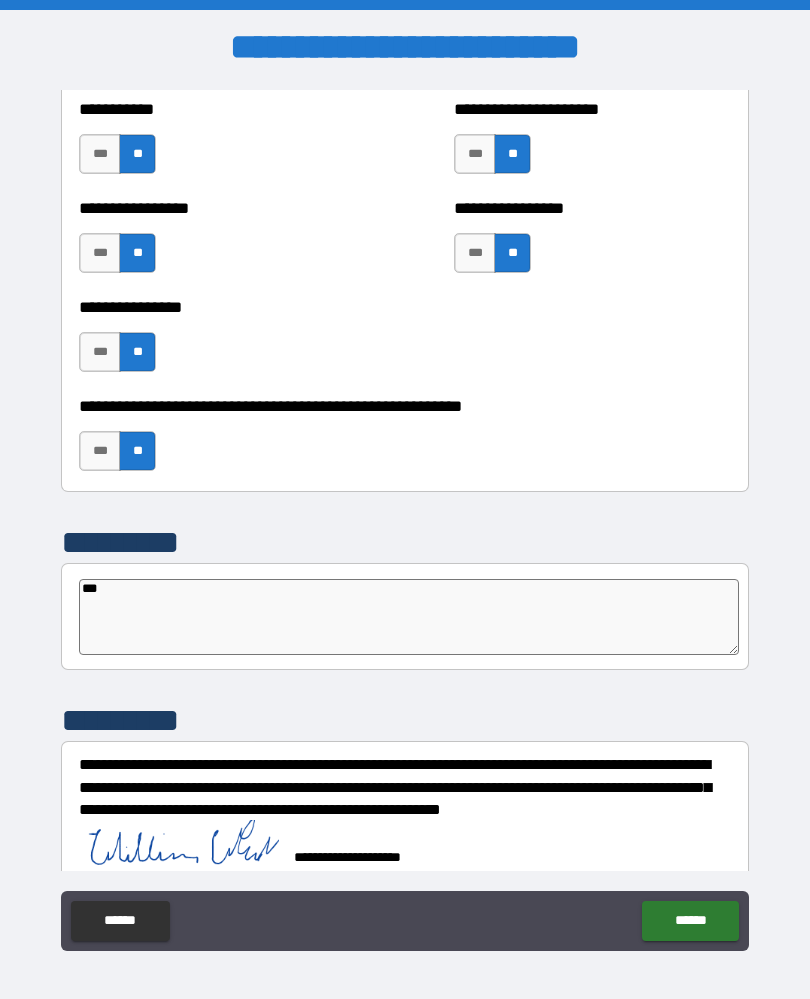 click on "******" at bounding box center (690, 921) 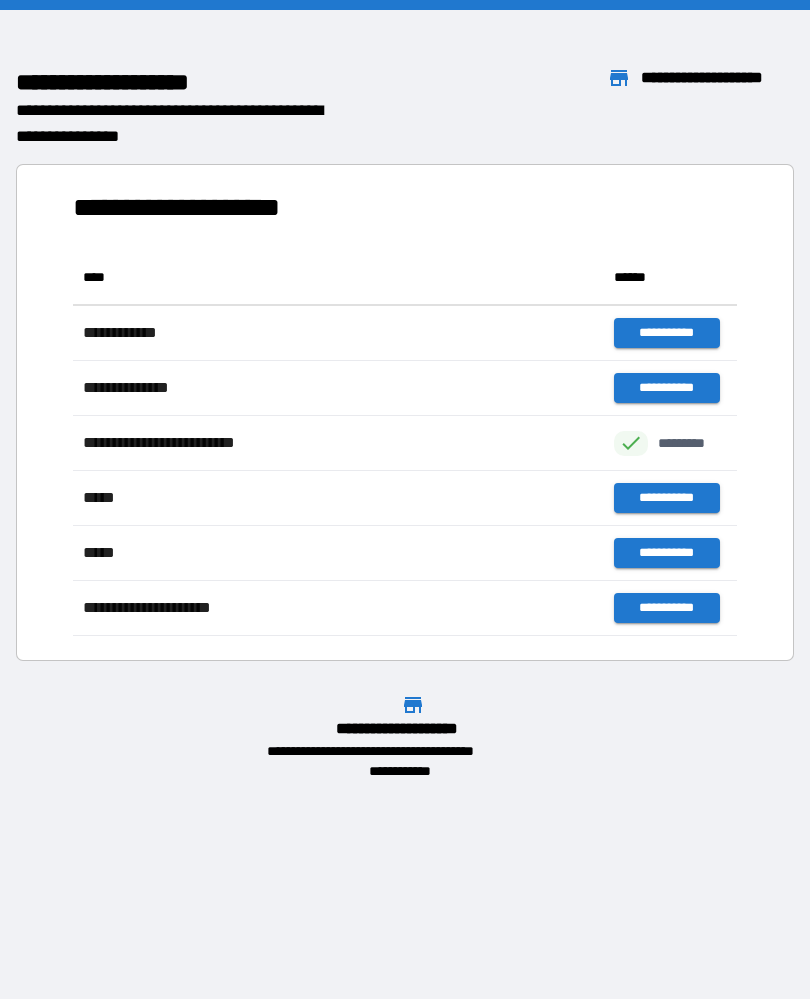 scroll, scrollTop: 1, scrollLeft: 1, axis: both 